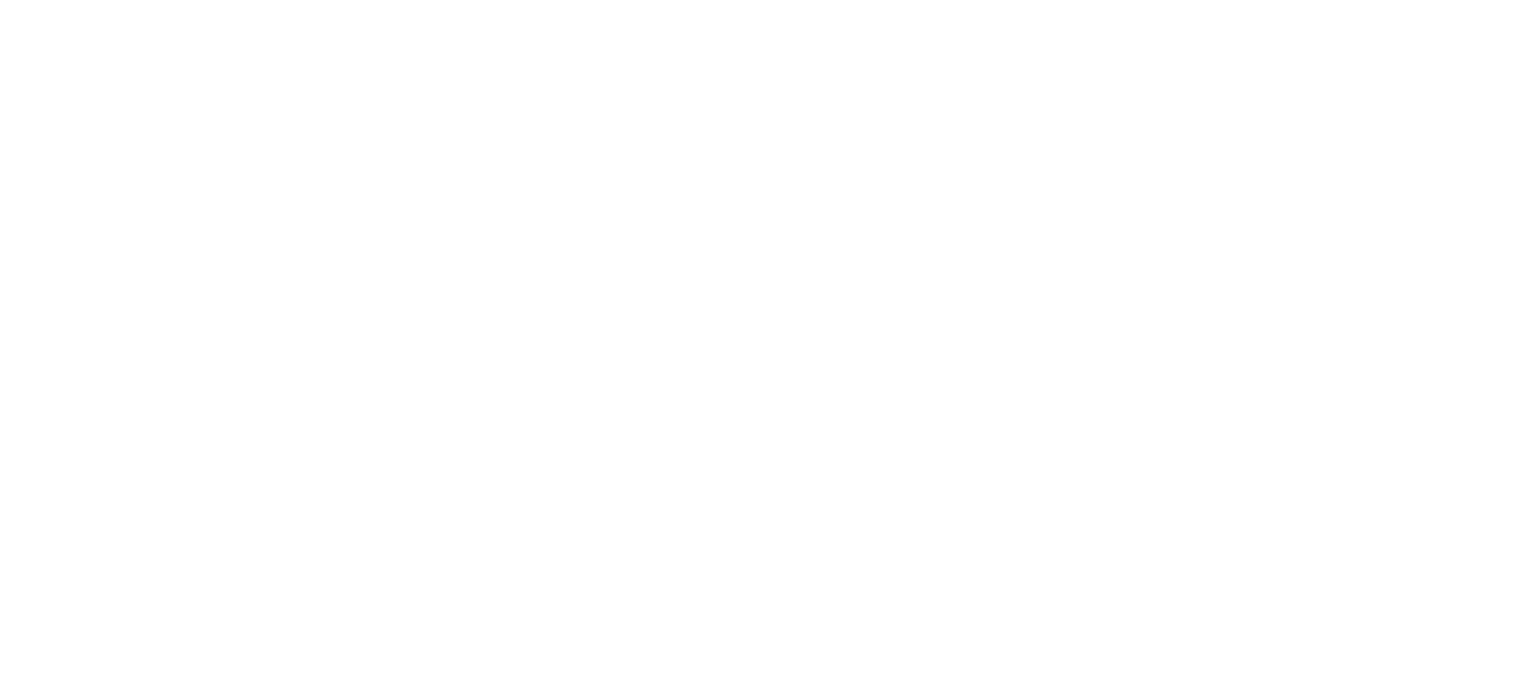 scroll, scrollTop: 0, scrollLeft: 0, axis: both 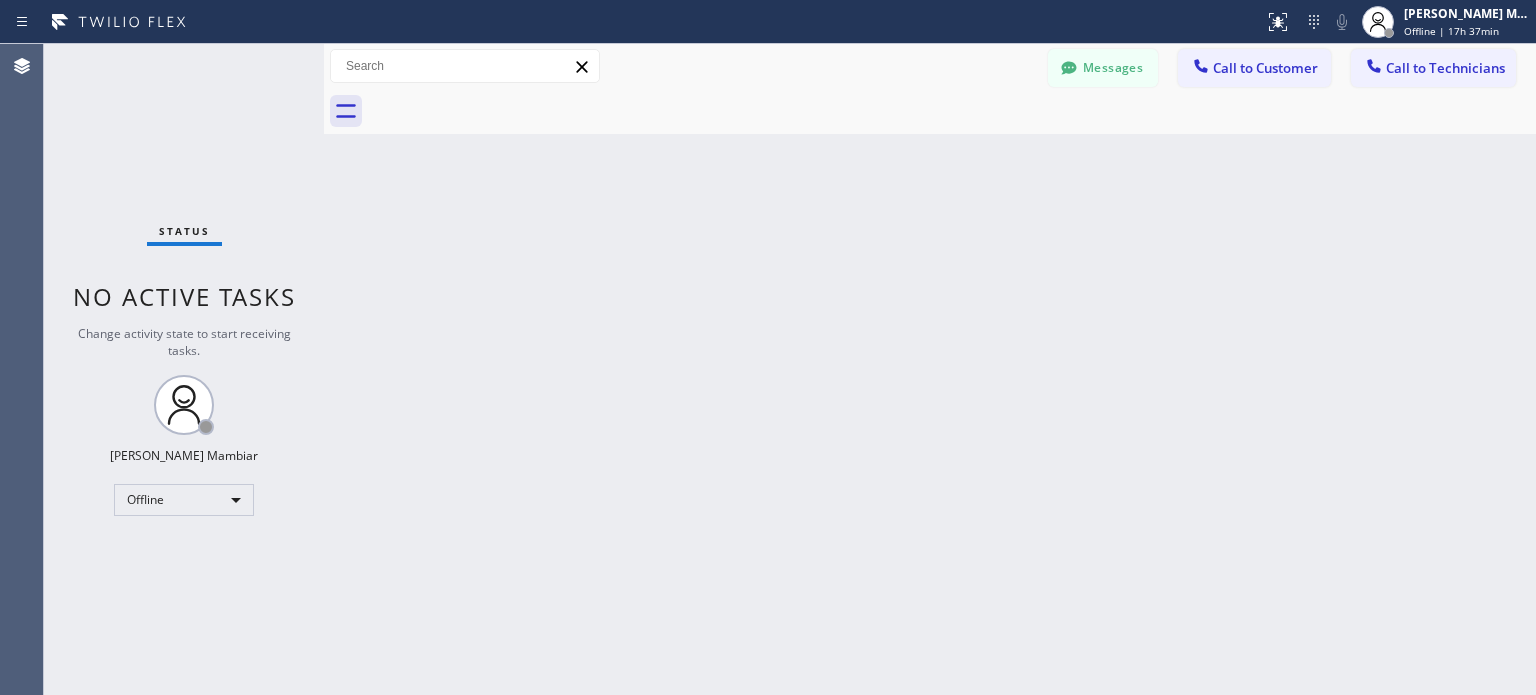 click on "Back to Dashboard Change Sender ID Customers Technicians [PERSON_NAME] [DATE] 10:53 AM Ok -- null null [DATE] 04:07 PM I called and left a voicemail, he has not gotten back to me  [PERSON_NAME] [DATE] 01:45 PM Thank you [PERSON_NAME] -- null null [DATE] 08:29 AM Hi [PERSON_NAME], may I know your availability this  week? -- null null [DATE] 09:01 PM My pleasure 😇  -- null null [DATE] 01:28 PM I had told you that I was not going to be able to get there wwithout gas money because I used all my money to get to the job on [DATE] -- null null [DATE] 10:55 AM Hi [PERSON_NAME] nice to meet you  -- null null [DATE] 09:35 AM  ​👍​ to “ Hi [PERSON_NAME], this is [PERSON_NAME], the new dispatcher from the Electrician Service Team. I am being trained by [PERSON_NAME]. I Just wanted to introduce myself and check your availability this week so we can assign jobs. You can reach me at [PHONE_NUMBER]. Looking forward to working with you! ”  -- null null [DATE] 09:20 AM -- null null [DATE] 08:30 AM -- null null [DATE] 04:13 PM Select a contact Call" at bounding box center (930, 369) 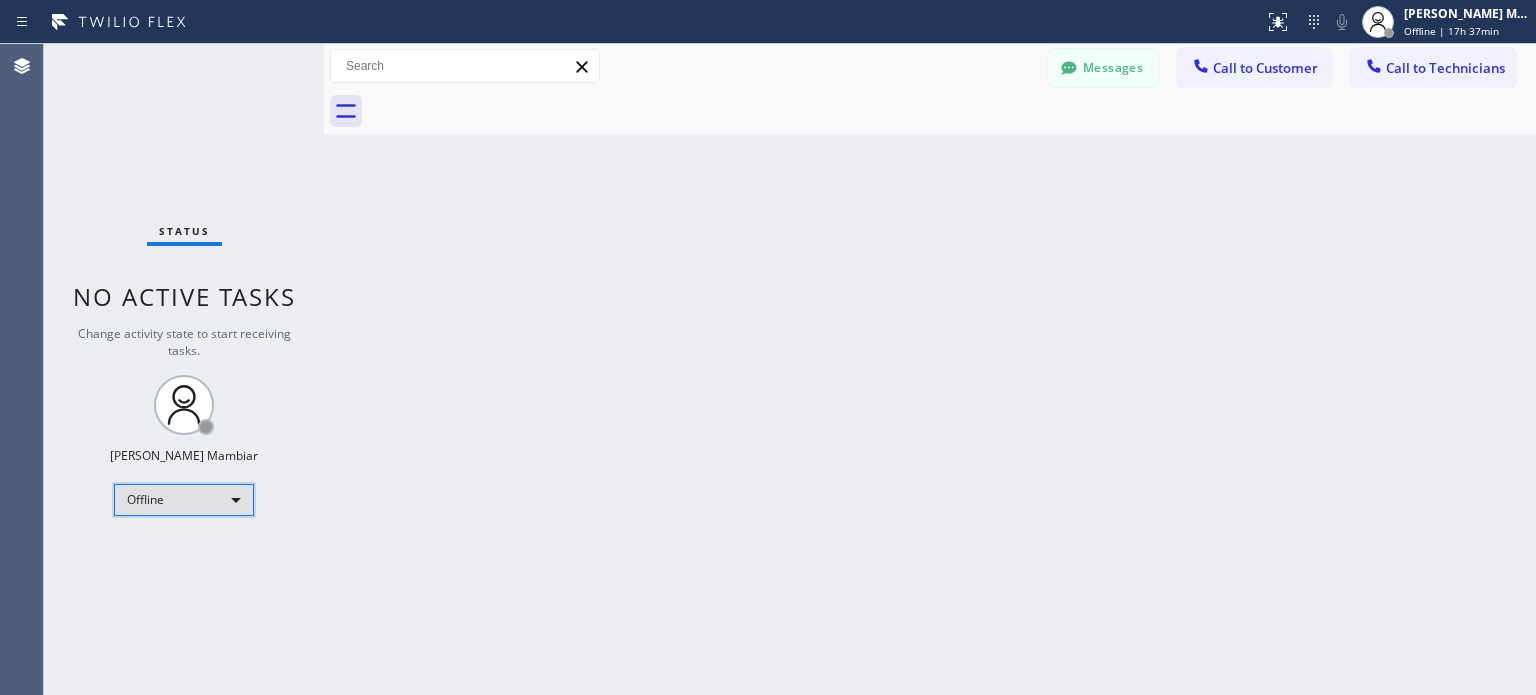 click on "Offline" at bounding box center [184, 500] 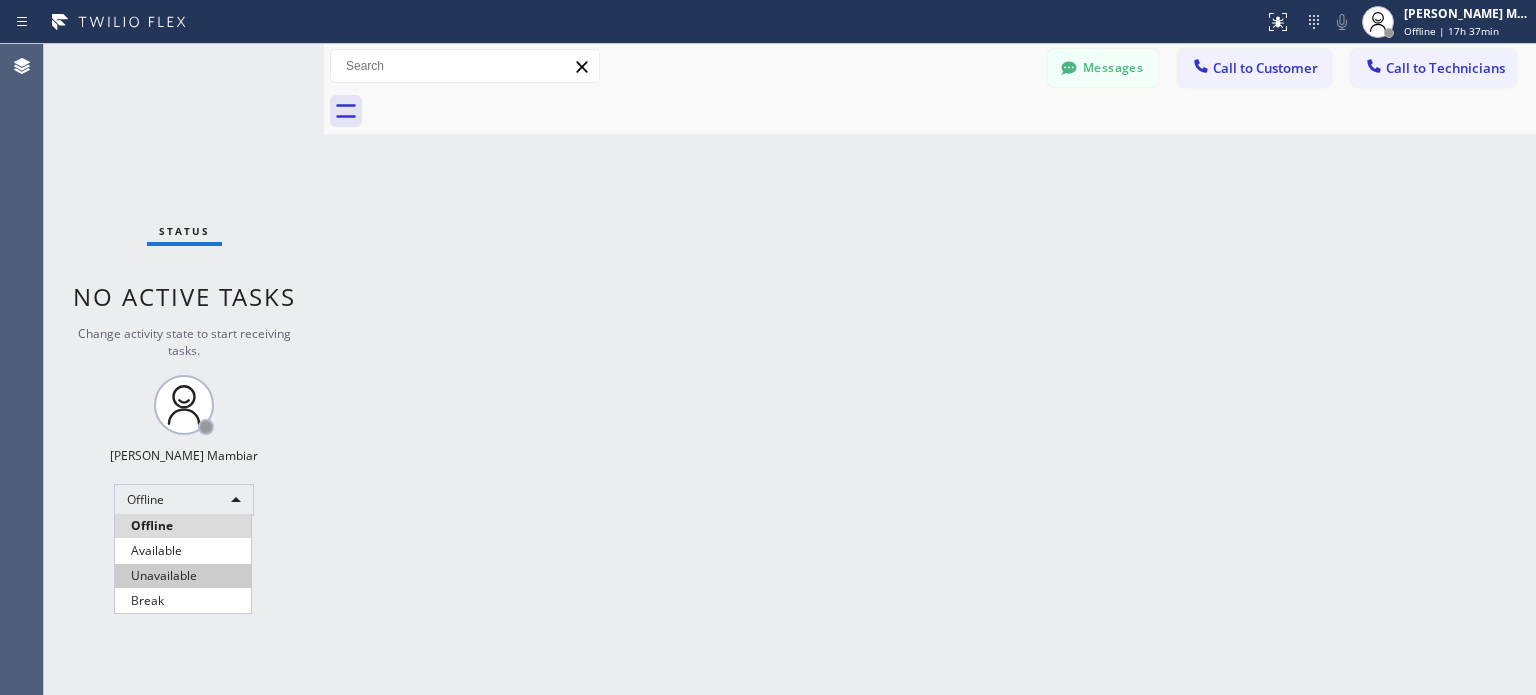 click on "Unavailable" at bounding box center (183, 576) 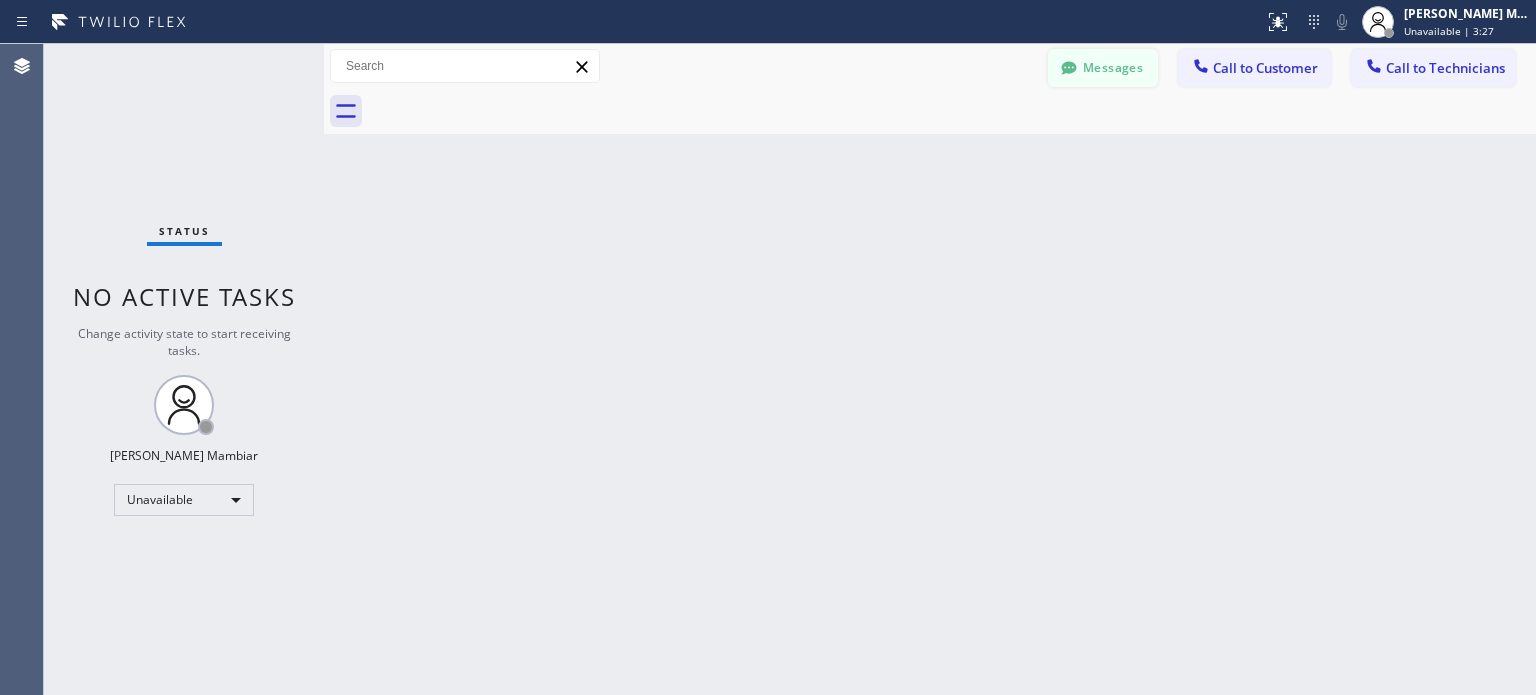 click on "Messages" at bounding box center [1103, 68] 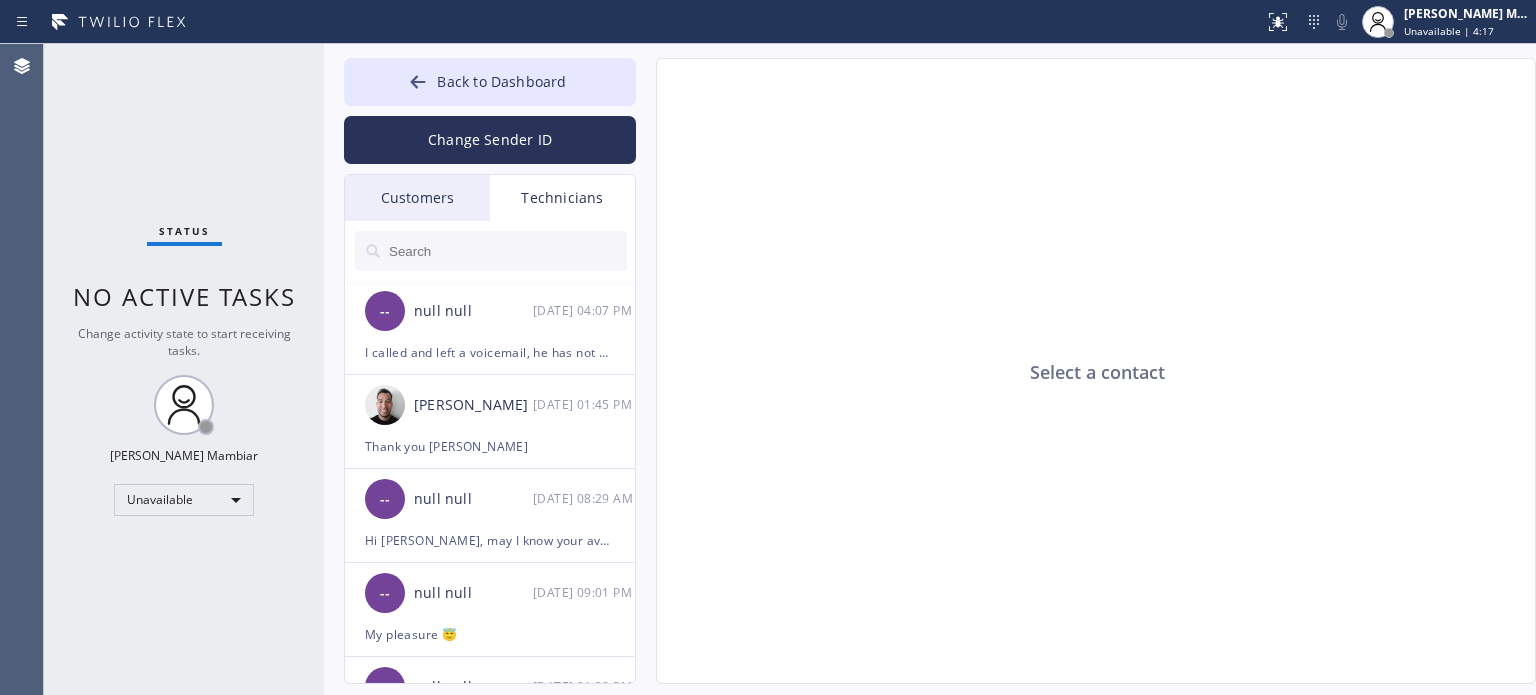 click on "Select a contact" 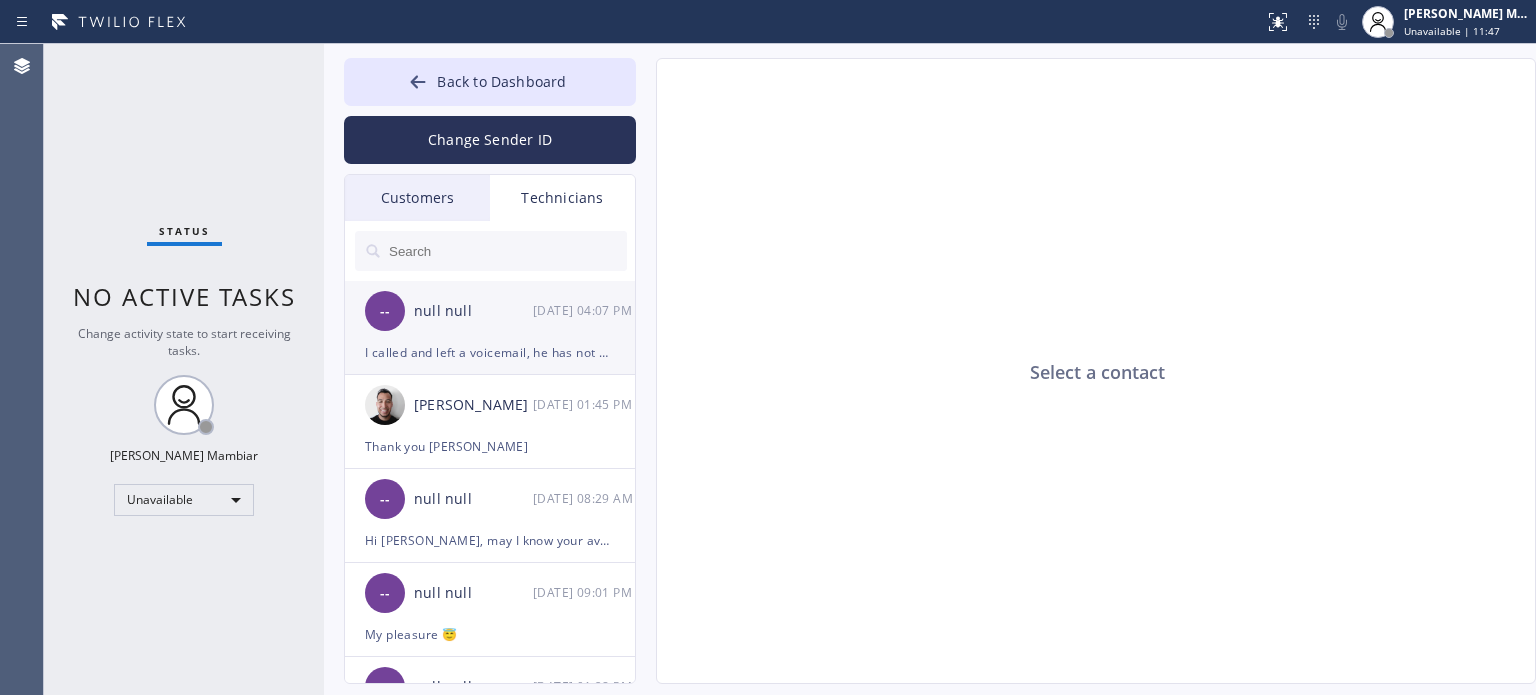 click on "I called and left a voicemail, he has not gotten back to me" at bounding box center [490, 352] 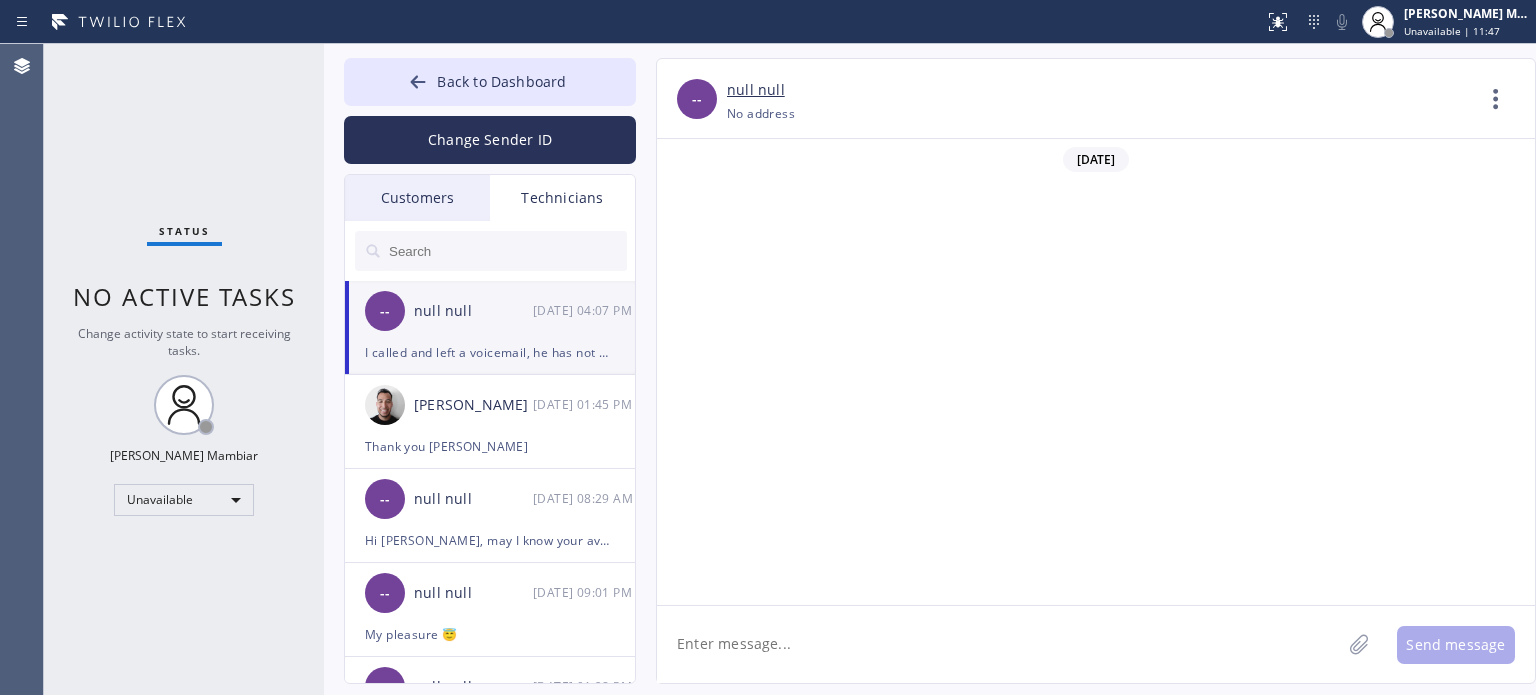 scroll, scrollTop: 2980, scrollLeft: 0, axis: vertical 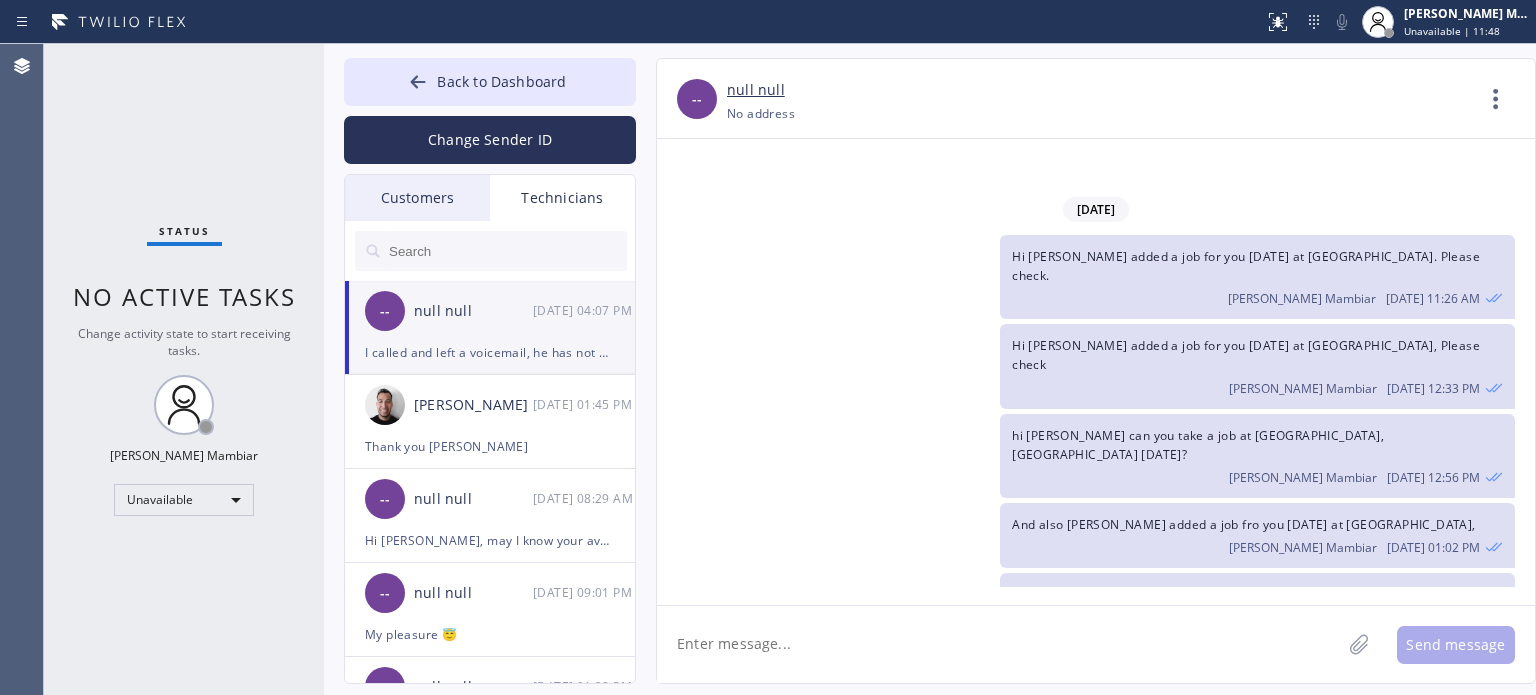 click 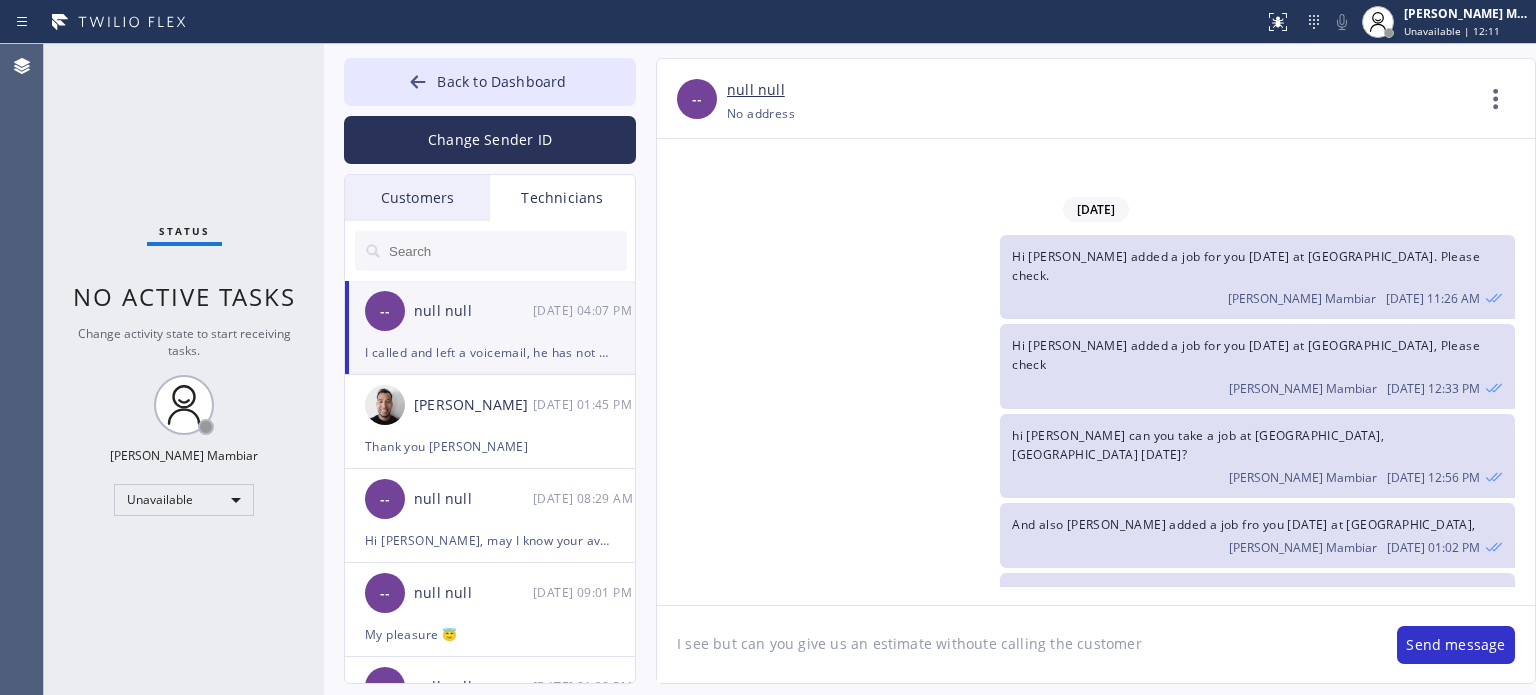 type on "I see but can you give us an estimate withoute calling the customer?" 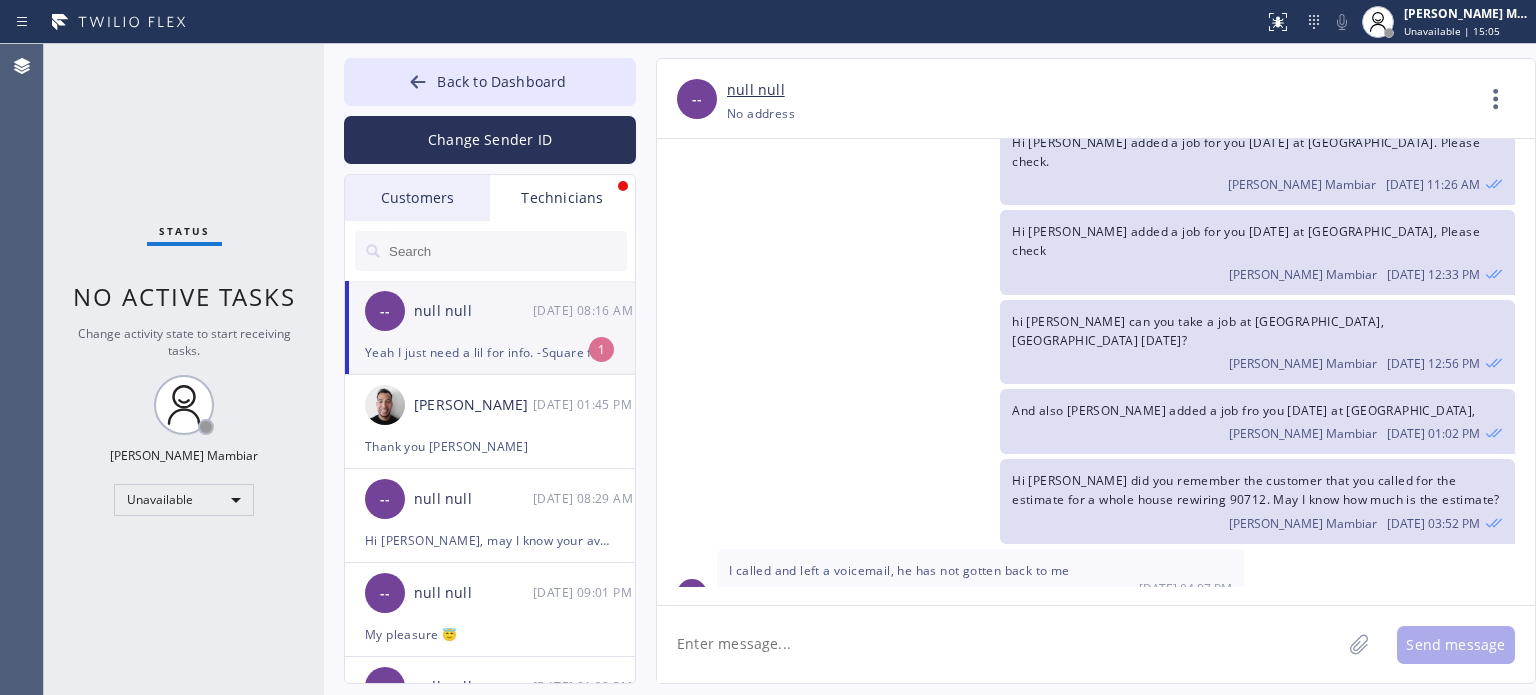 scroll, scrollTop: 3196, scrollLeft: 0, axis: vertical 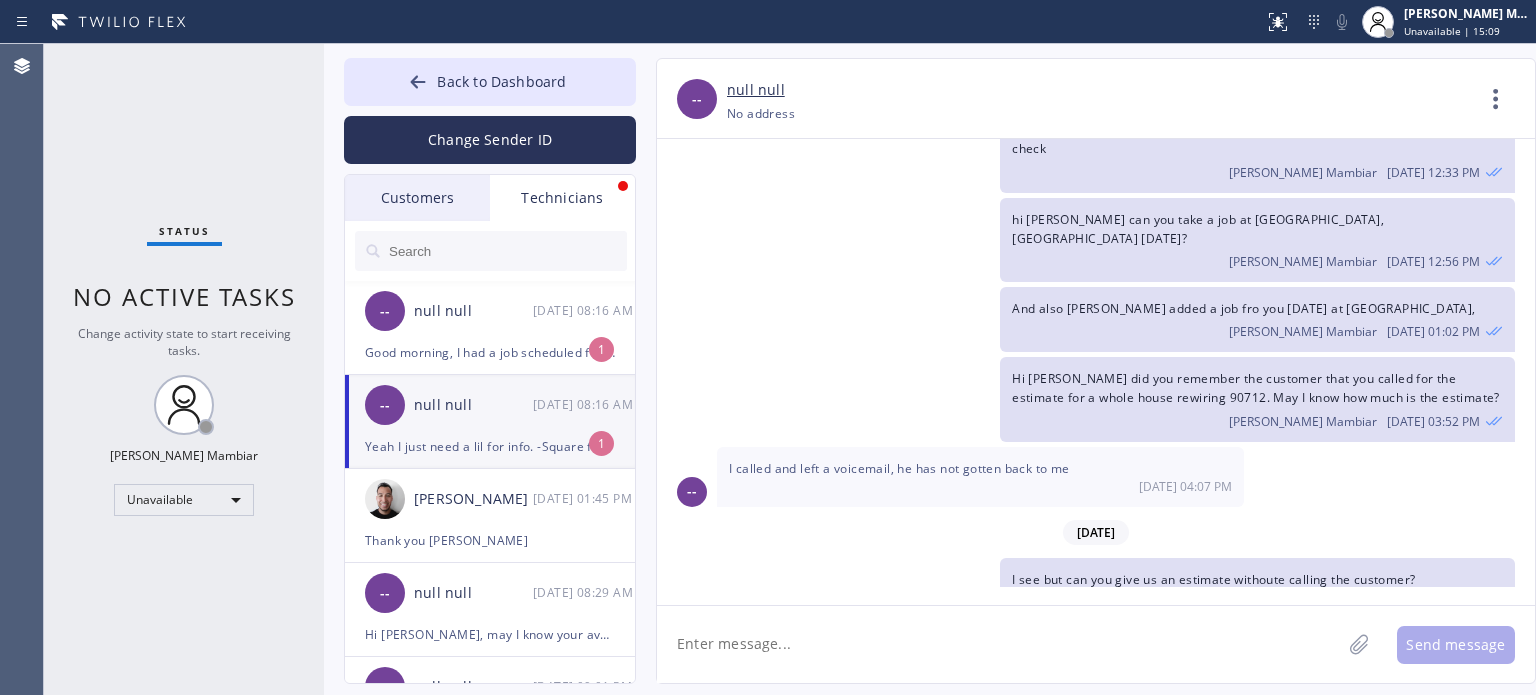 click 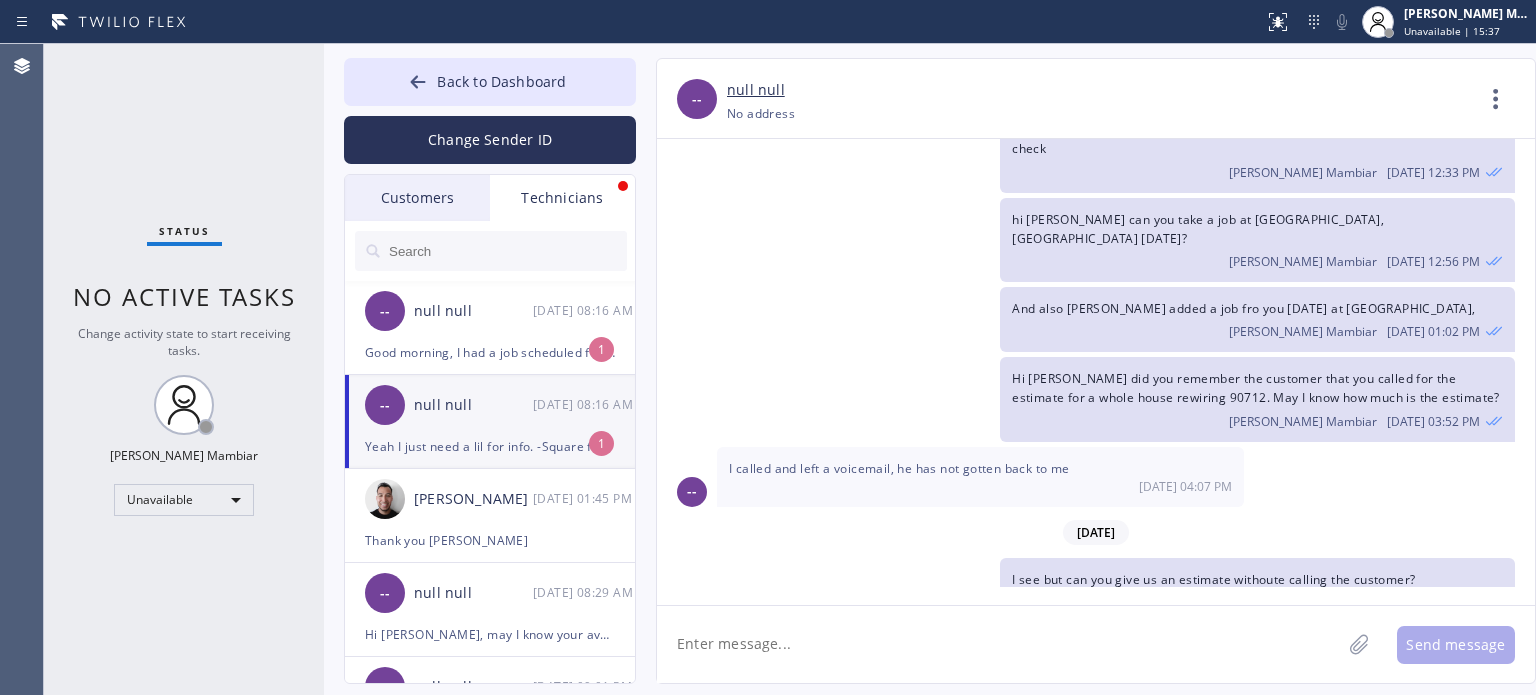 drag, startPoint x: 856, startPoint y: 545, endPoint x: 728, endPoint y: 507, distance: 133.52153 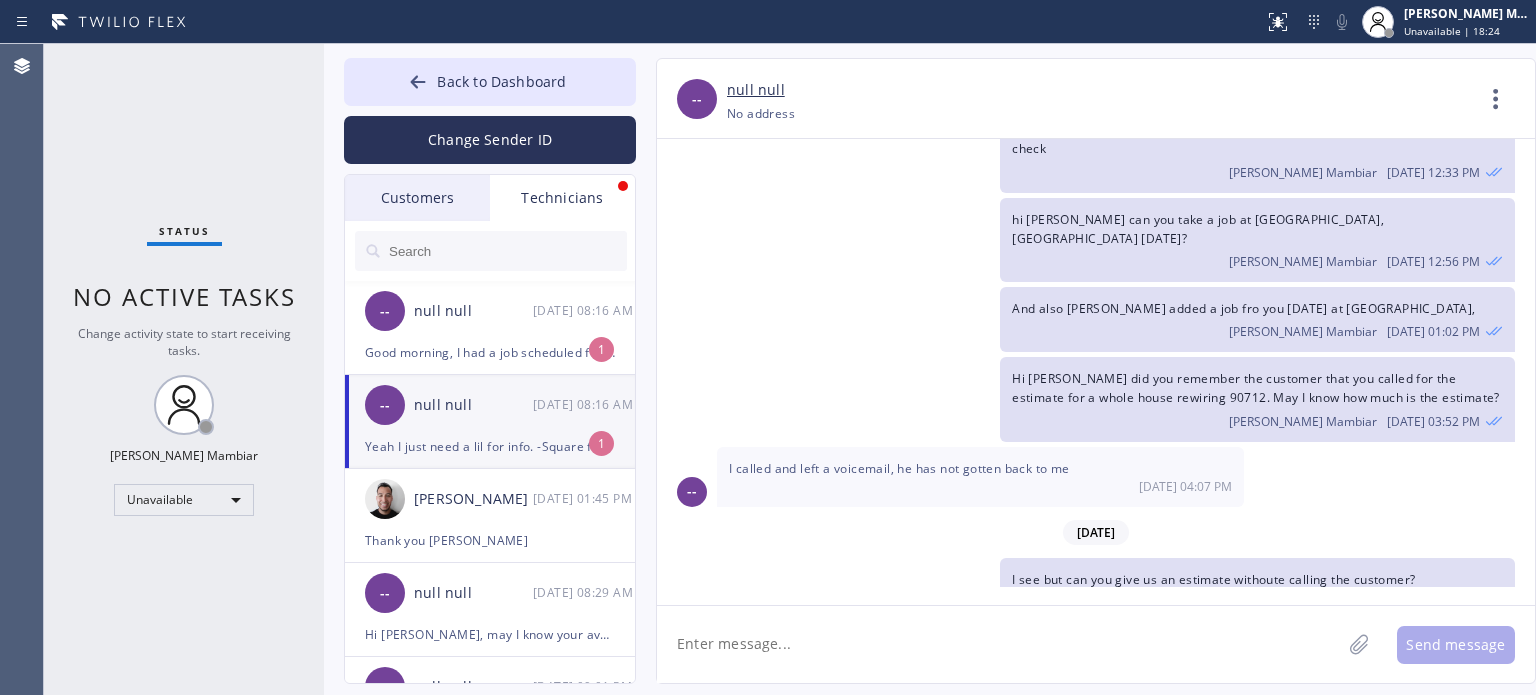 drag, startPoint x: 290, startPoint y: 556, endPoint x: 316, endPoint y: 539, distance: 31.06445 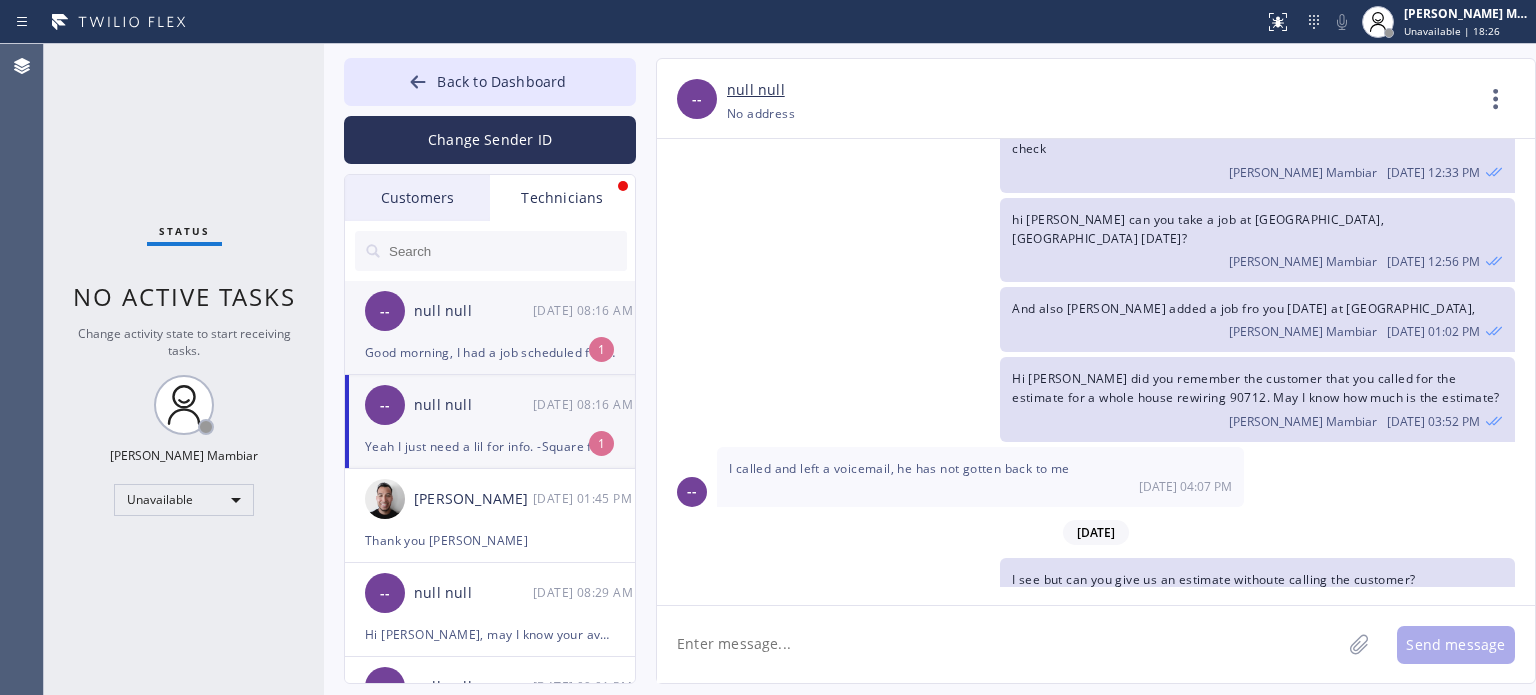 click on "-- null null 07/10 08:16 AM" at bounding box center (491, 311) 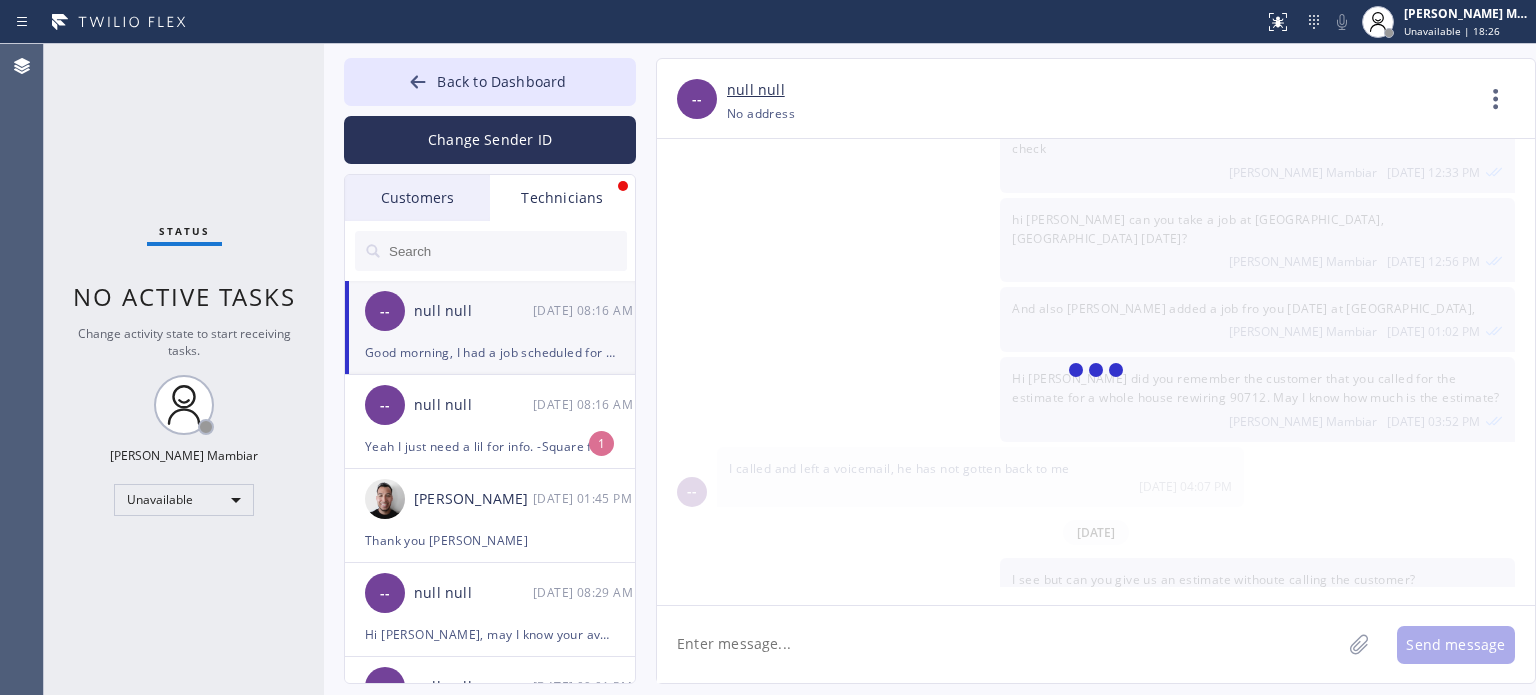 scroll, scrollTop: 0, scrollLeft: 0, axis: both 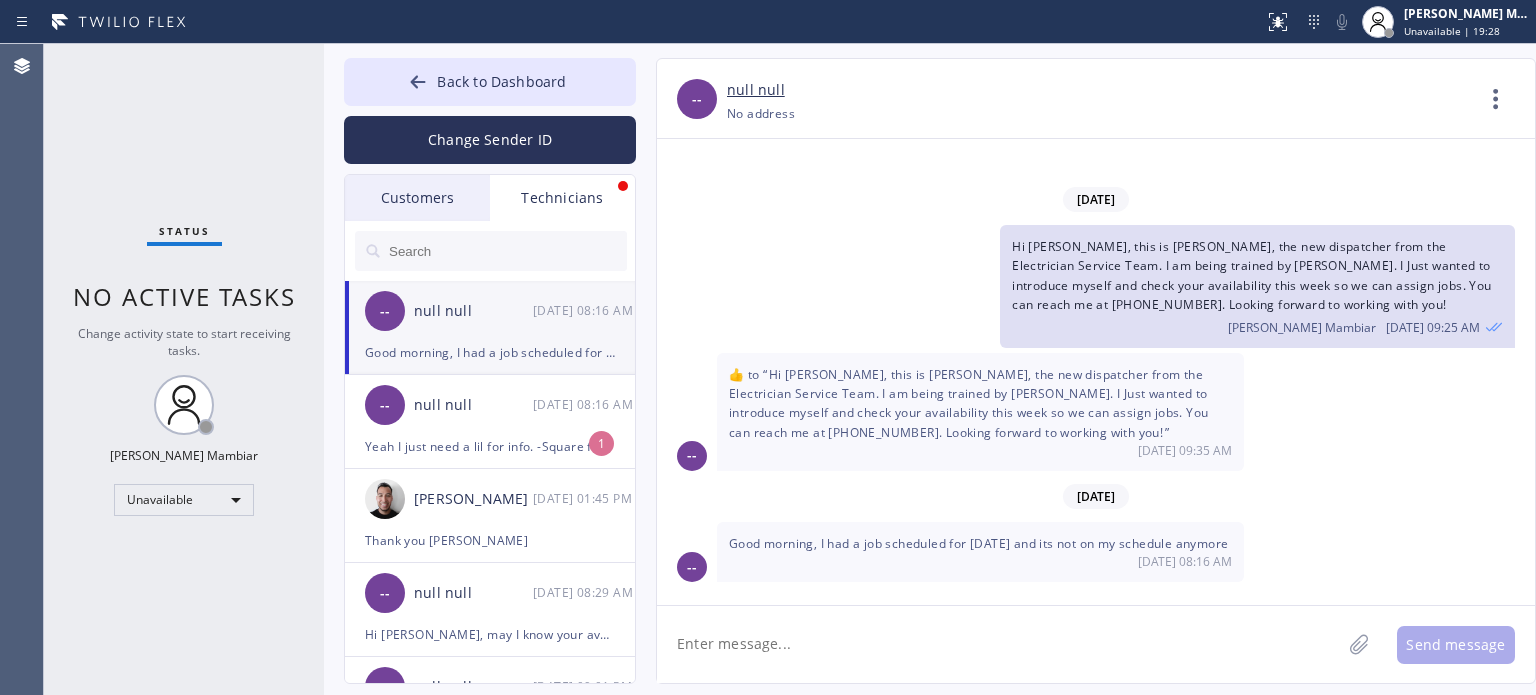 click 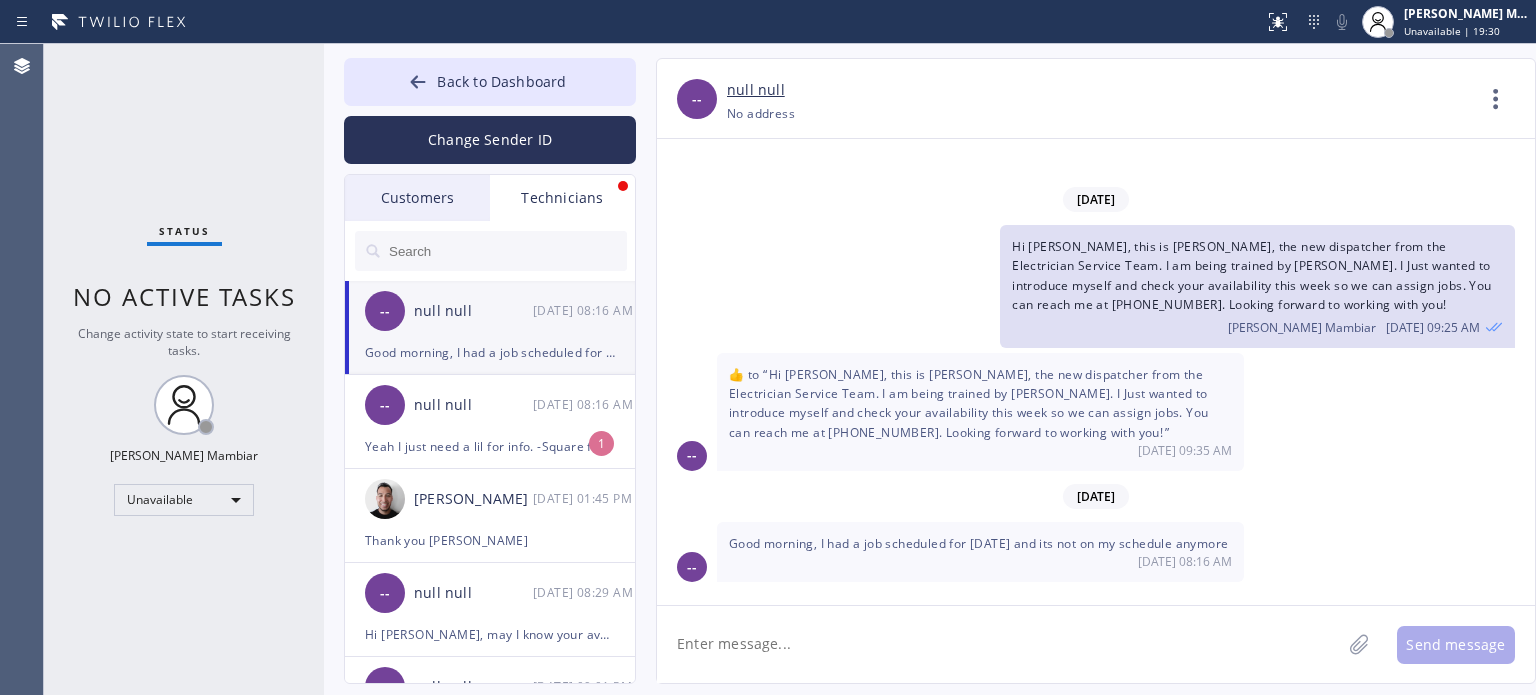 type on "M" 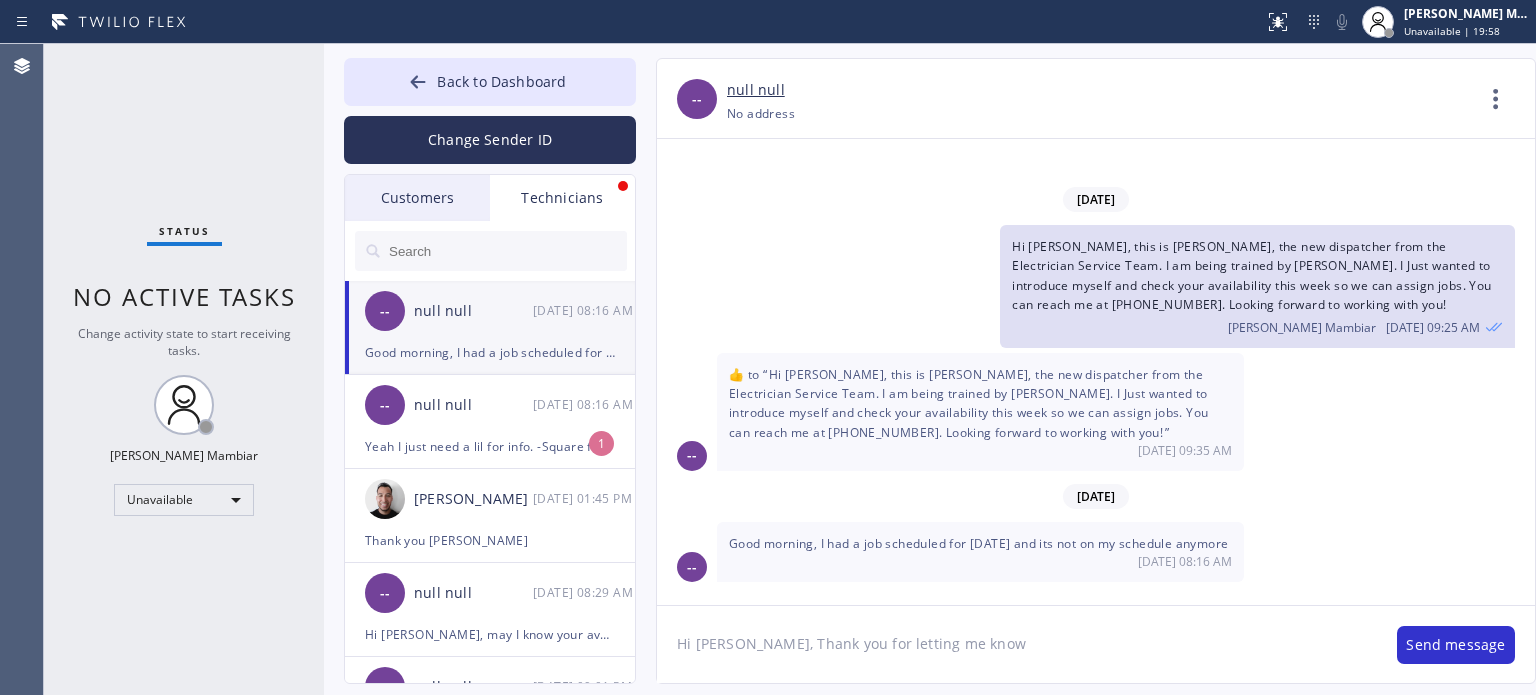 click on "Hi tyler, Thank you for letting me know" 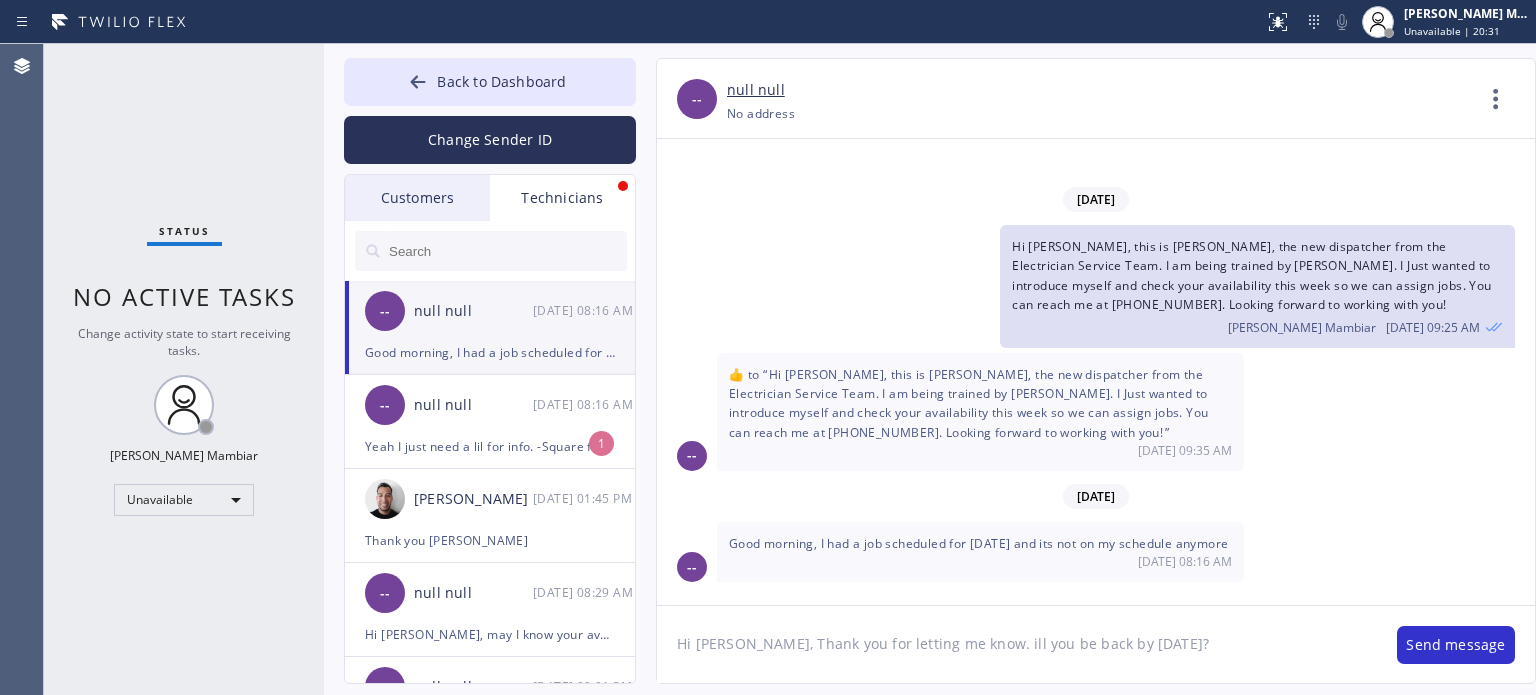 type on "Hi tyler, Thank you for letting me know. Will you be back by friday?" 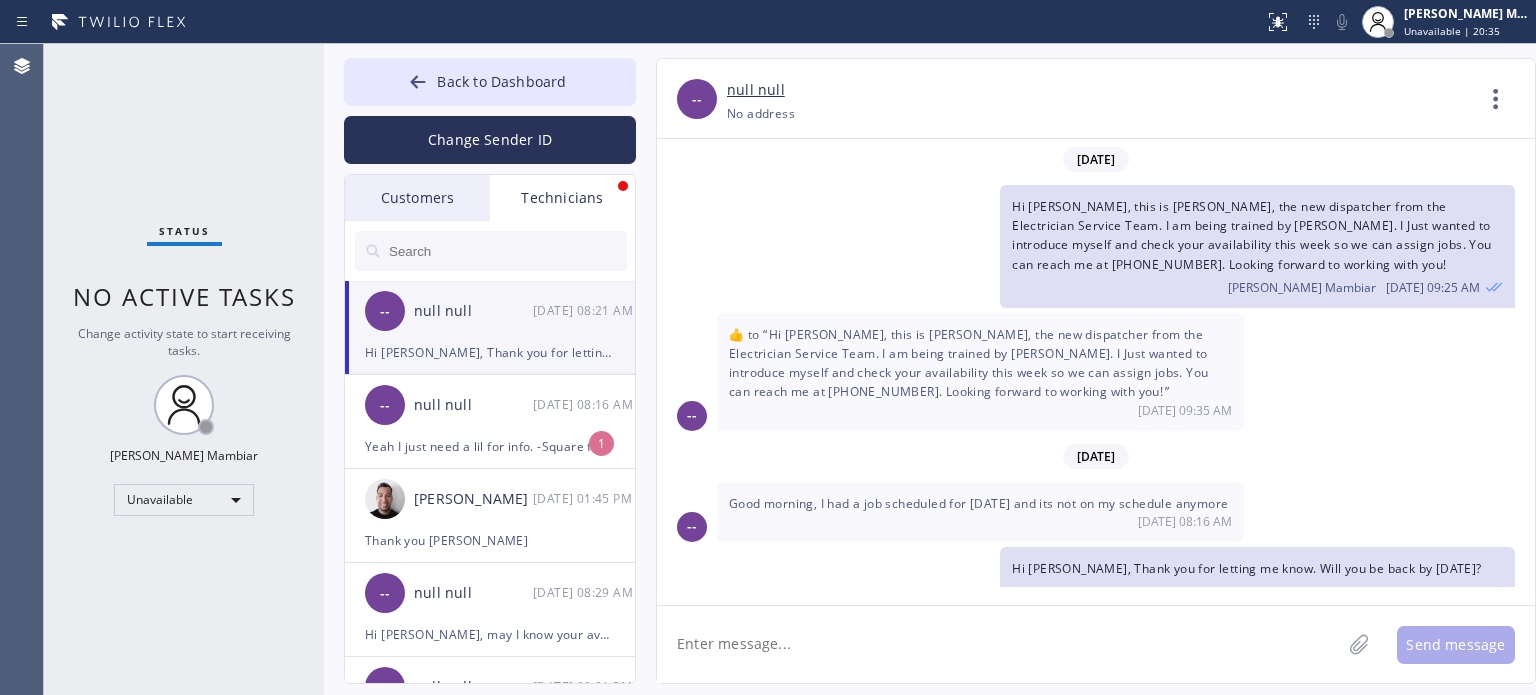 scroll, scrollTop: 24, scrollLeft: 0, axis: vertical 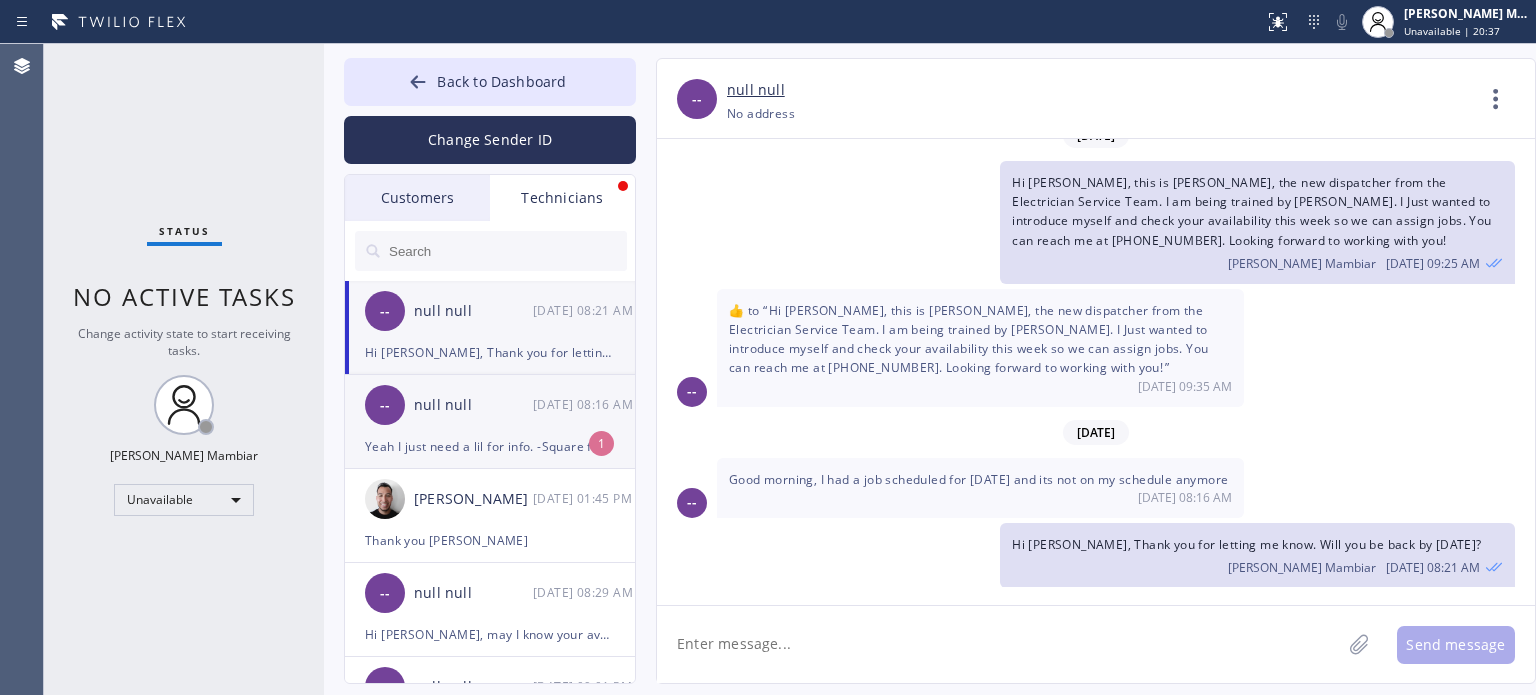 click on "-- null null 07/10 08:16 AM" at bounding box center [491, 405] 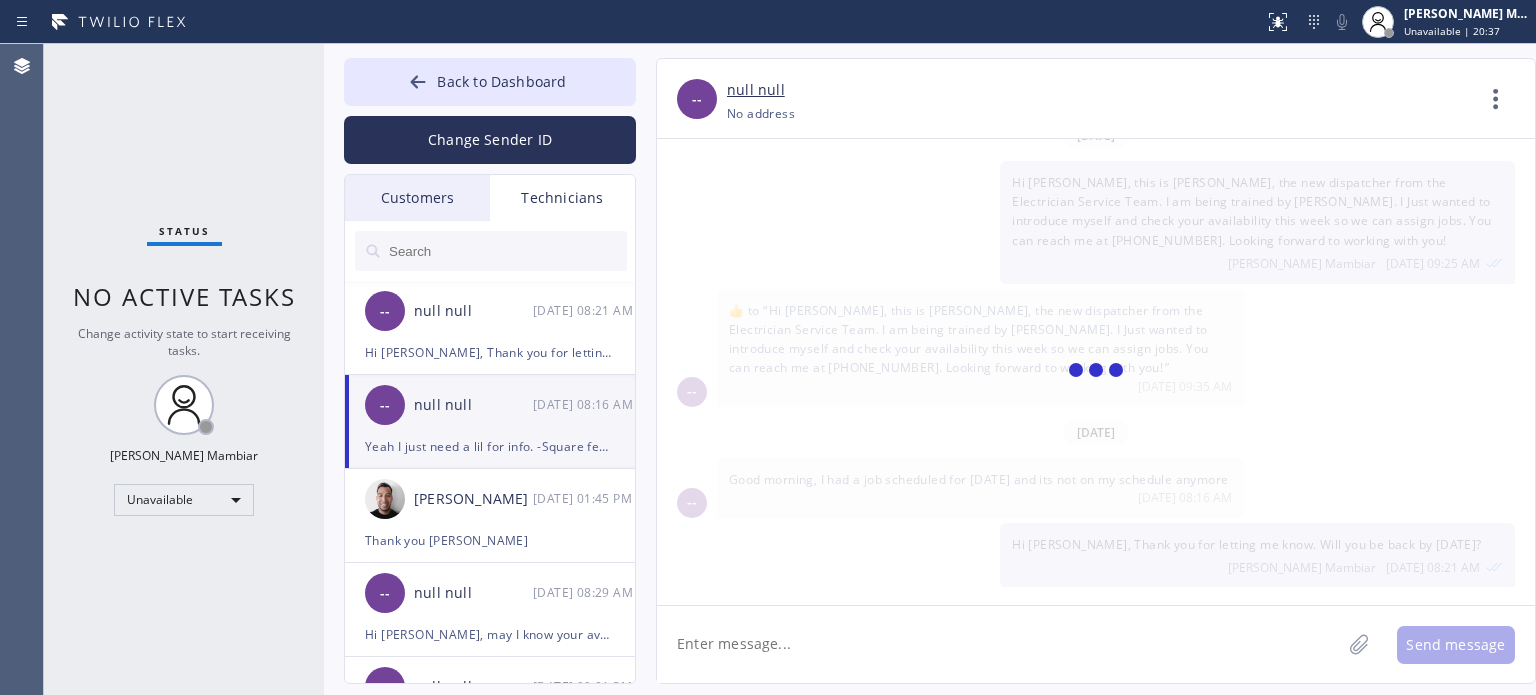 scroll, scrollTop: 3196, scrollLeft: 0, axis: vertical 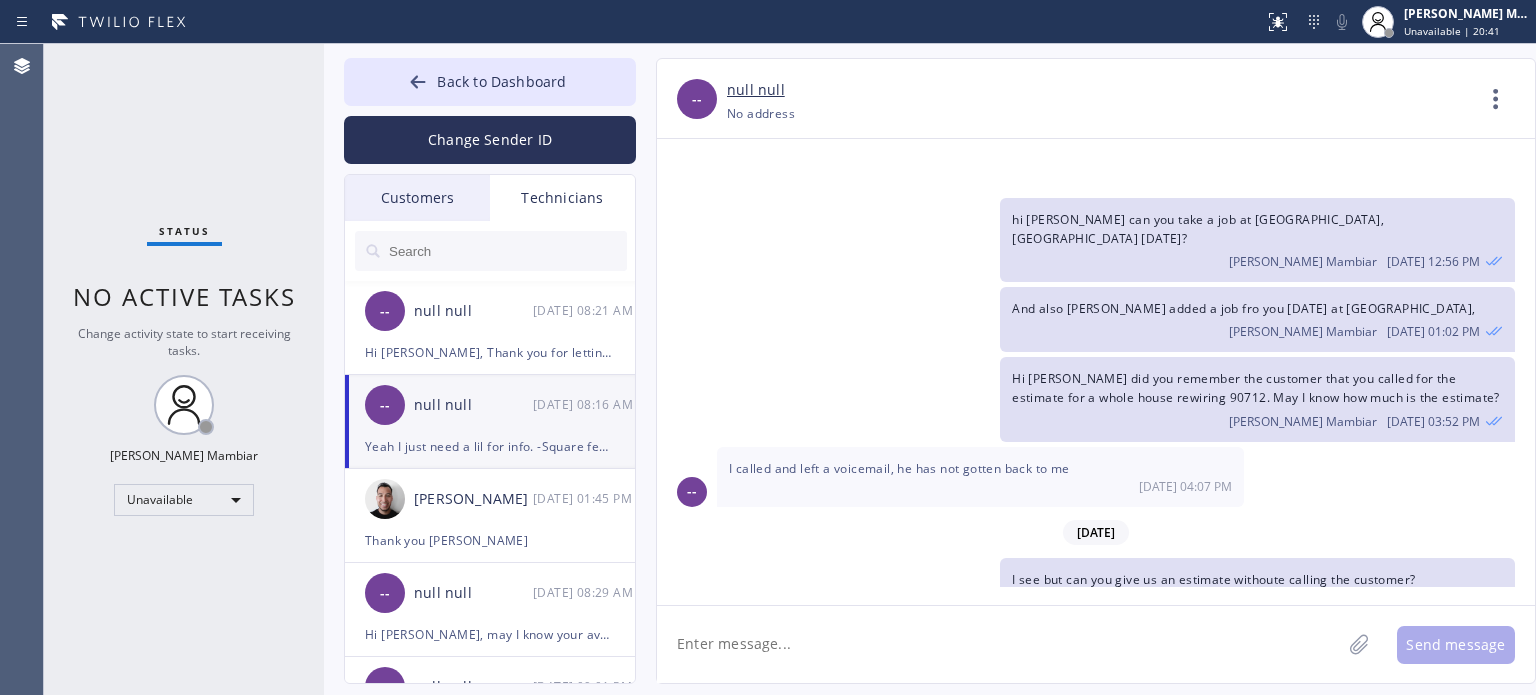 click 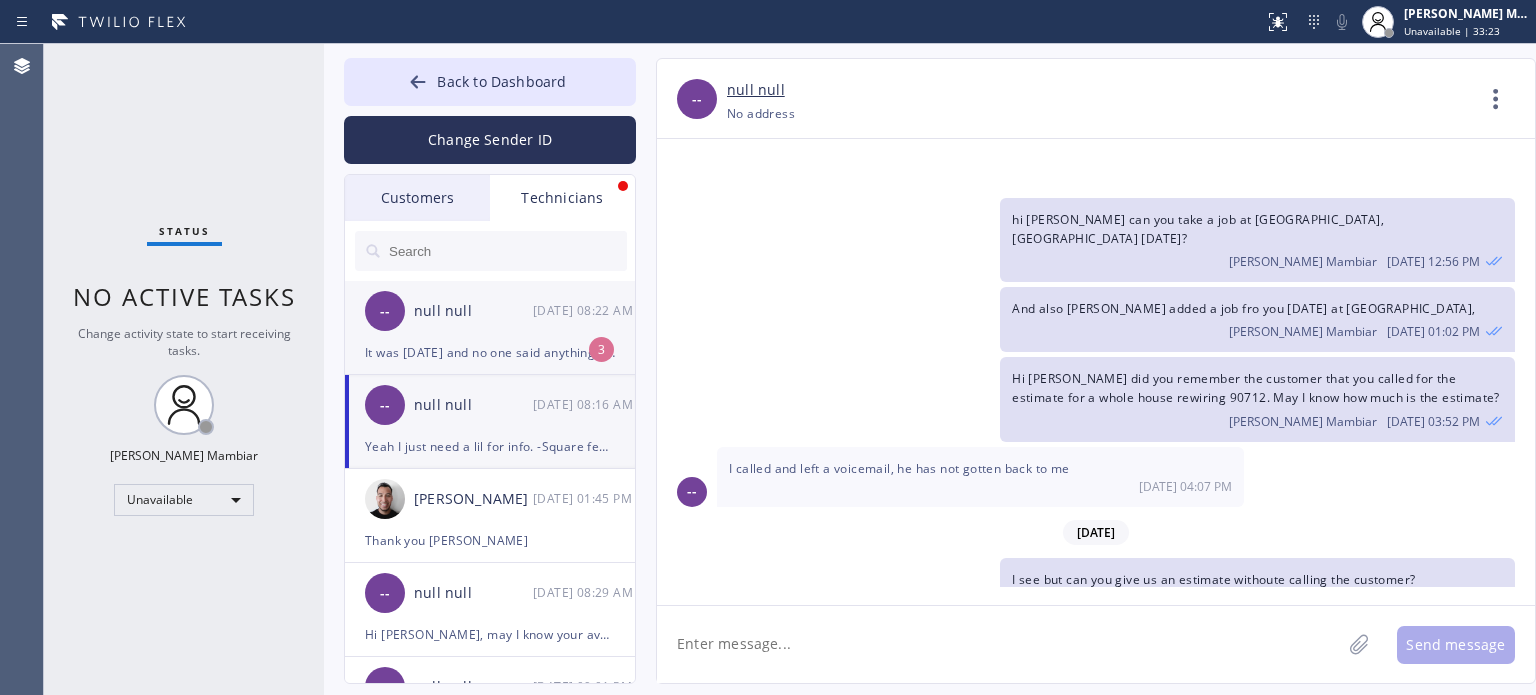 click on "-- null null 07/10 08:22 AM" at bounding box center (491, 311) 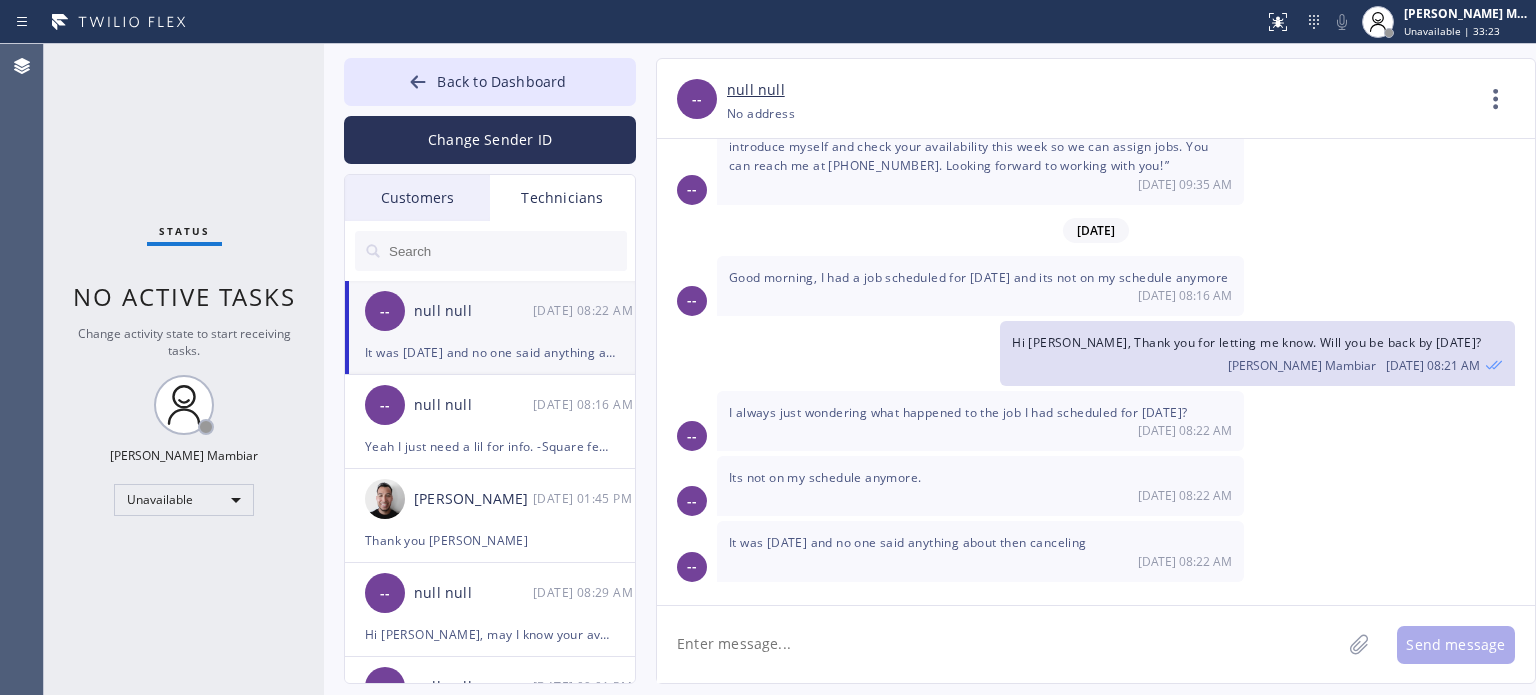 scroll, scrollTop: 216, scrollLeft: 0, axis: vertical 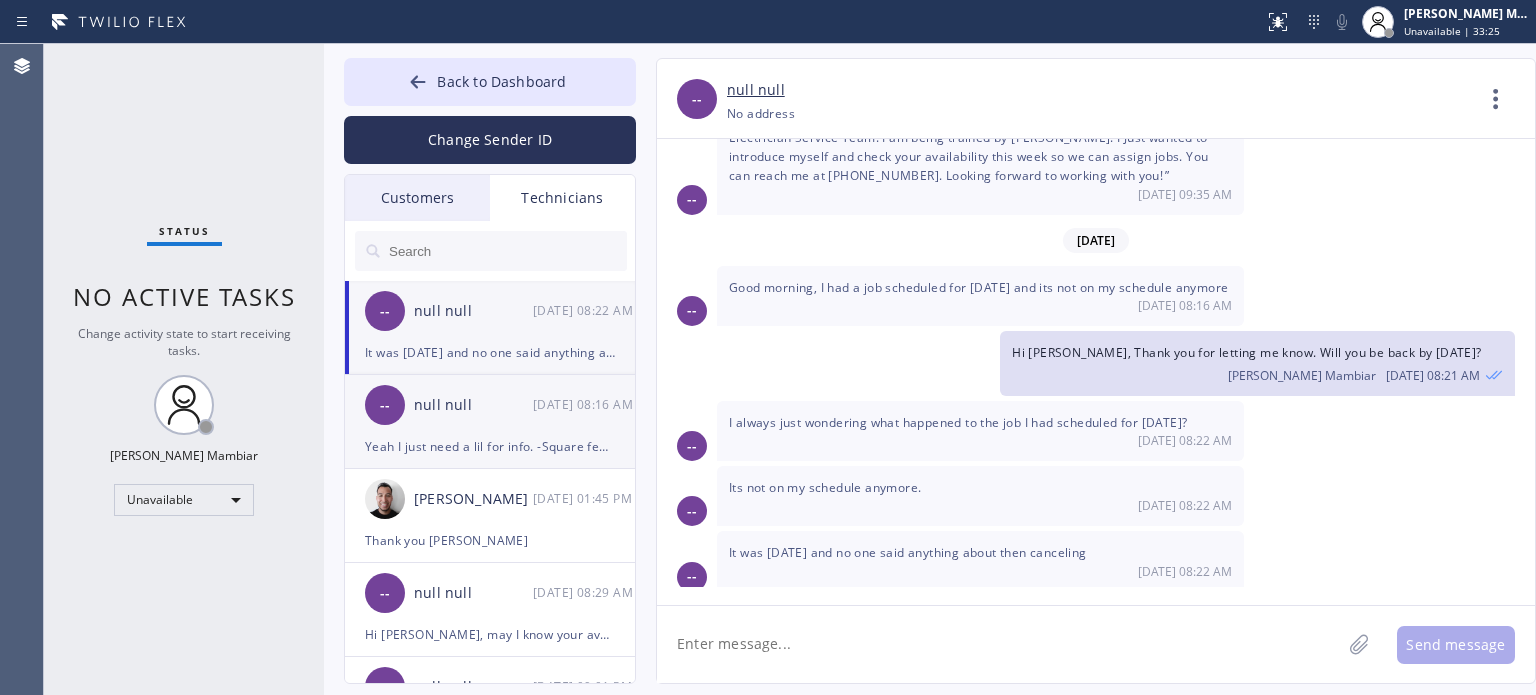click on "null null" at bounding box center (473, 405) 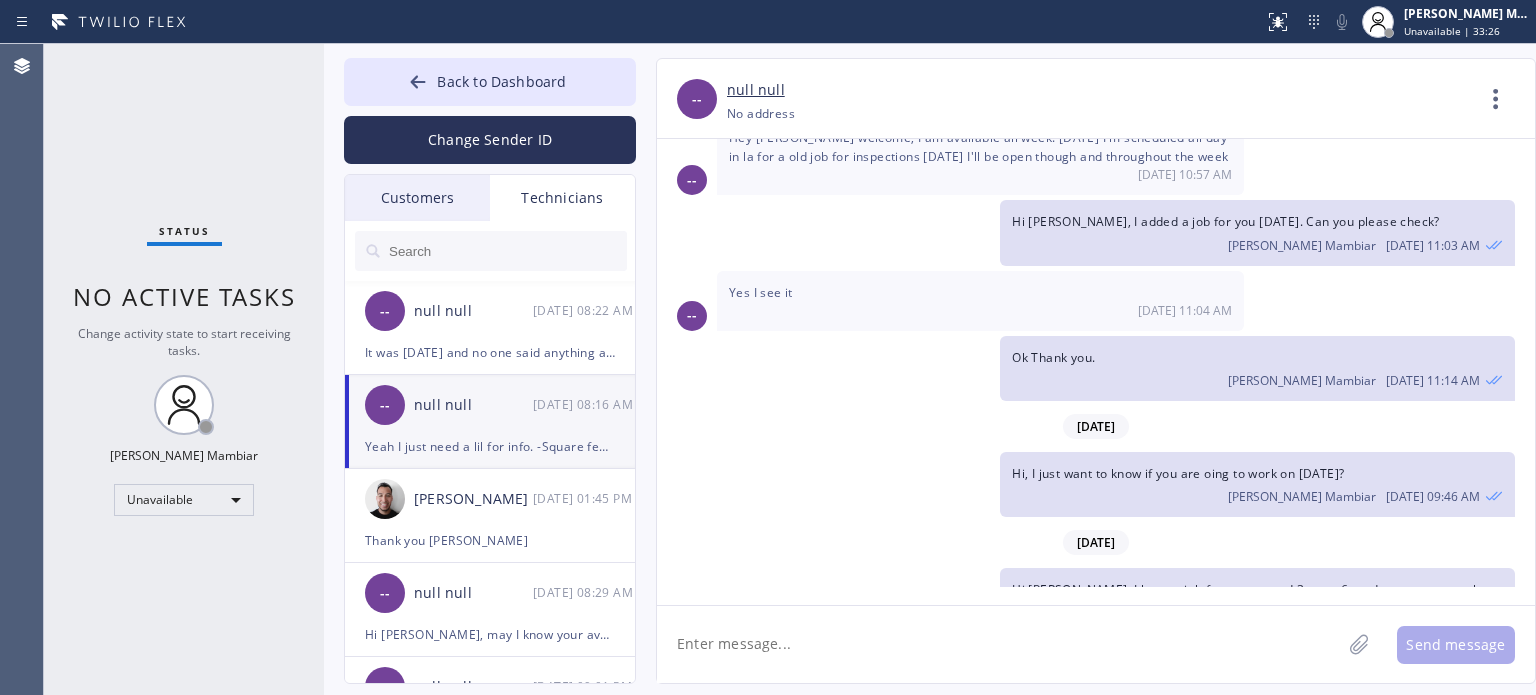 scroll, scrollTop: 3196, scrollLeft: 0, axis: vertical 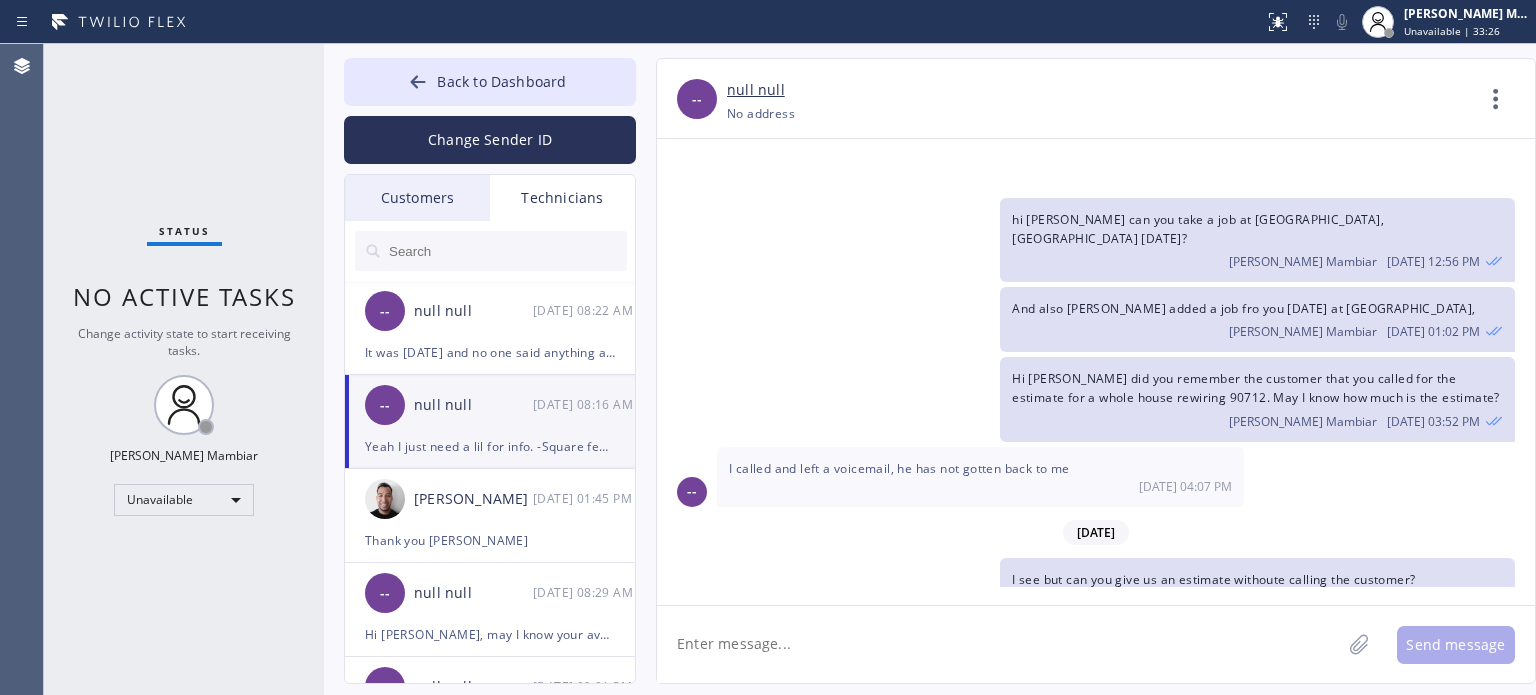 click 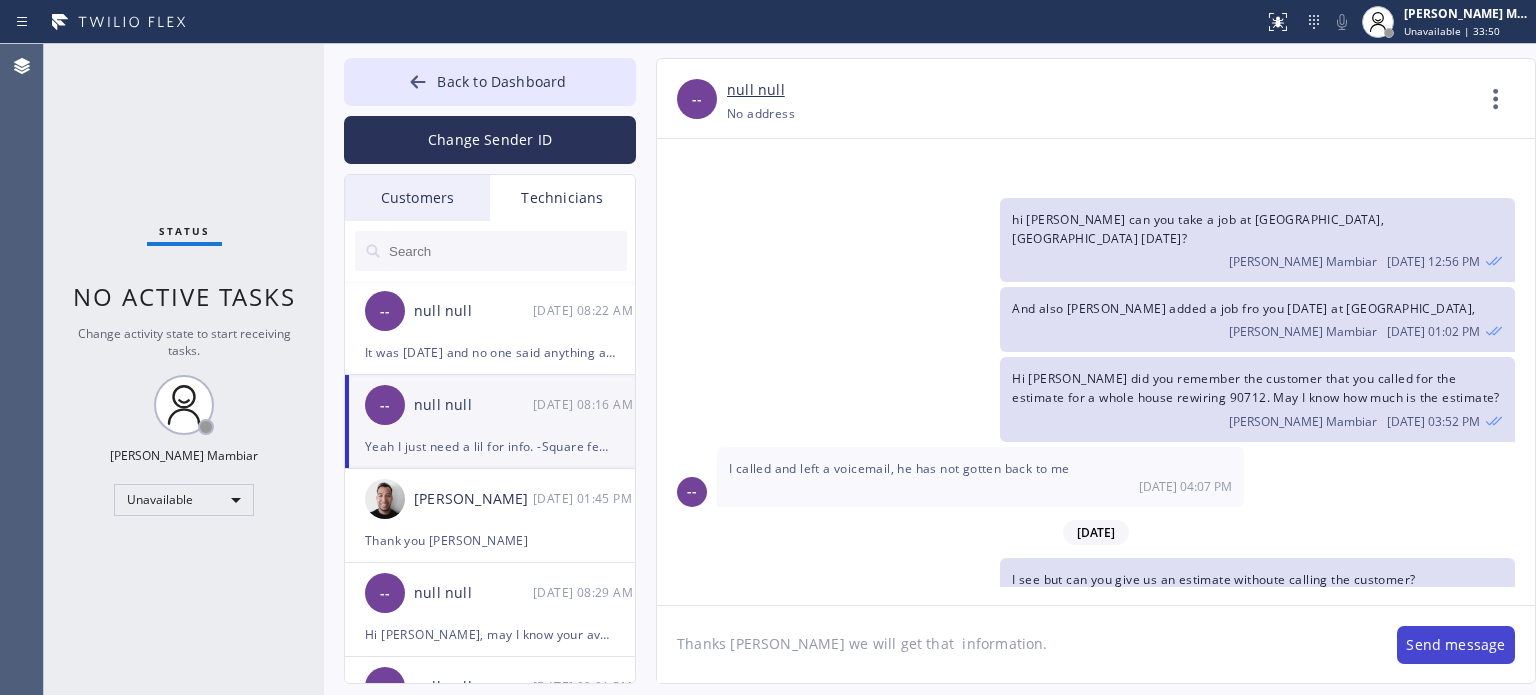 type on "Thanks luis we will get that  information." 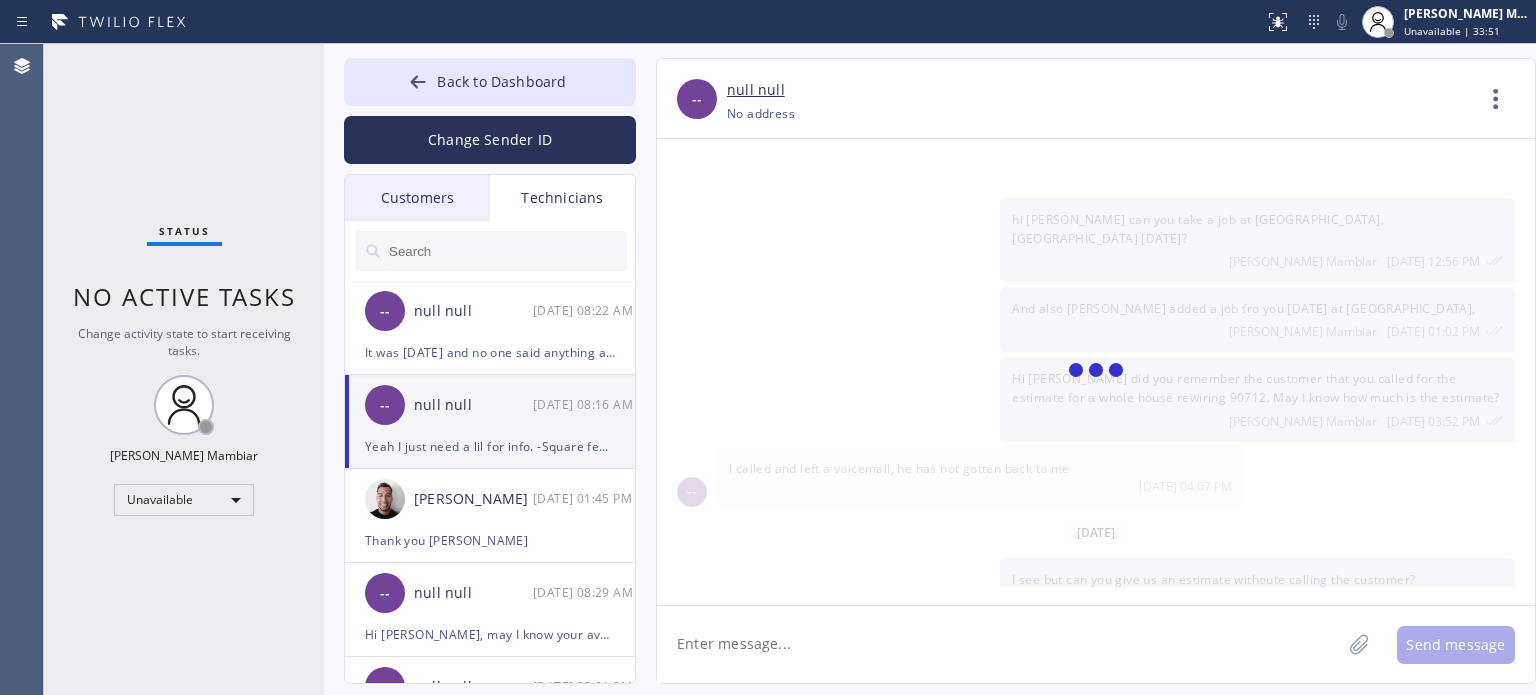 scroll, scrollTop: 3266, scrollLeft: 0, axis: vertical 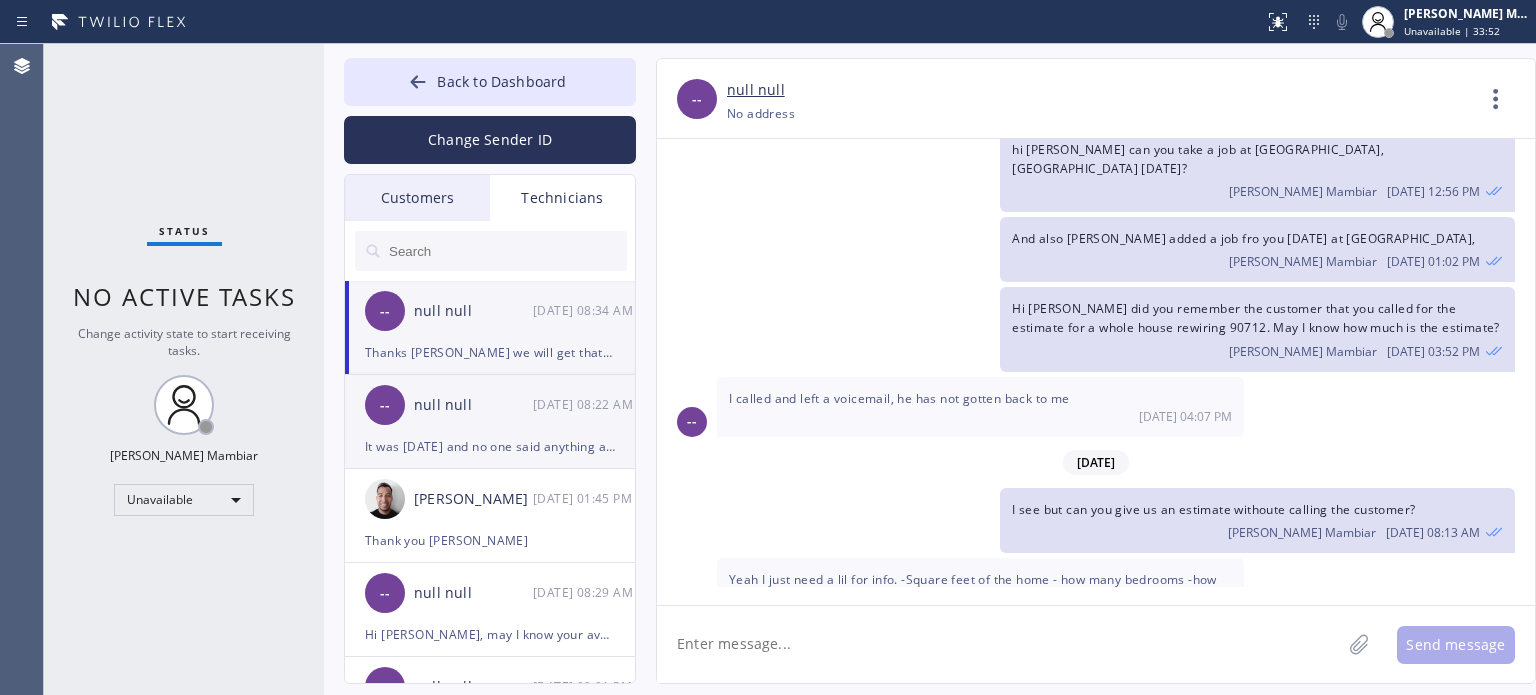 click on "-- null null 07/10 08:22 AM" at bounding box center (491, 405) 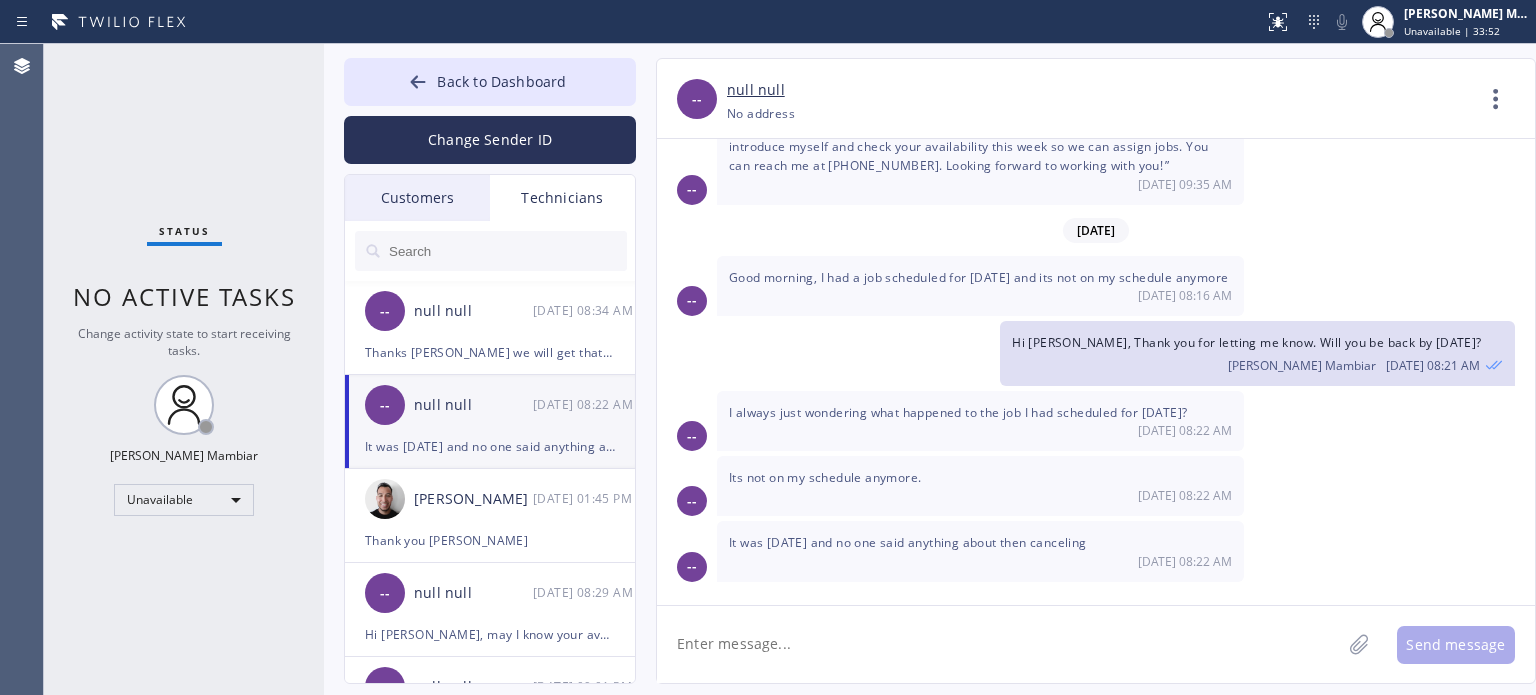 scroll, scrollTop: 216, scrollLeft: 0, axis: vertical 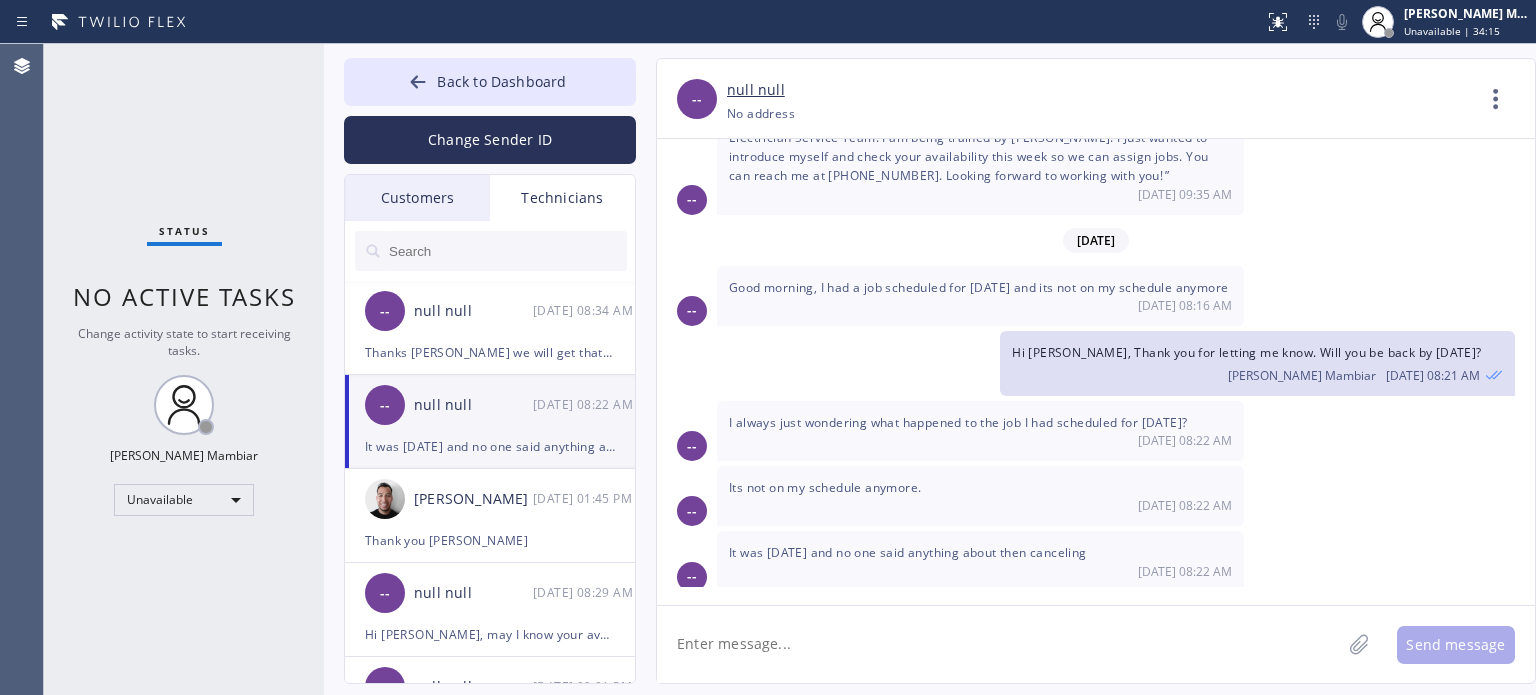 click 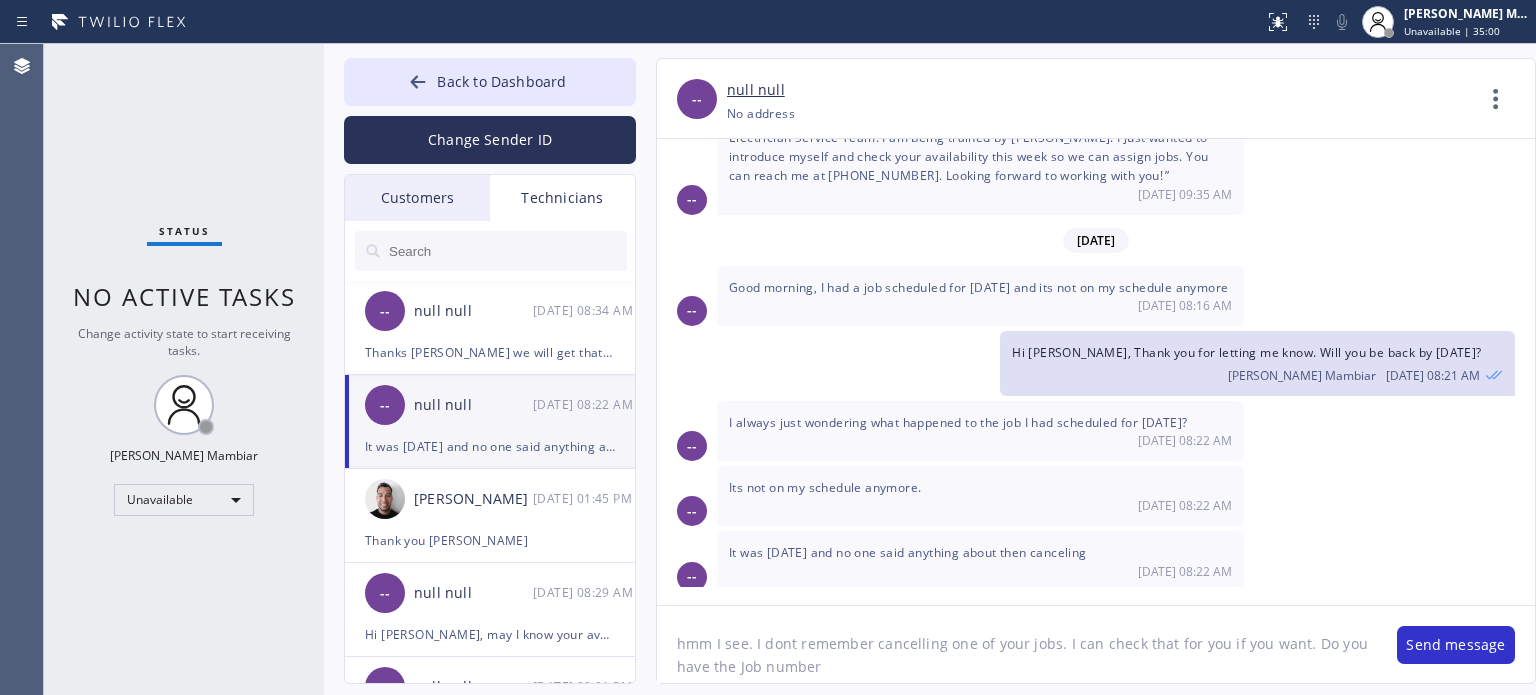 type on "hmm I see. I dont remember cancelling one of your jobs. I can check that for you if you want. Do you have the Job number?" 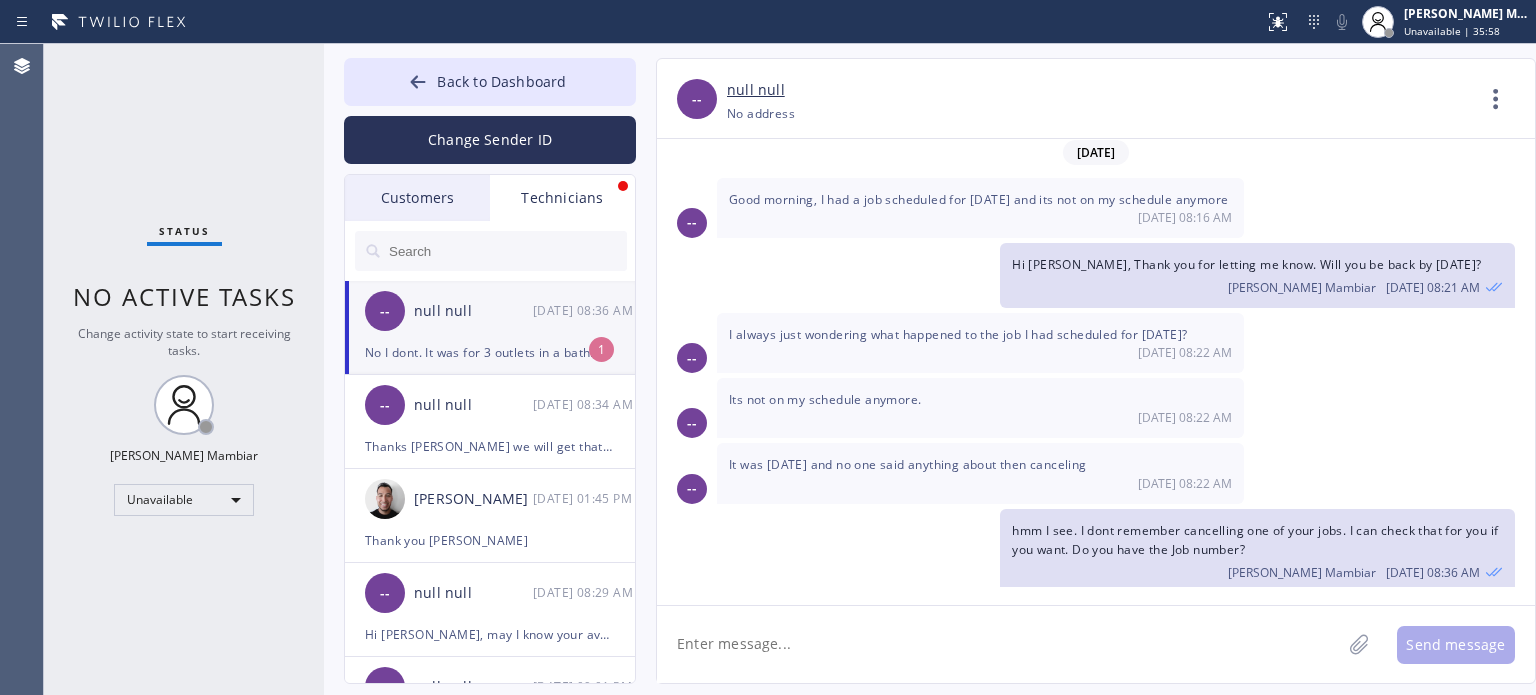 scroll, scrollTop: 368, scrollLeft: 0, axis: vertical 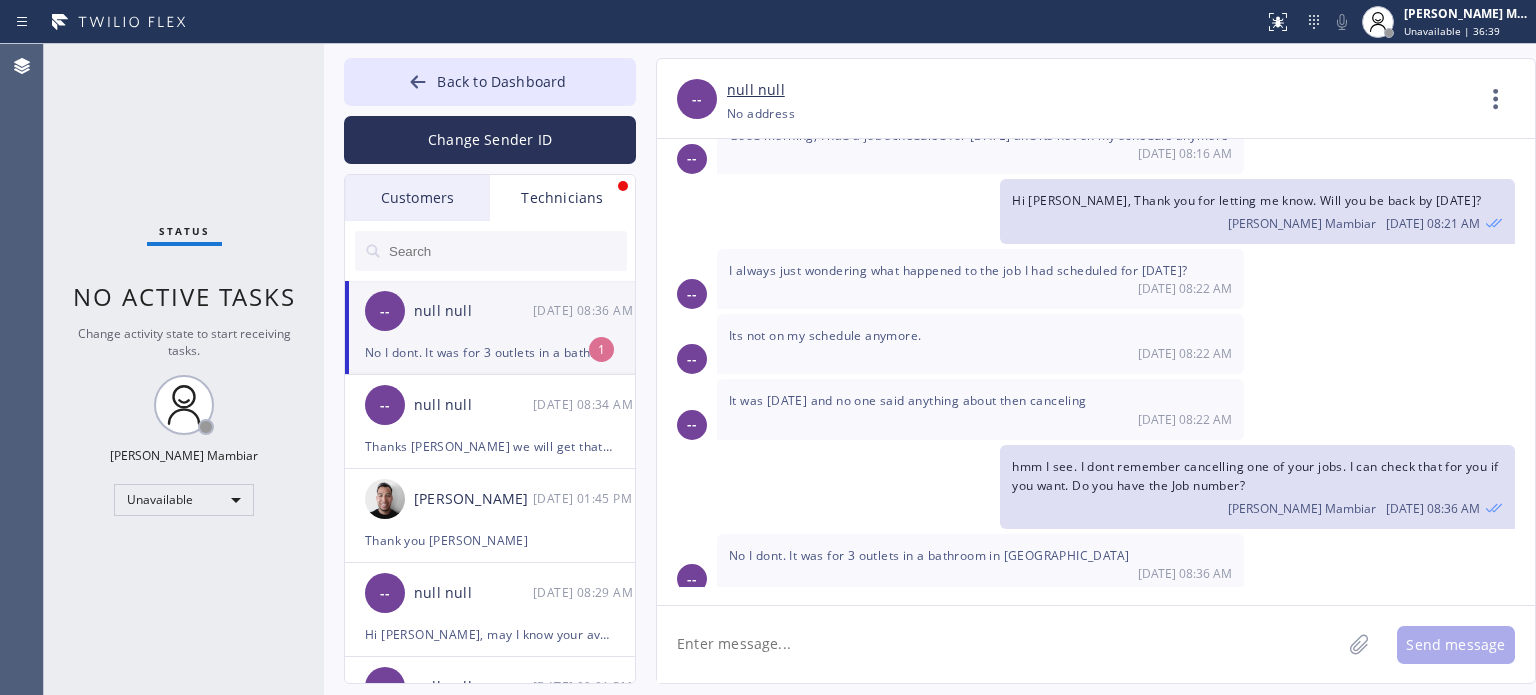 click 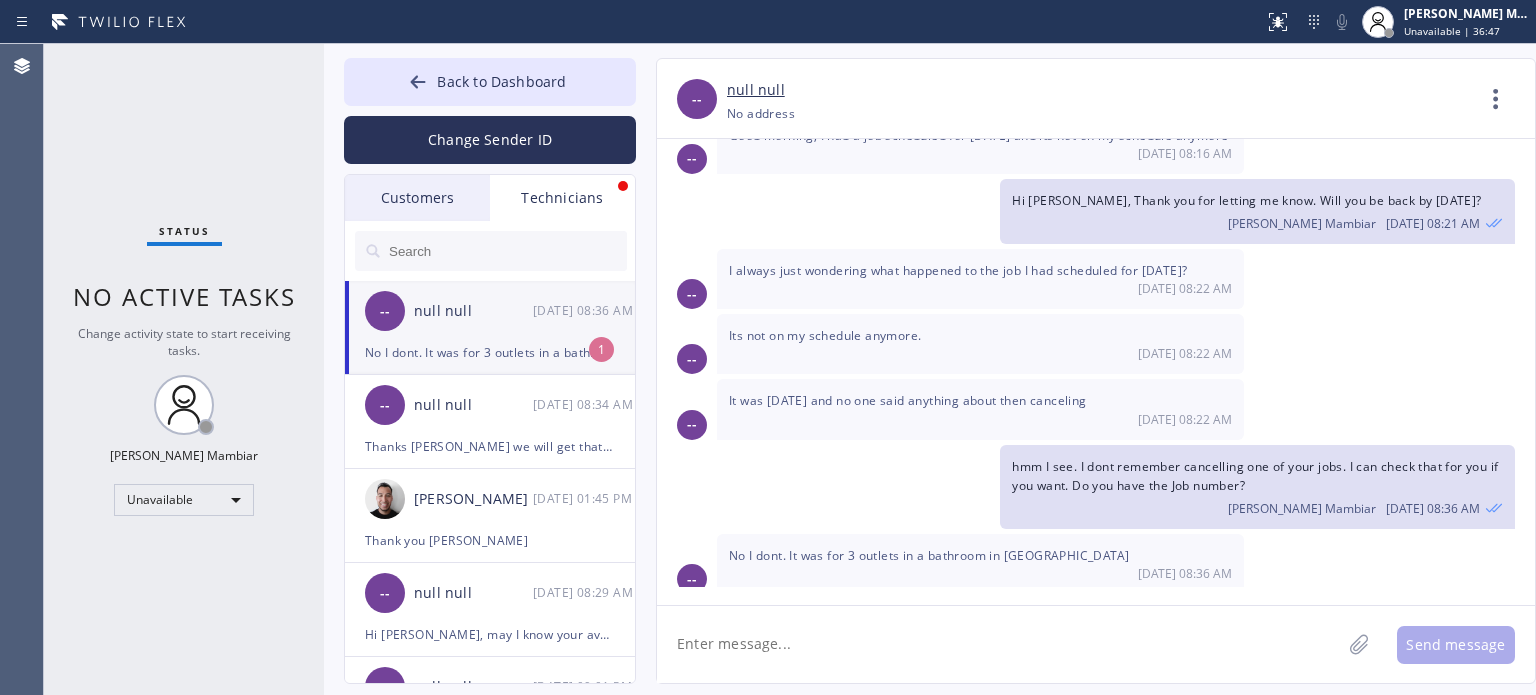 click 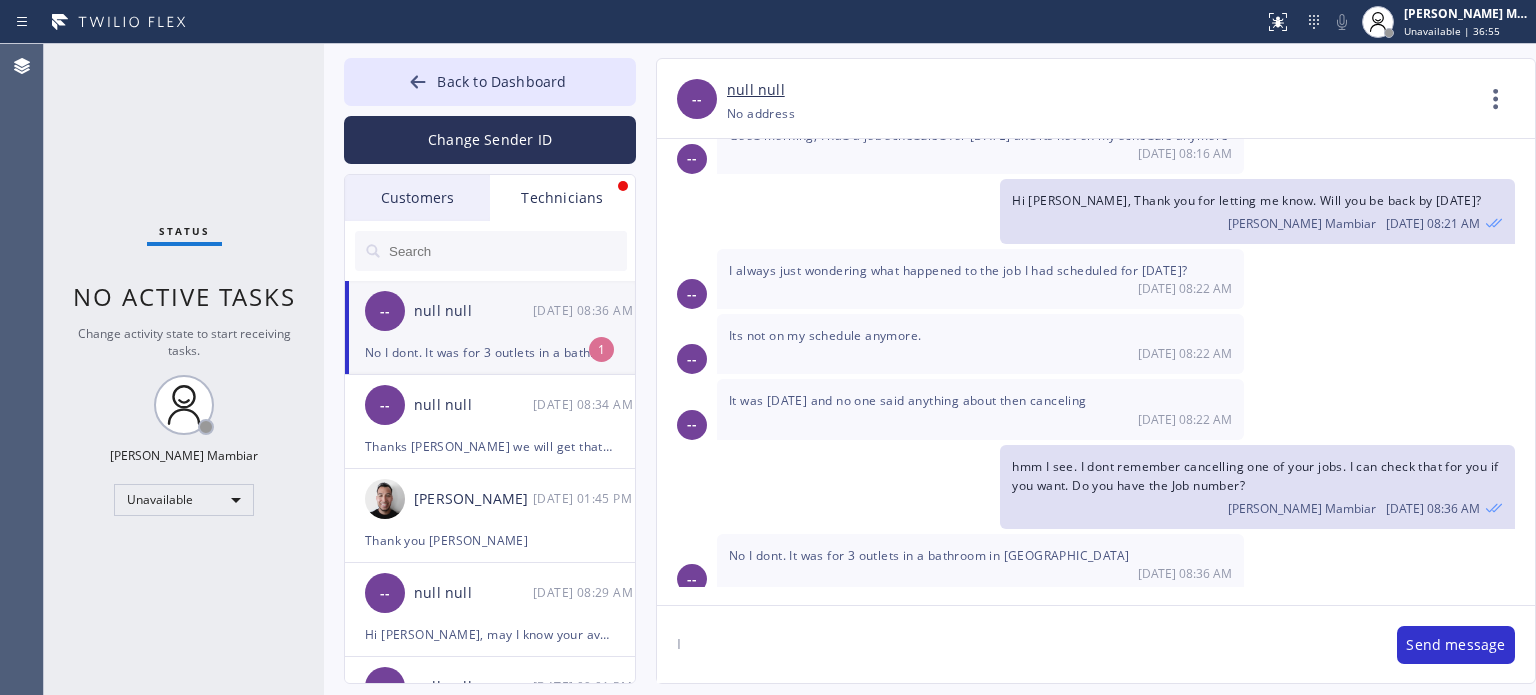 type on "I" 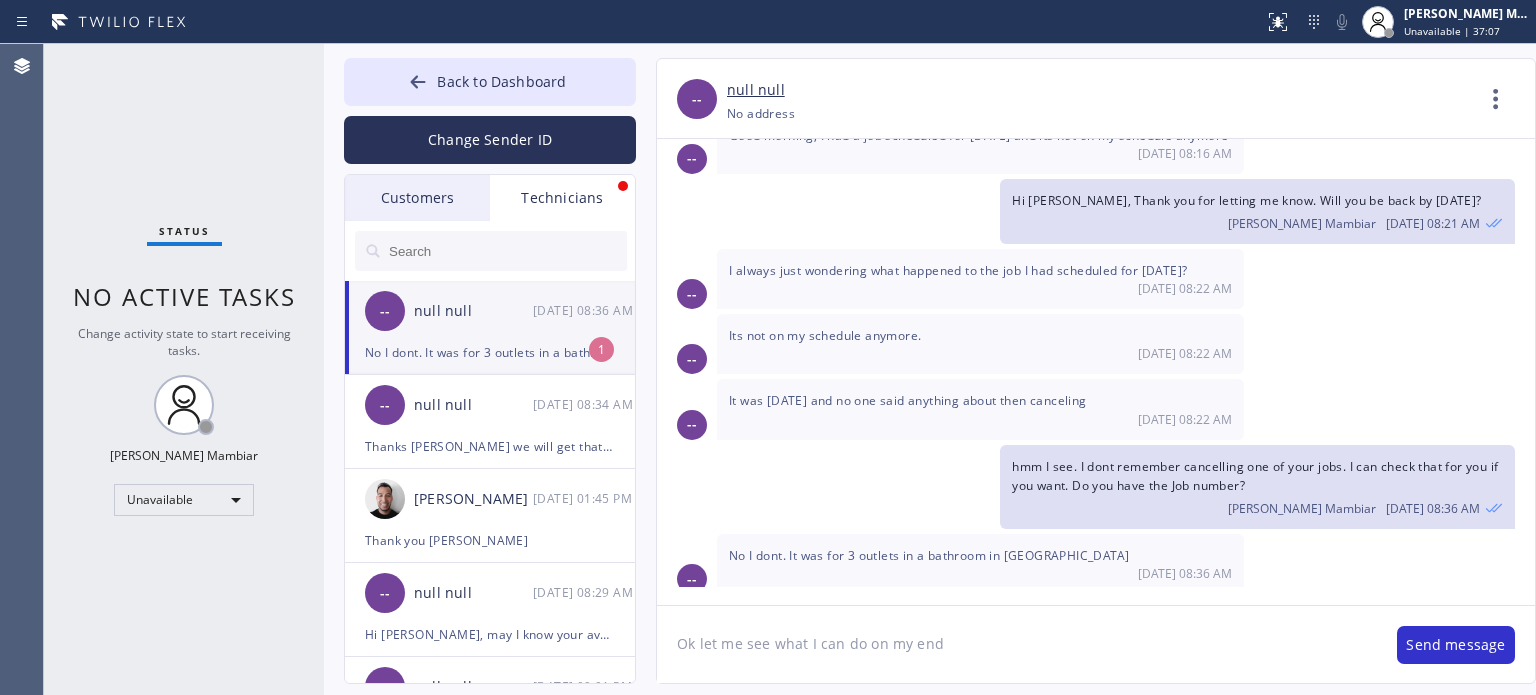 type on "Ok let me see what I can do on my end." 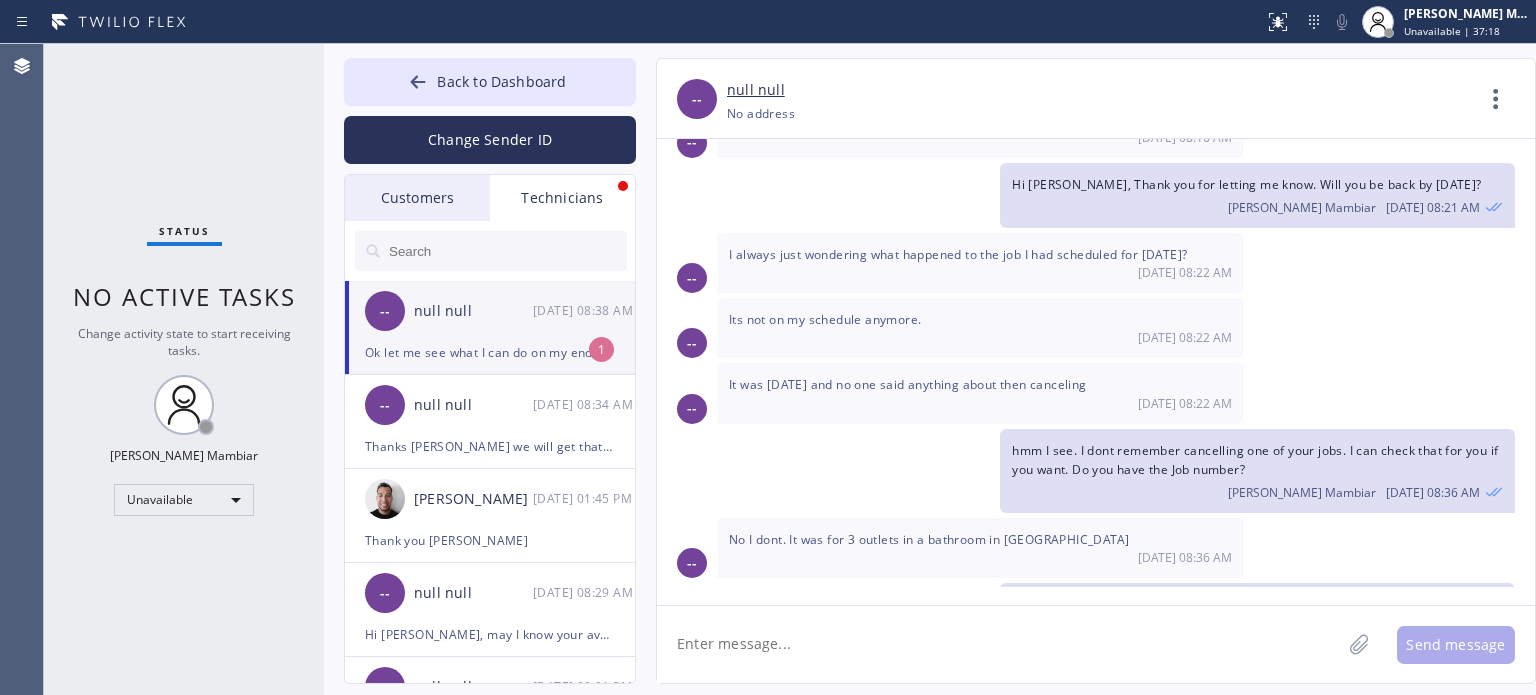 scroll, scrollTop: 338, scrollLeft: 0, axis: vertical 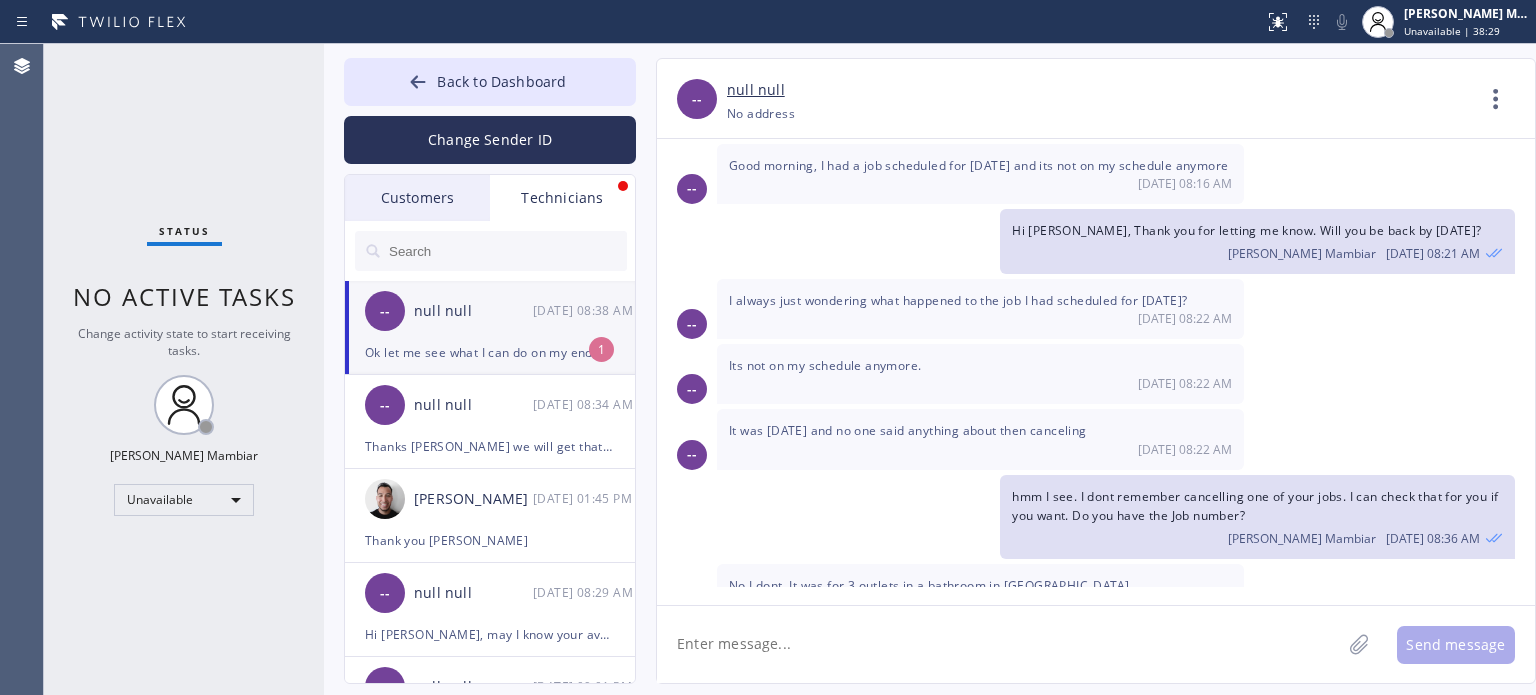 click 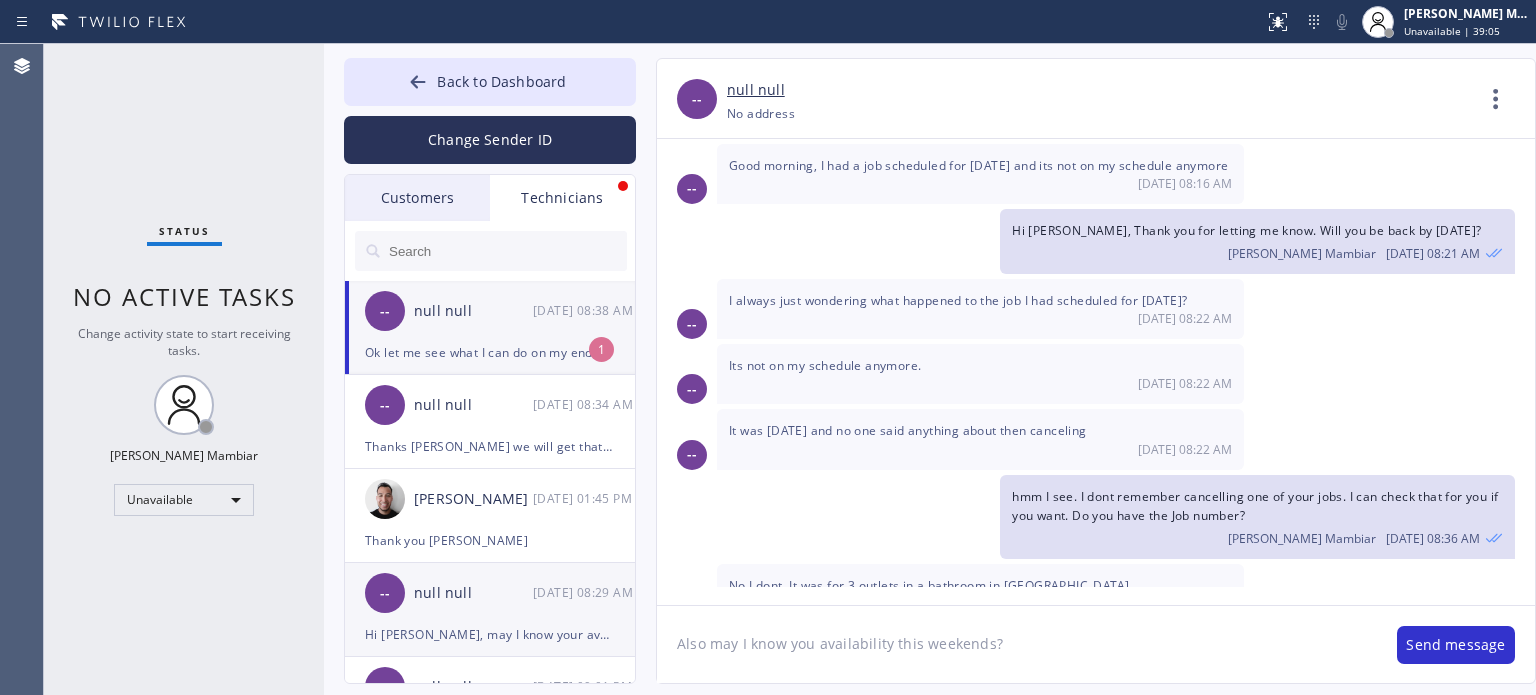 drag, startPoint x: 1013, startPoint y: 639, endPoint x: 608, endPoint y: 633, distance: 405.04443 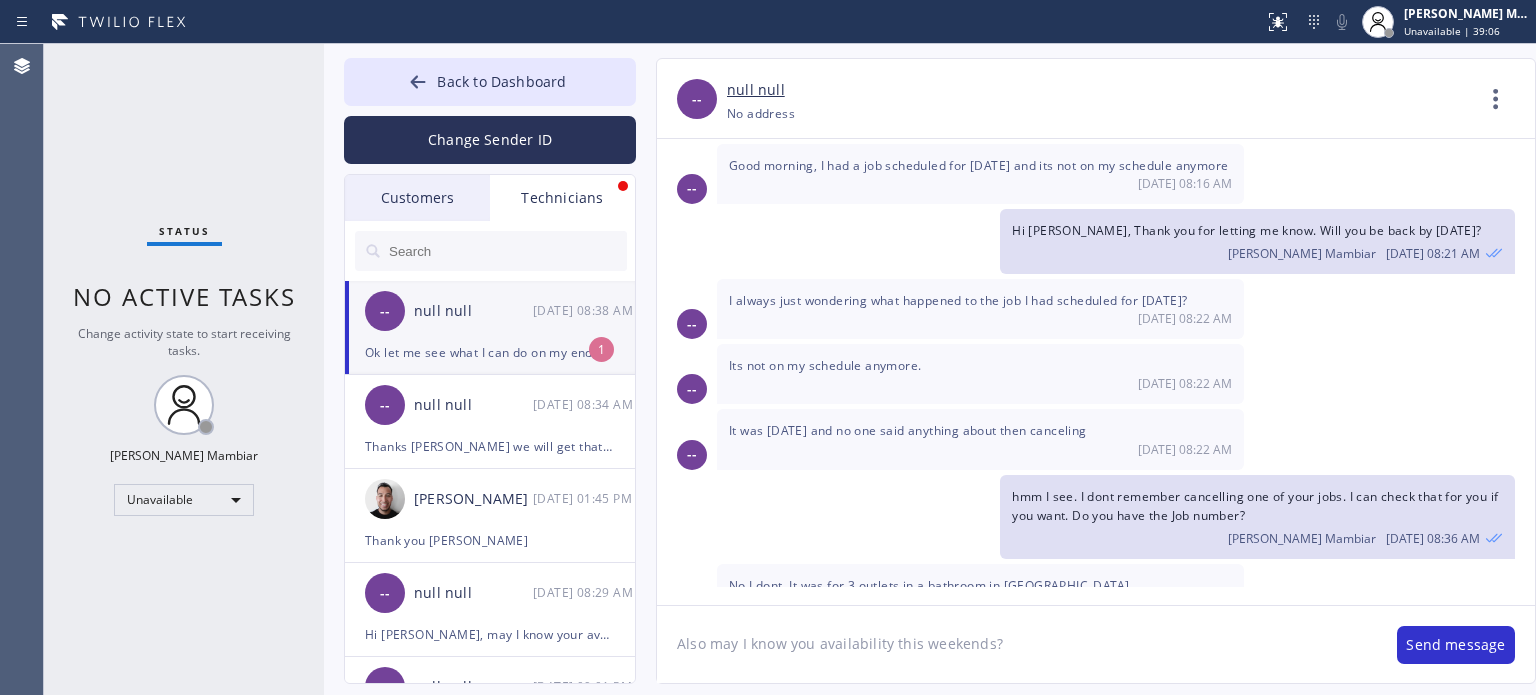 click on "Also may I know you availability this weekends?" 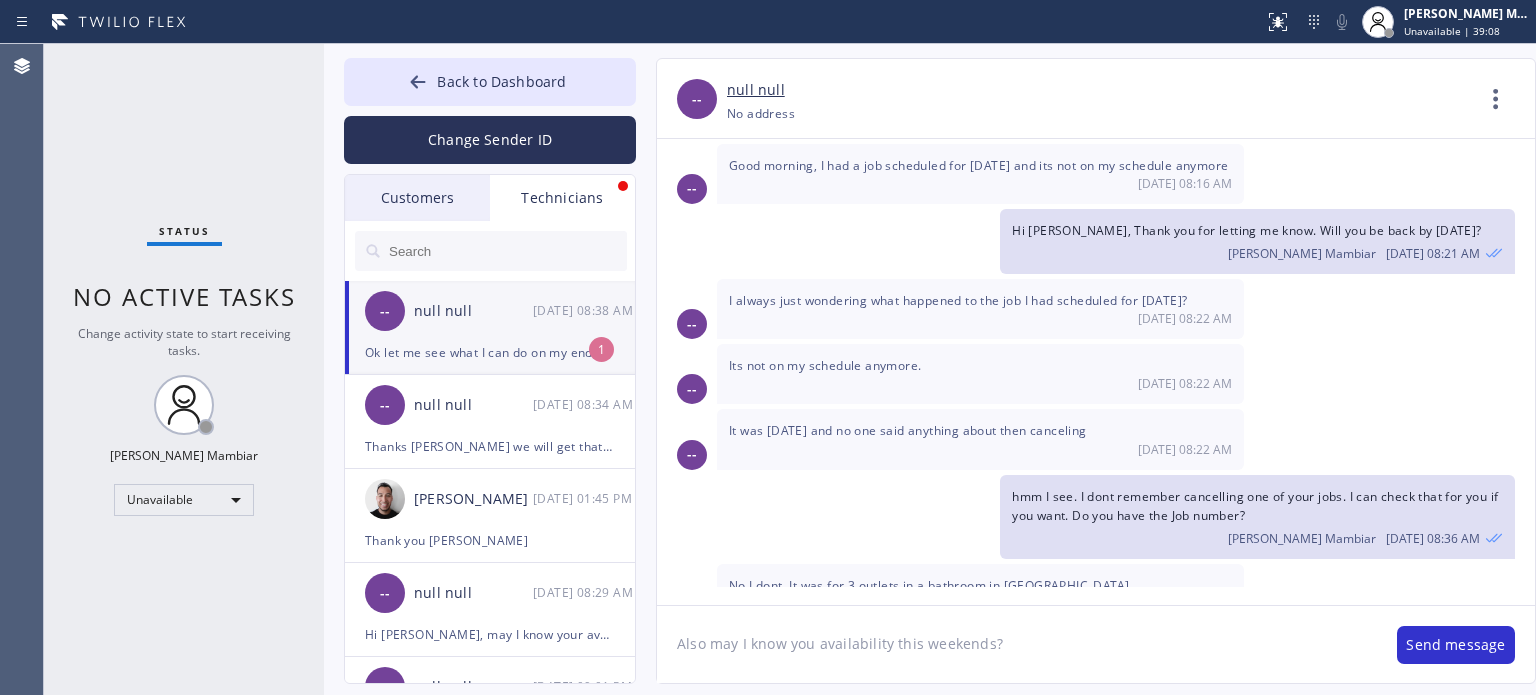 scroll, scrollTop: 438, scrollLeft: 0, axis: vertical 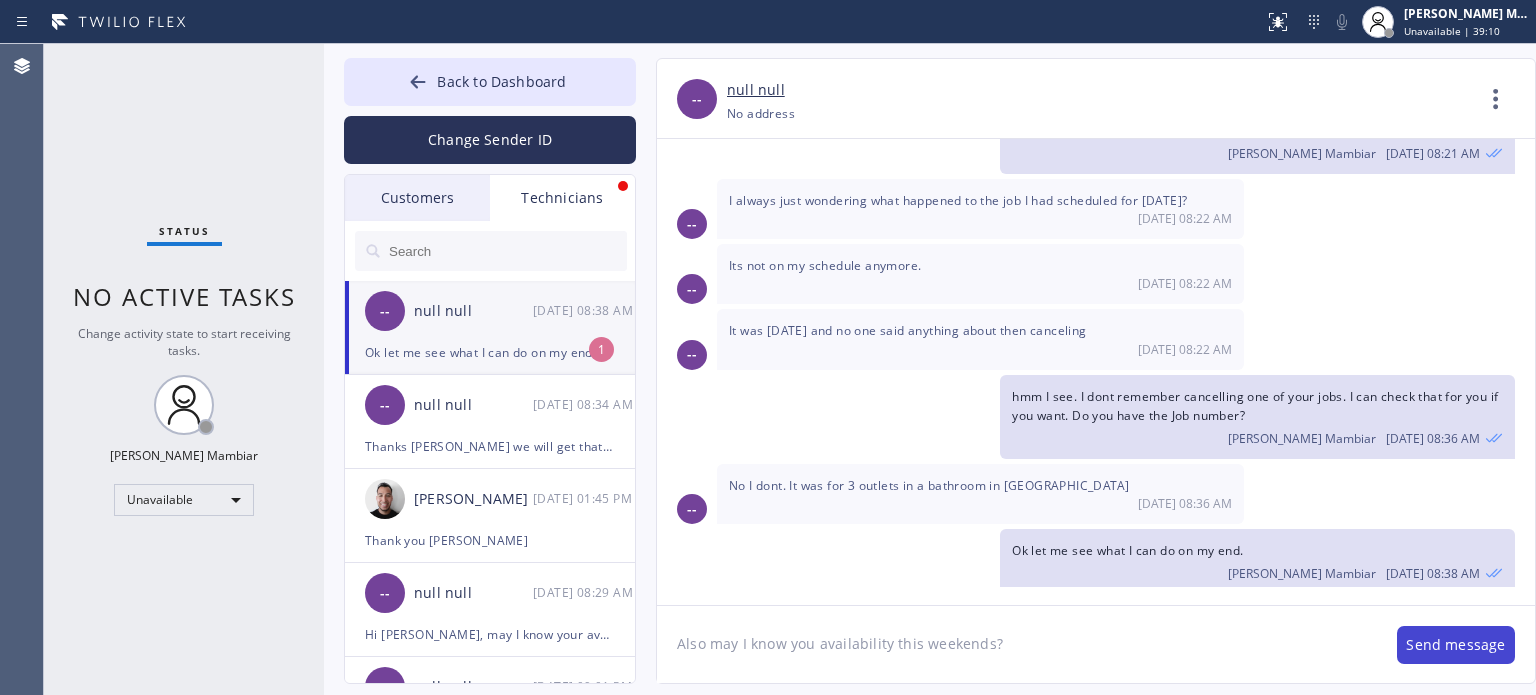 type on "Also may I know you availability this weekends?" 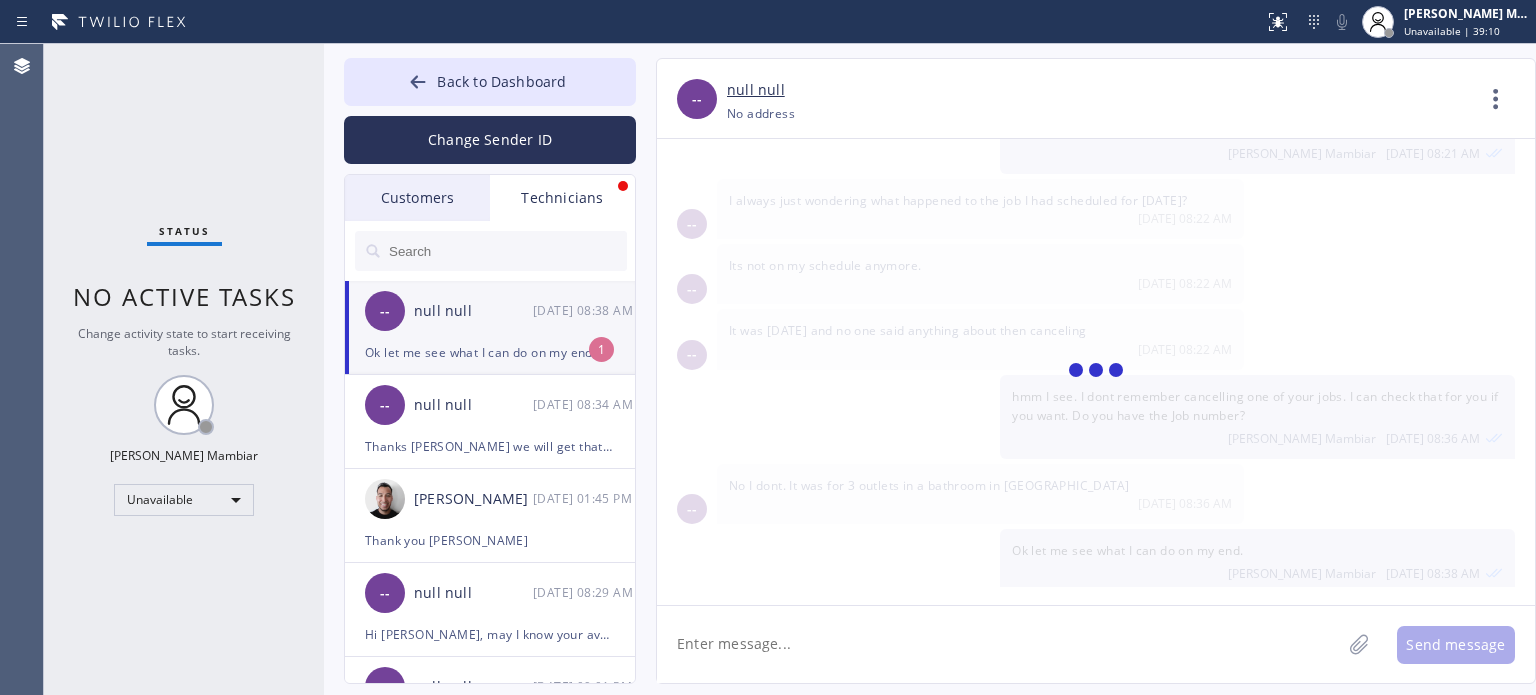 scroll, scrollTop: 508, scrollLeft: 0, axis: vertical 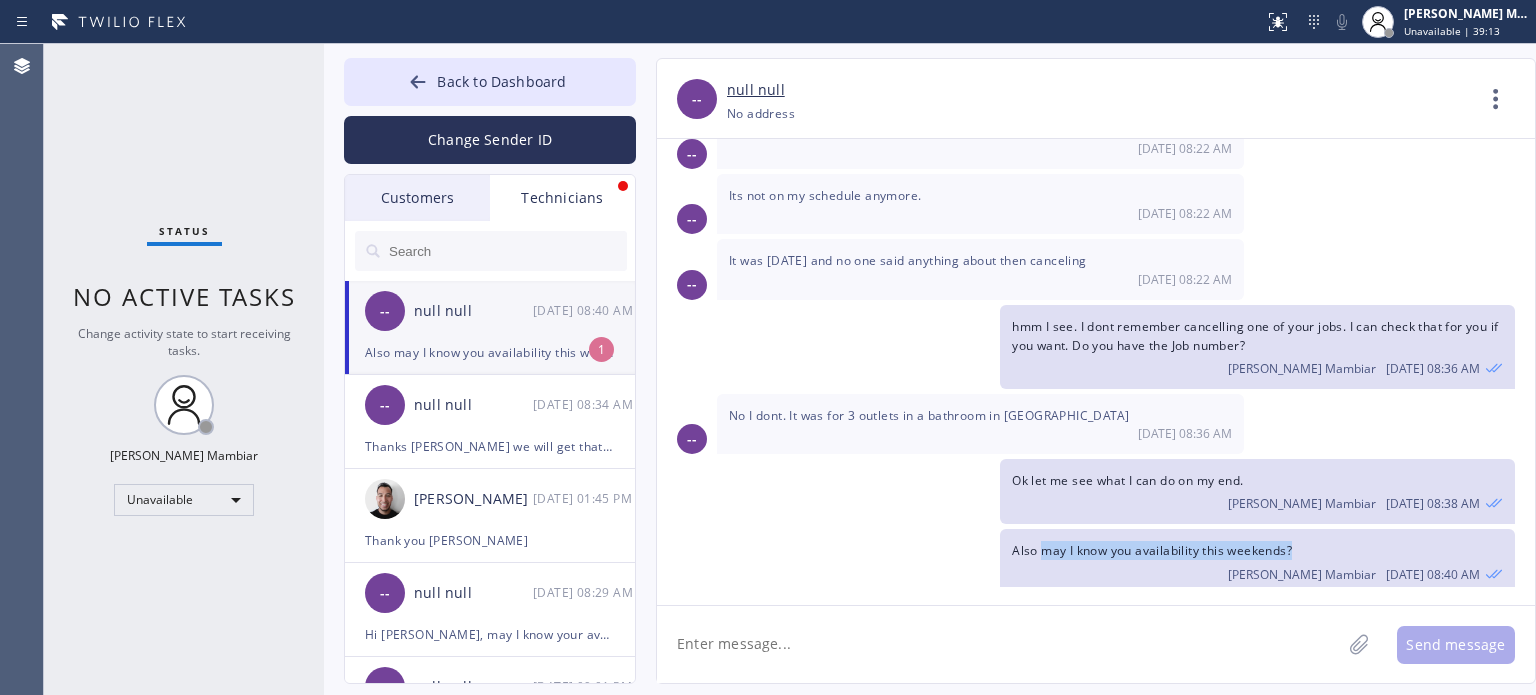drag, startPoint x: 1042, startPoint y: 542, endPoint x: 1295, endPoint y: 539, distance: 253.01779 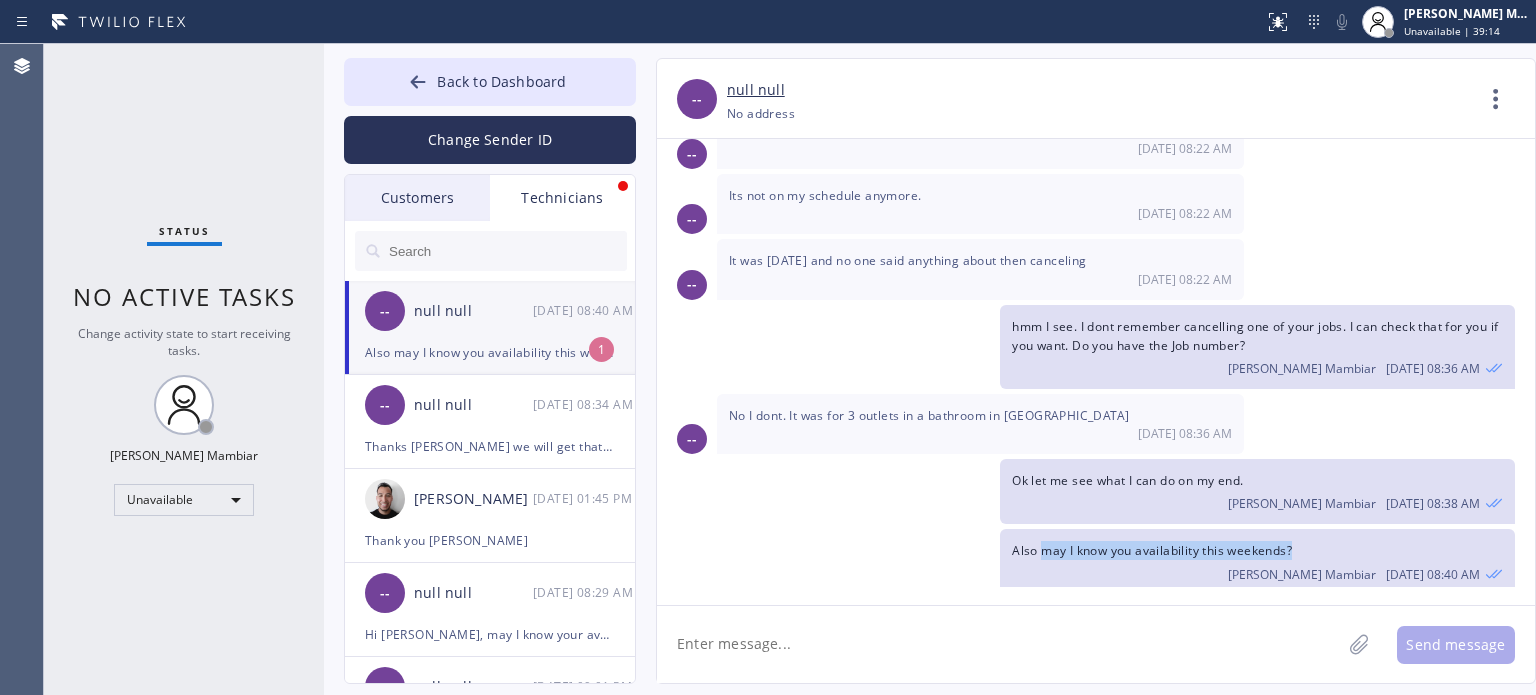 copy on "may I know you availability this weekends?" 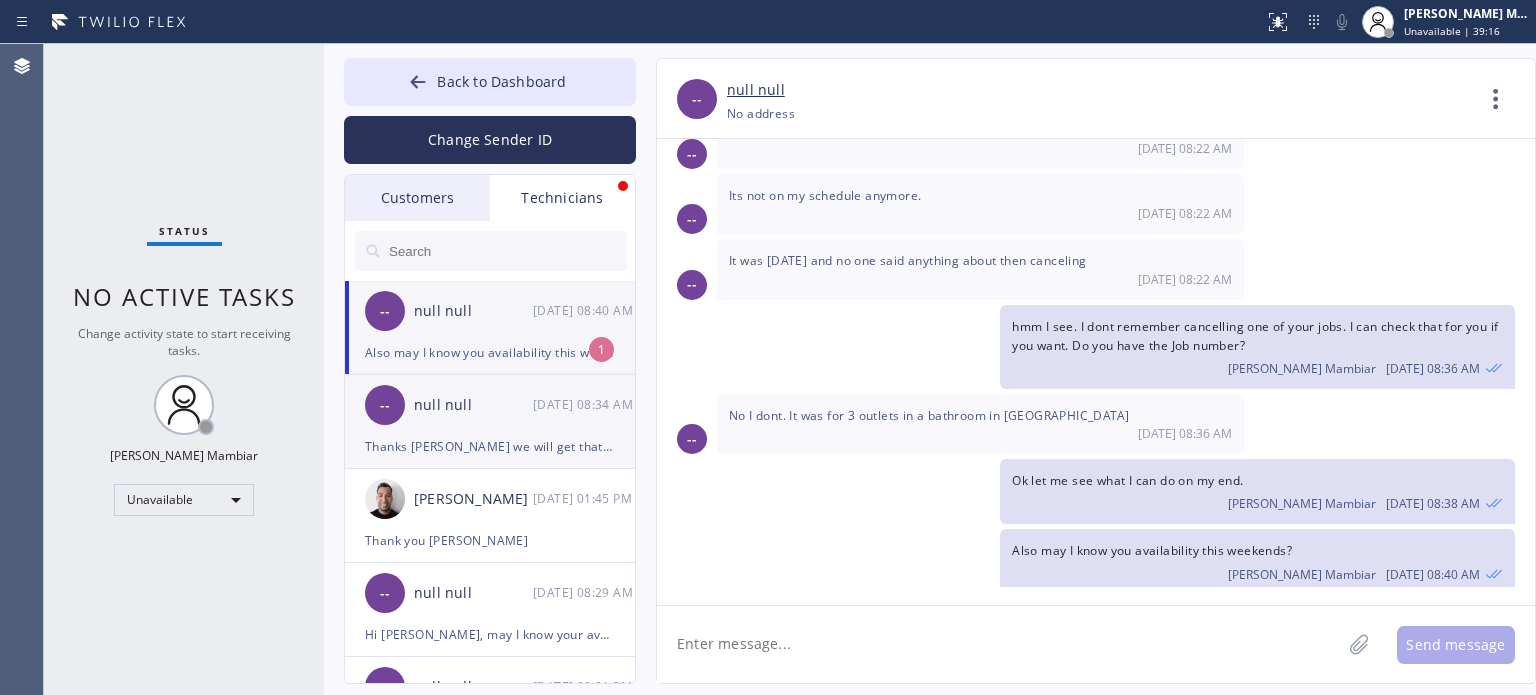click on "-- null null 07/10 08:34 AM" at bounding box center [491, 405] 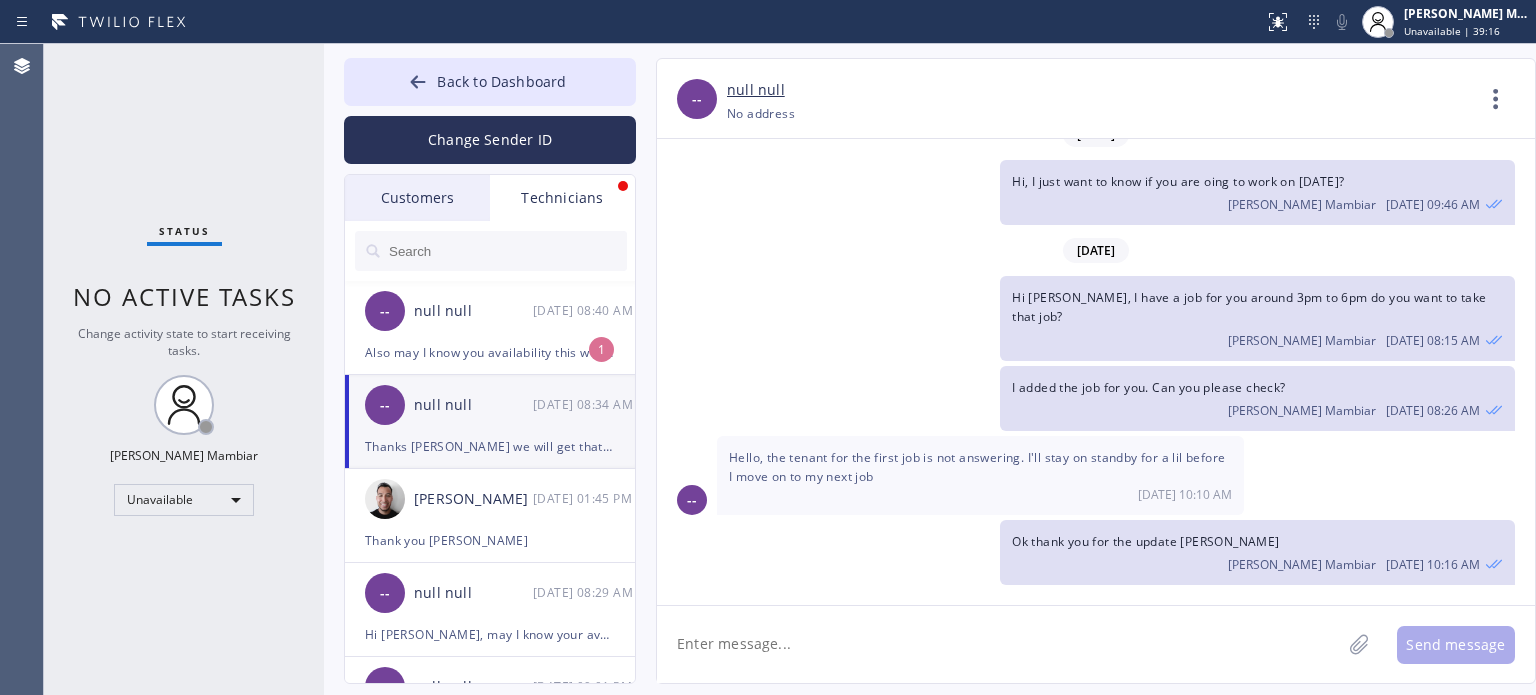scroll, scrollTop: 3266, scrollLeft: 0, axis: vertical 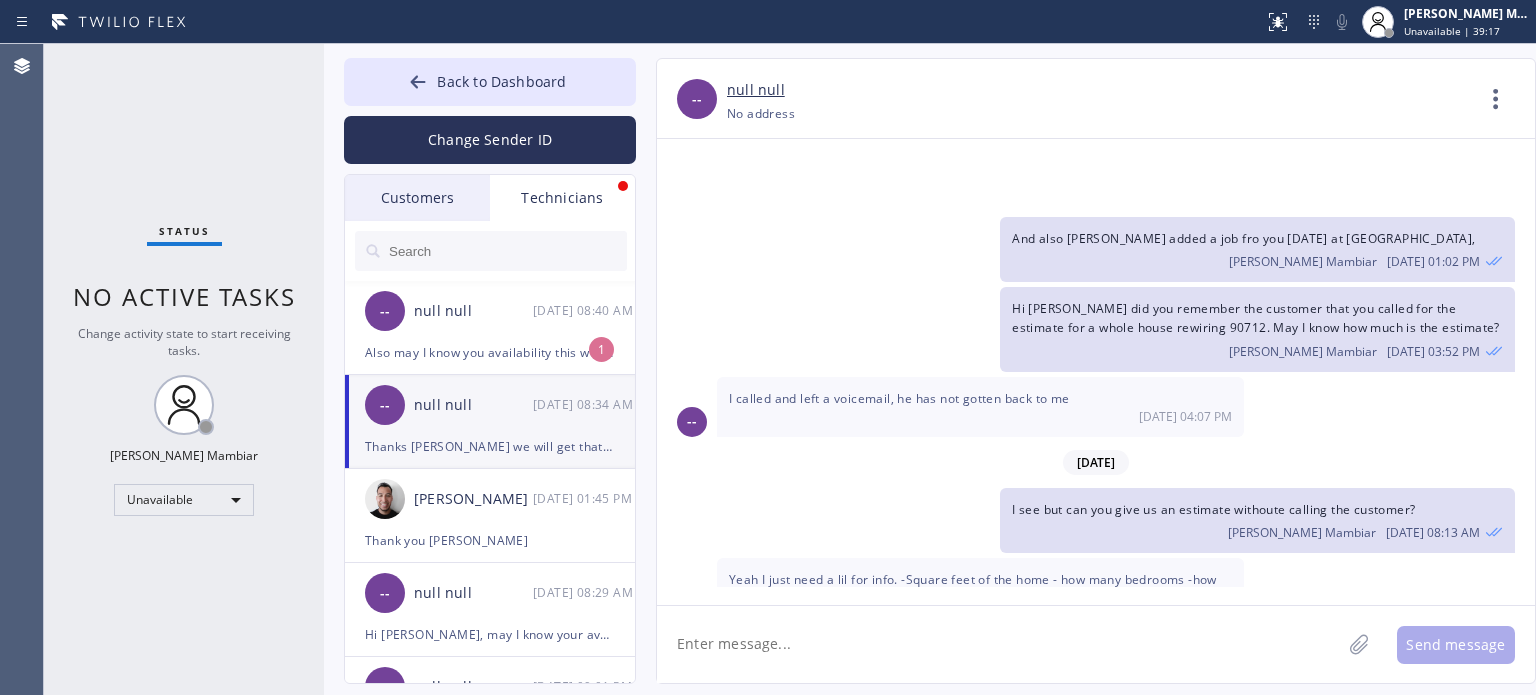 click 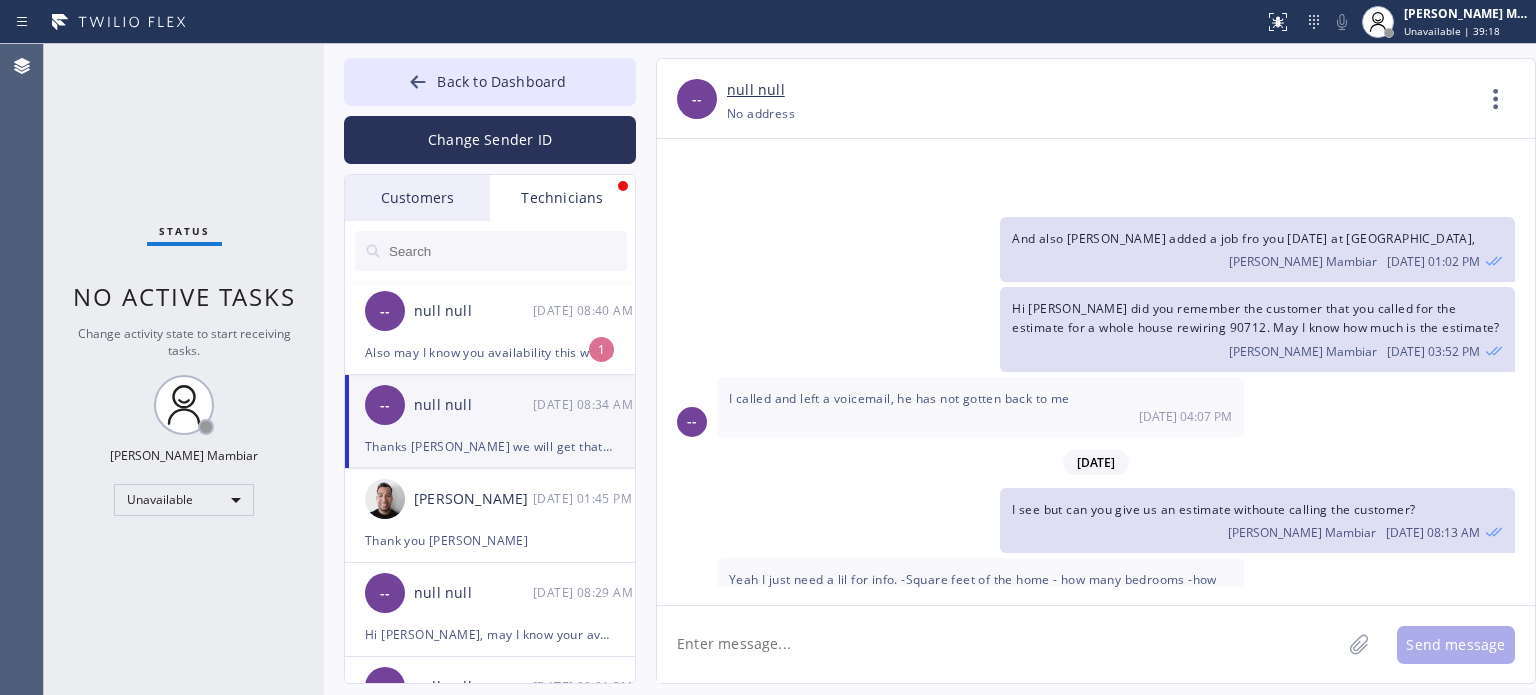 paste on "may I know you availability this weekends?" 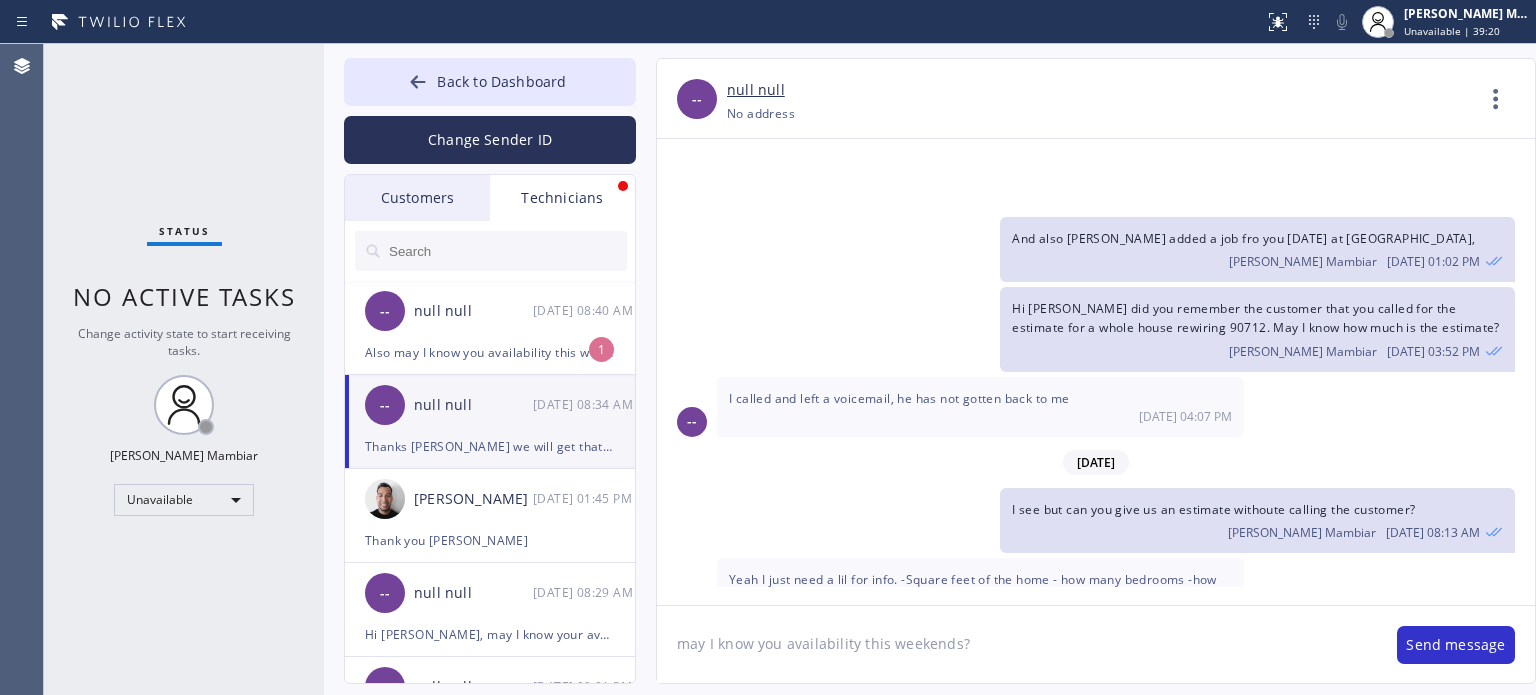 click on "may I know you availability this weekends?" 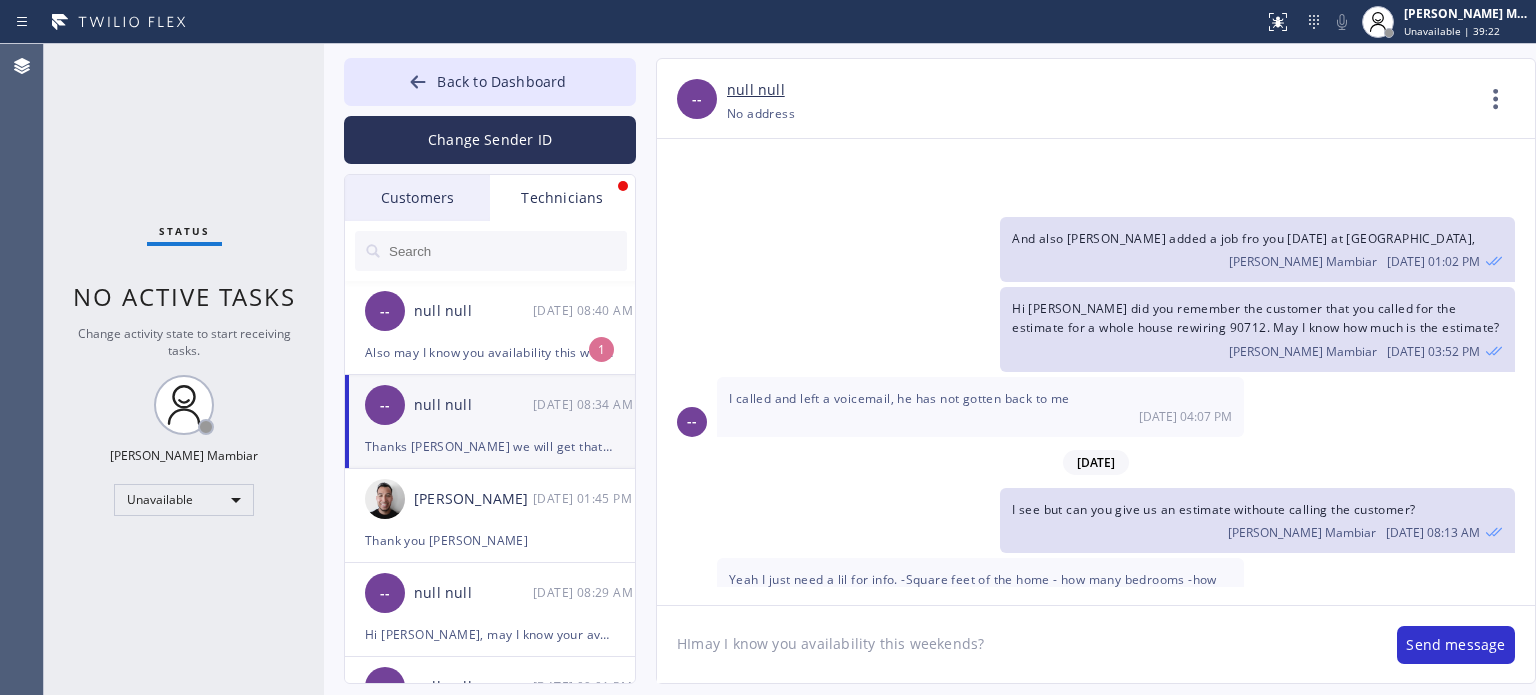 type on "HI may I know you availability this weekends?" 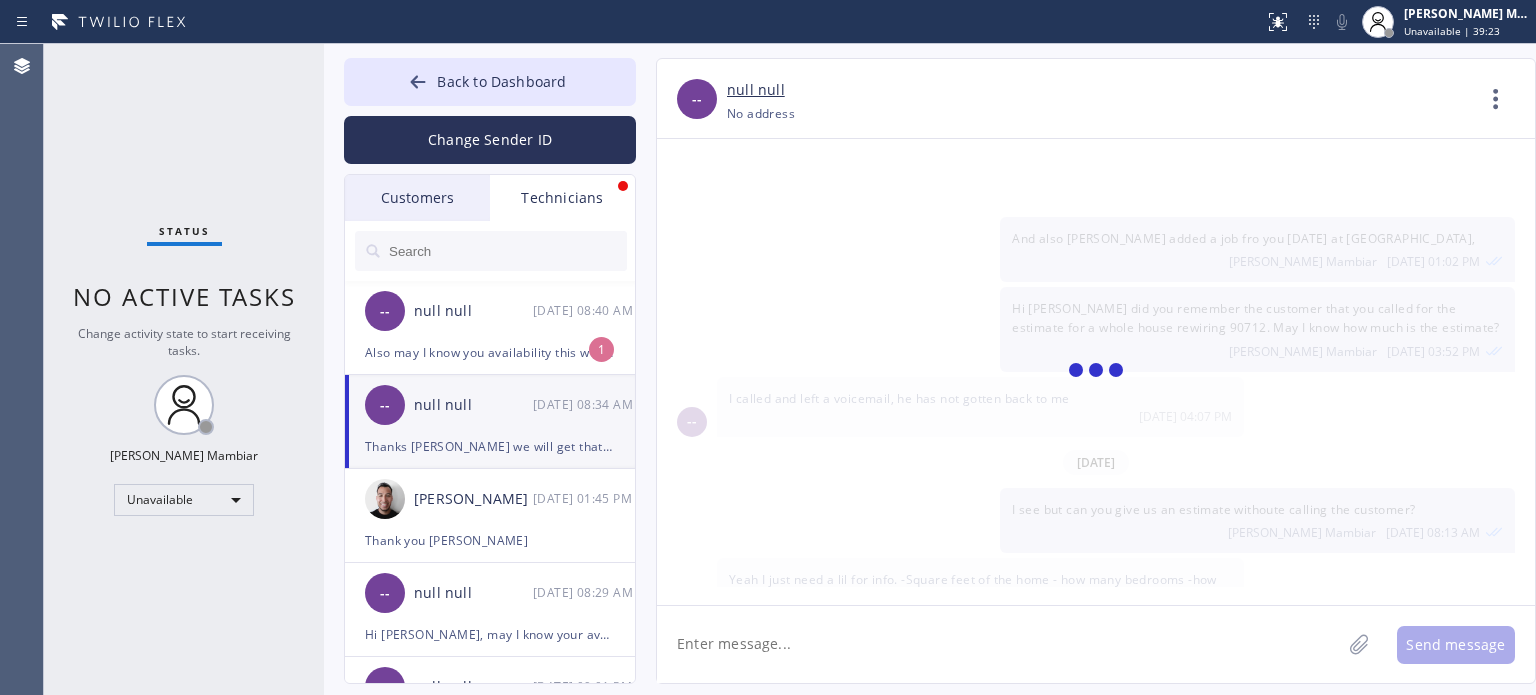scroll, scrollTop: 3336, scrollLeft: 0, axis: vertical 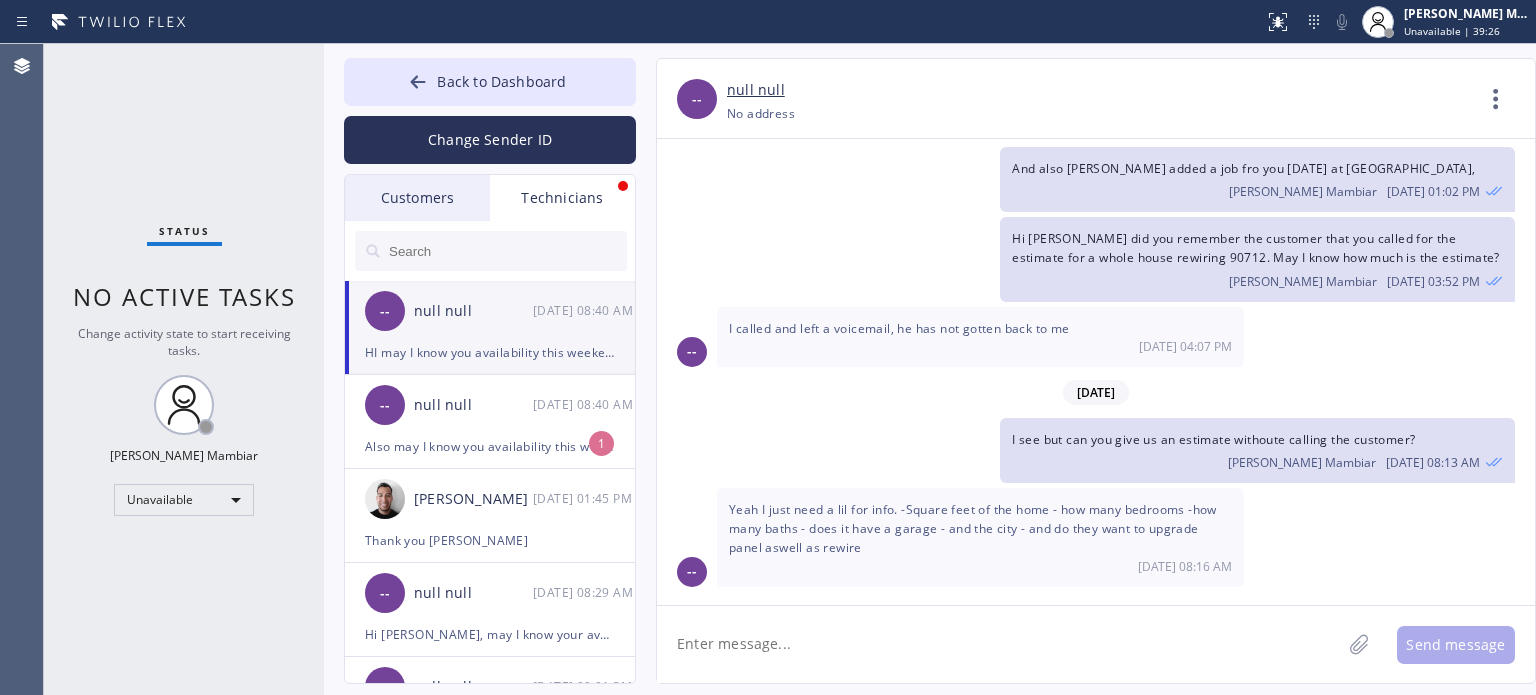 drag, startPoint x: 1287, startPoint y: 539, endPoint x: 1005, endPoint y: 535, distance: 282.02838 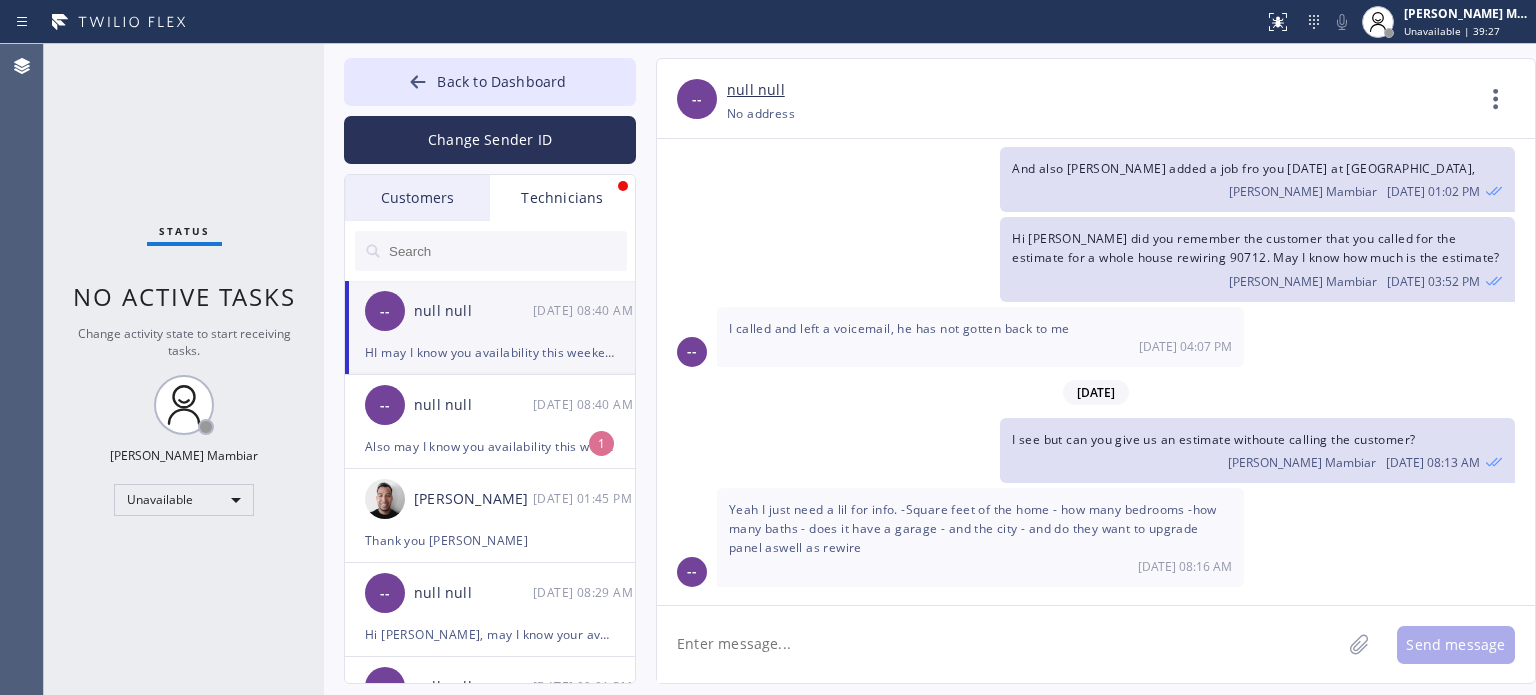 copy on "HI may I know you availability this weekends?" 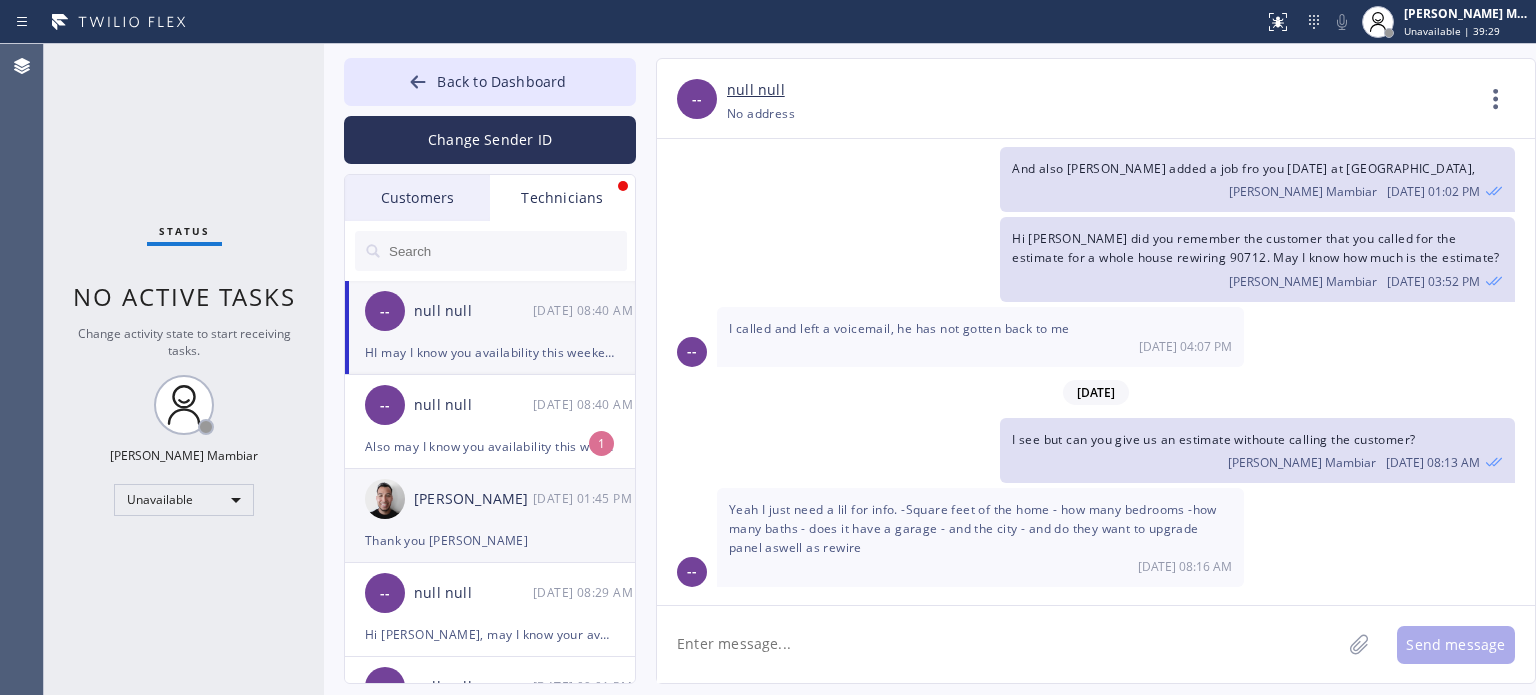 click on "David  Aceves-Miramontes 07/09 01:45 PM" at bounding box center (491, 499) 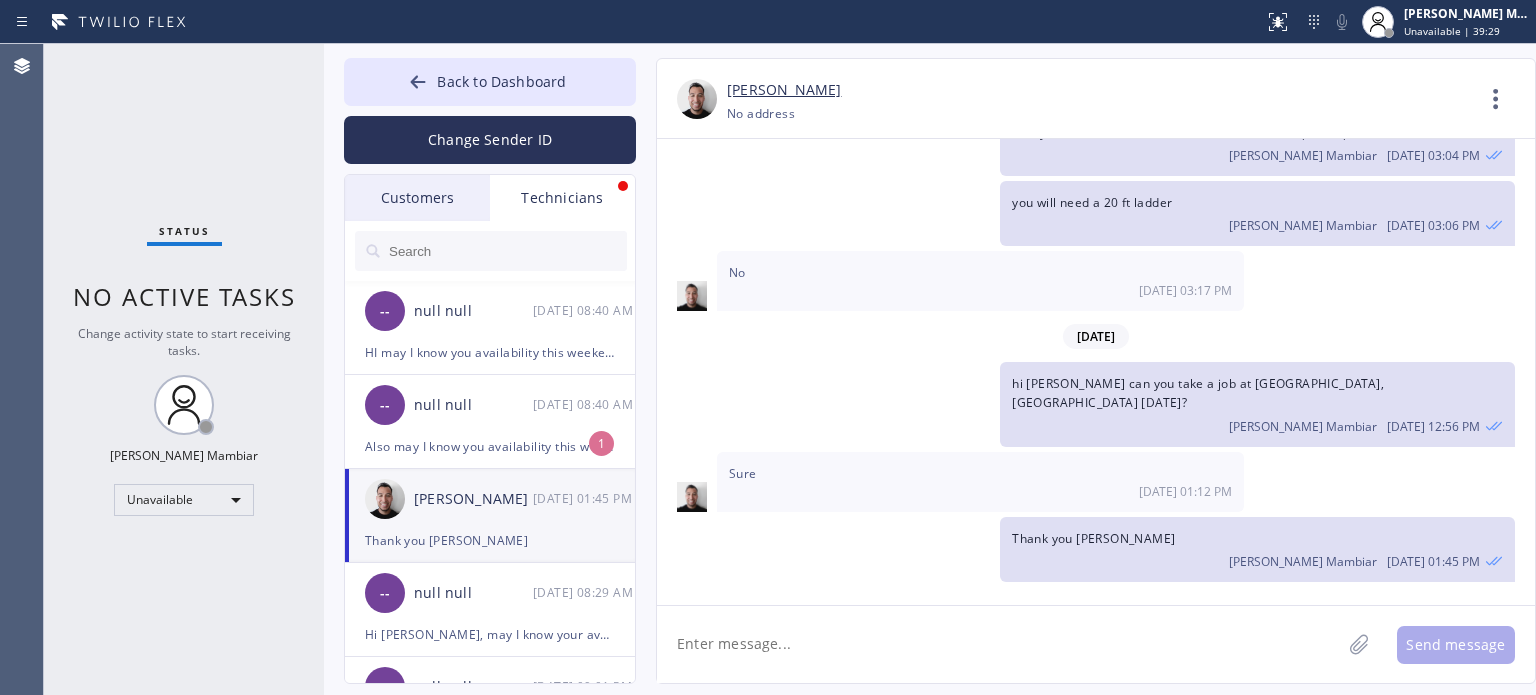 scroll, scrollTop: 2242, scrollLeft: 0, axis: vertical 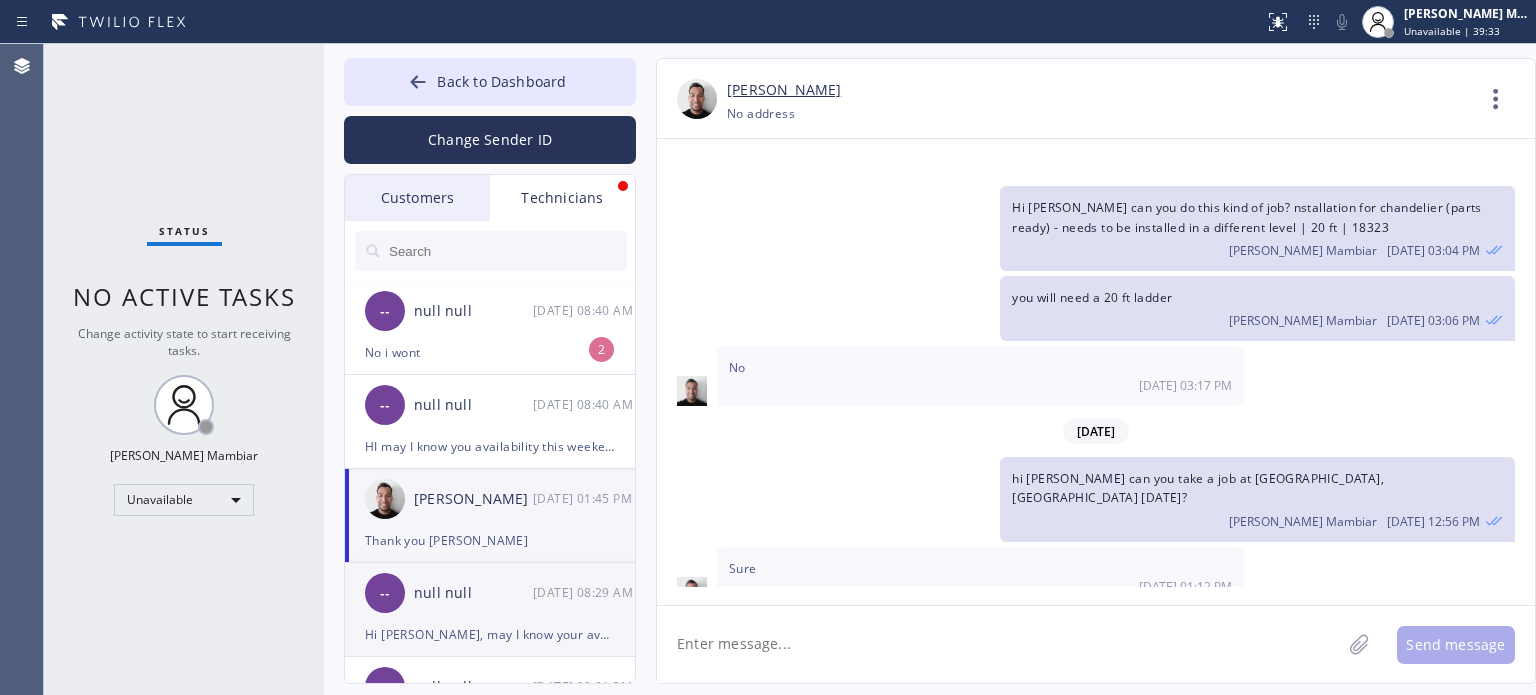click on "Hi Oleg, may I know your availability this  week?" at bounding box center (490, 634) 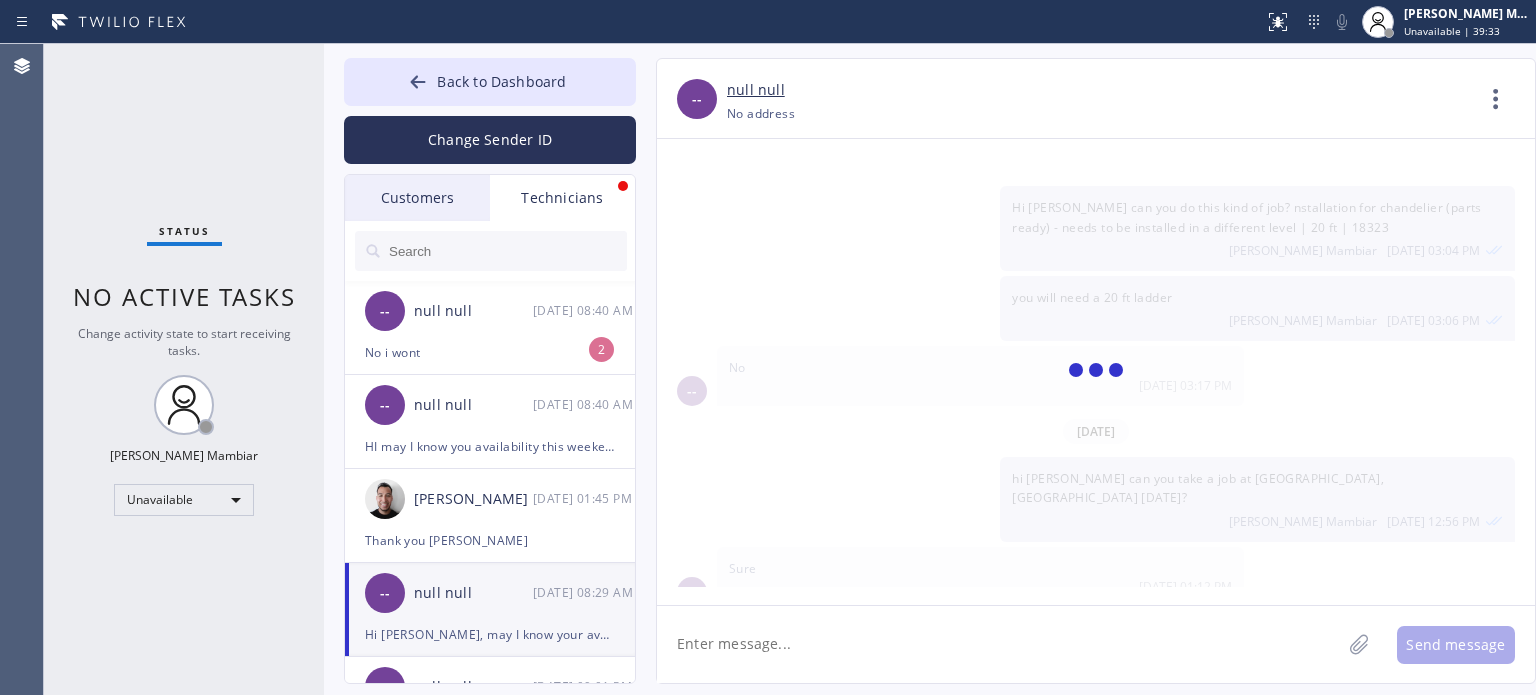 scroll, scrollTop: 0, scrollLeft: 0, axis: both 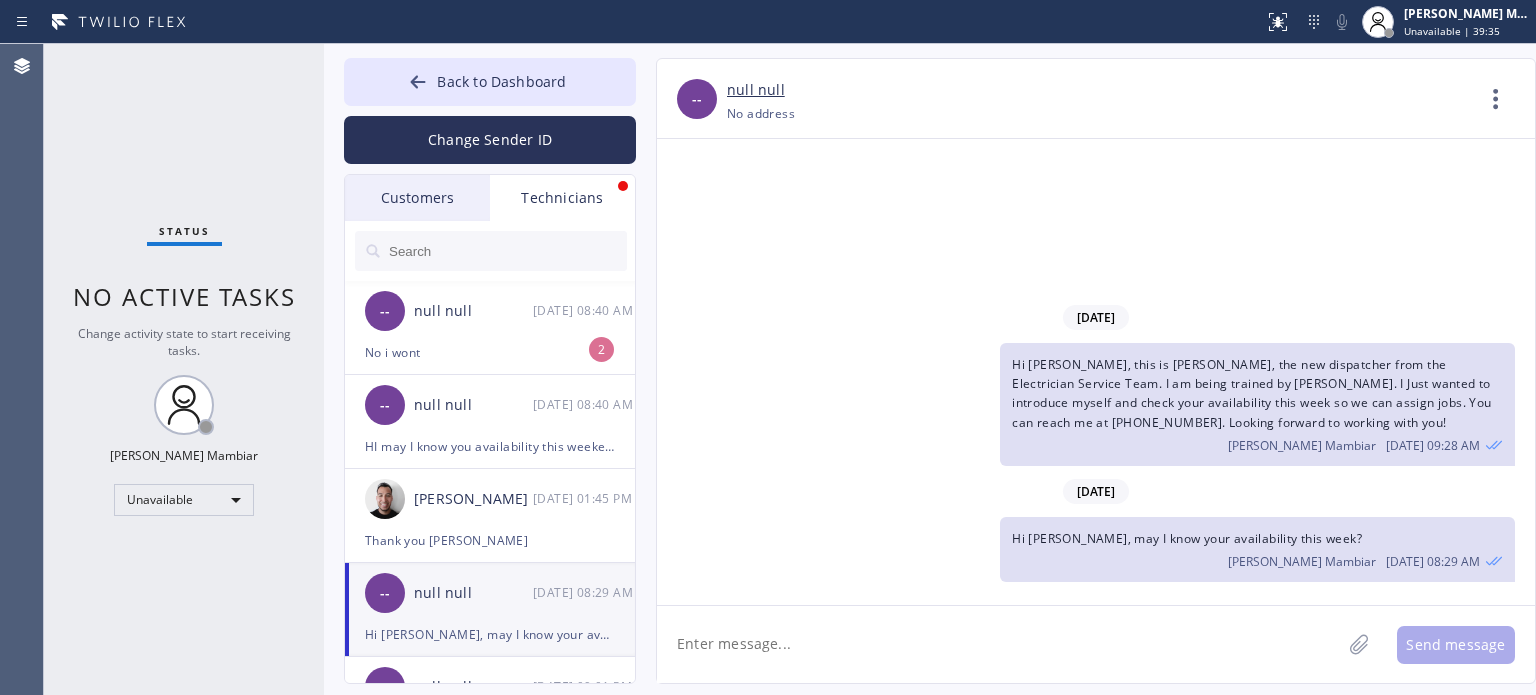 click 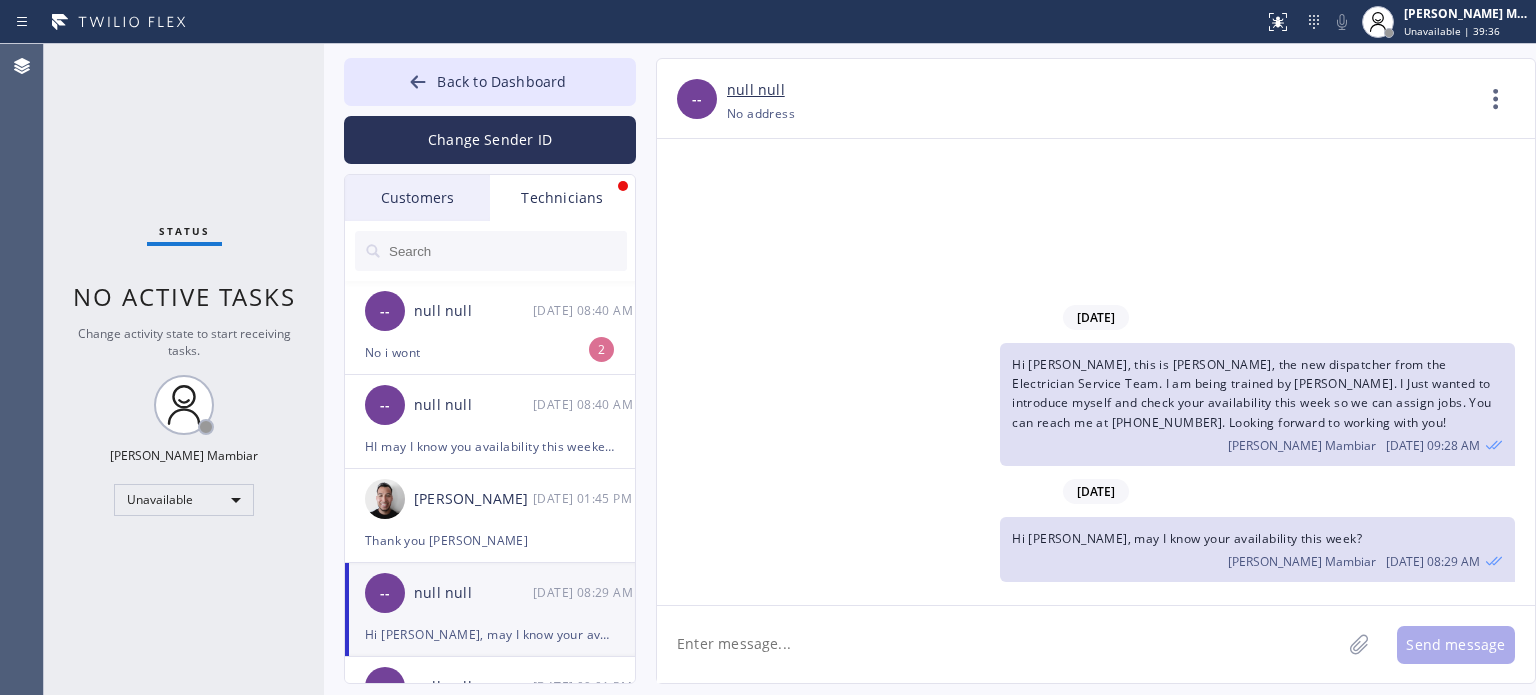 paste on "HI may I know you availability this weekends?" 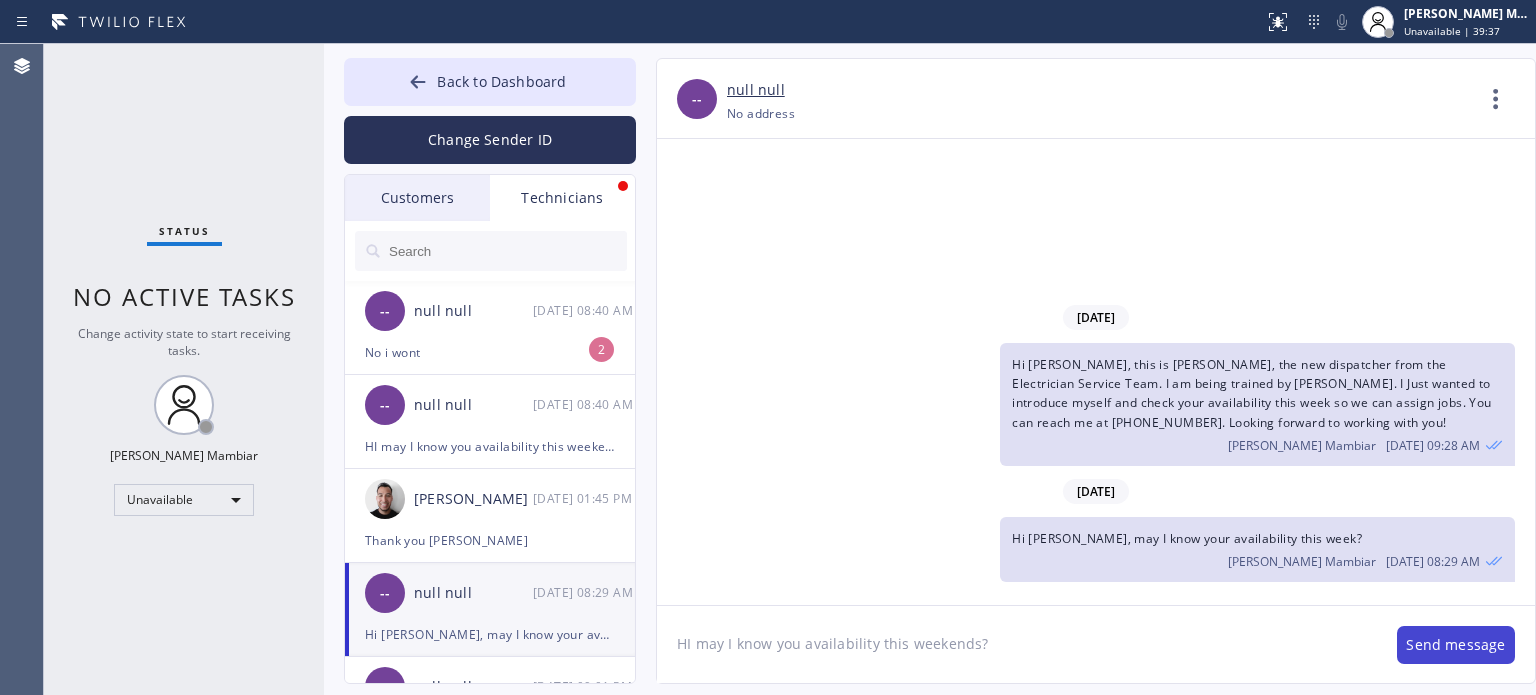 type on "HI may I know you availability this weekends?" 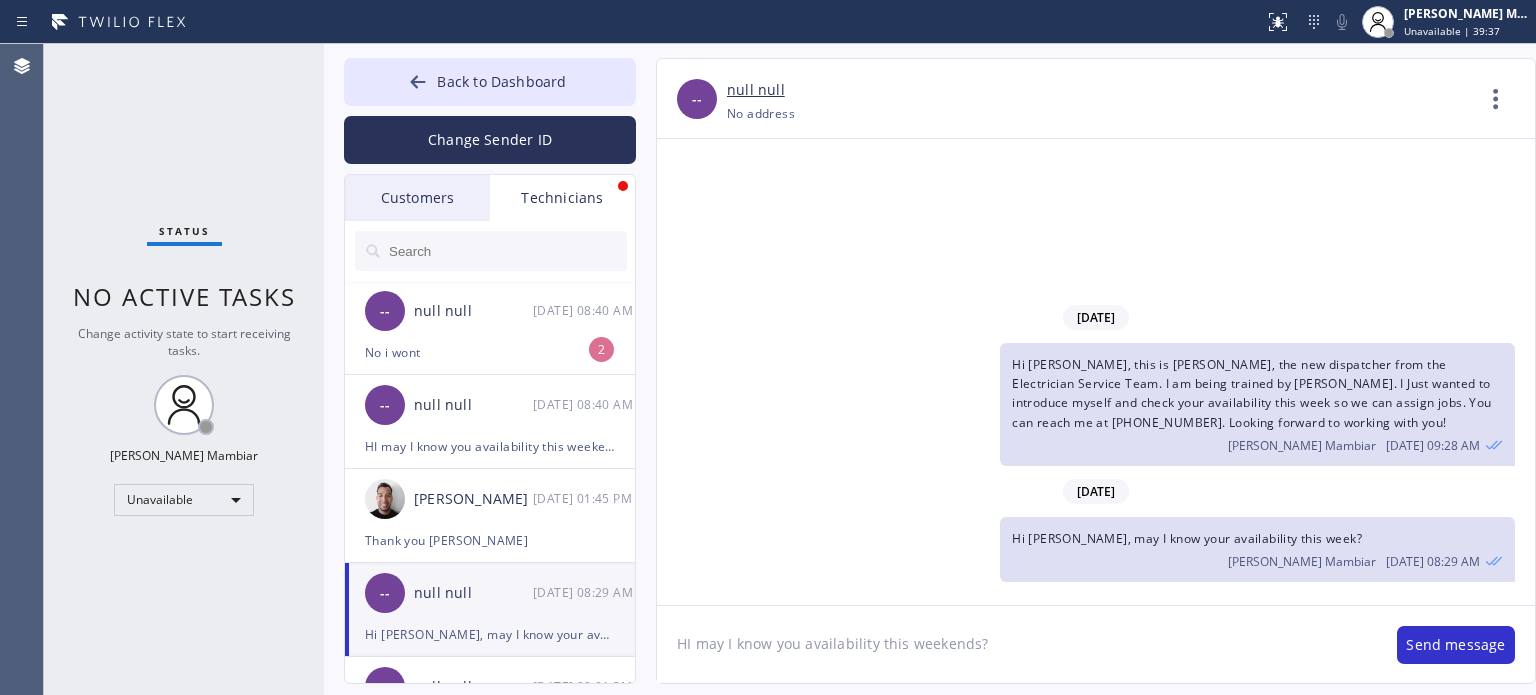 click on "Send message" at bounding box center (1456, 645) 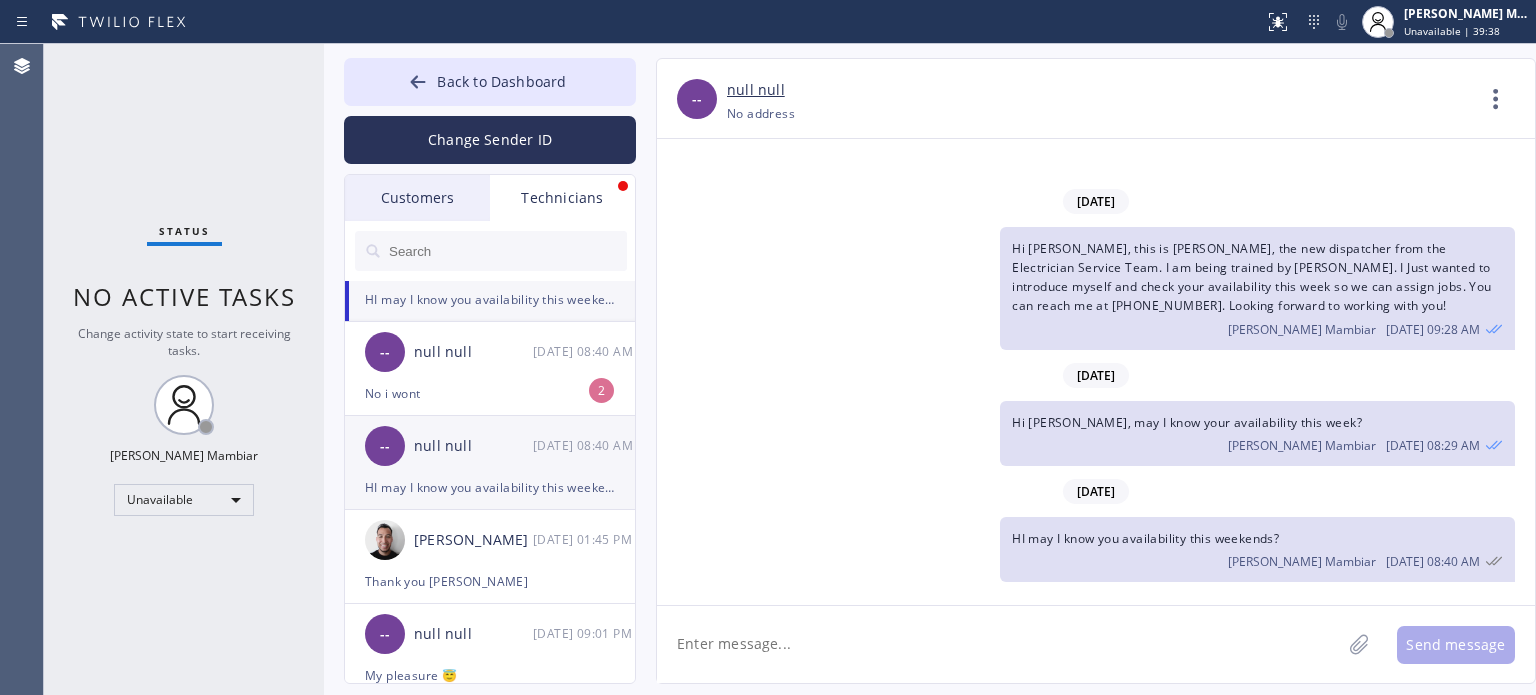 scroll, scrollTop: 100, scrollLeft: 0, axis: vertical 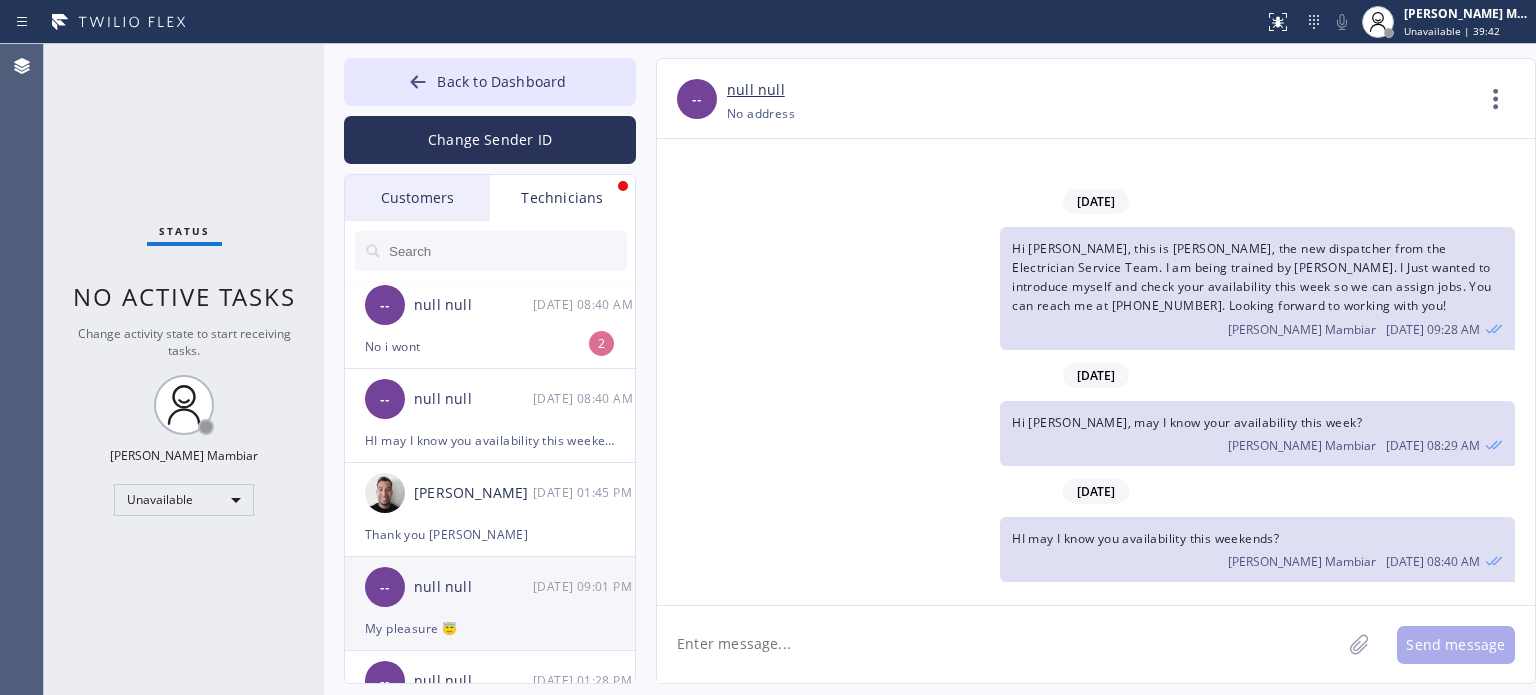 click on "null null" at bounding box center [473, 587] 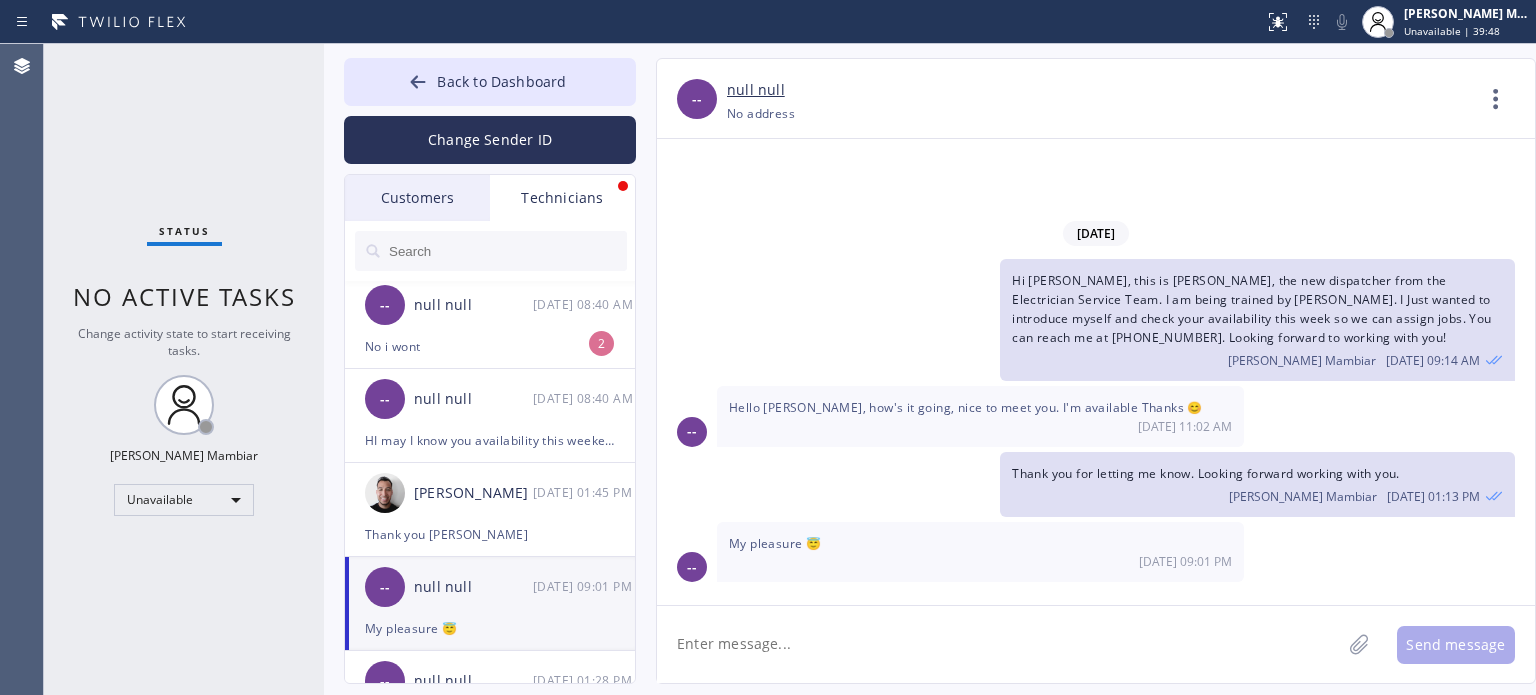 click 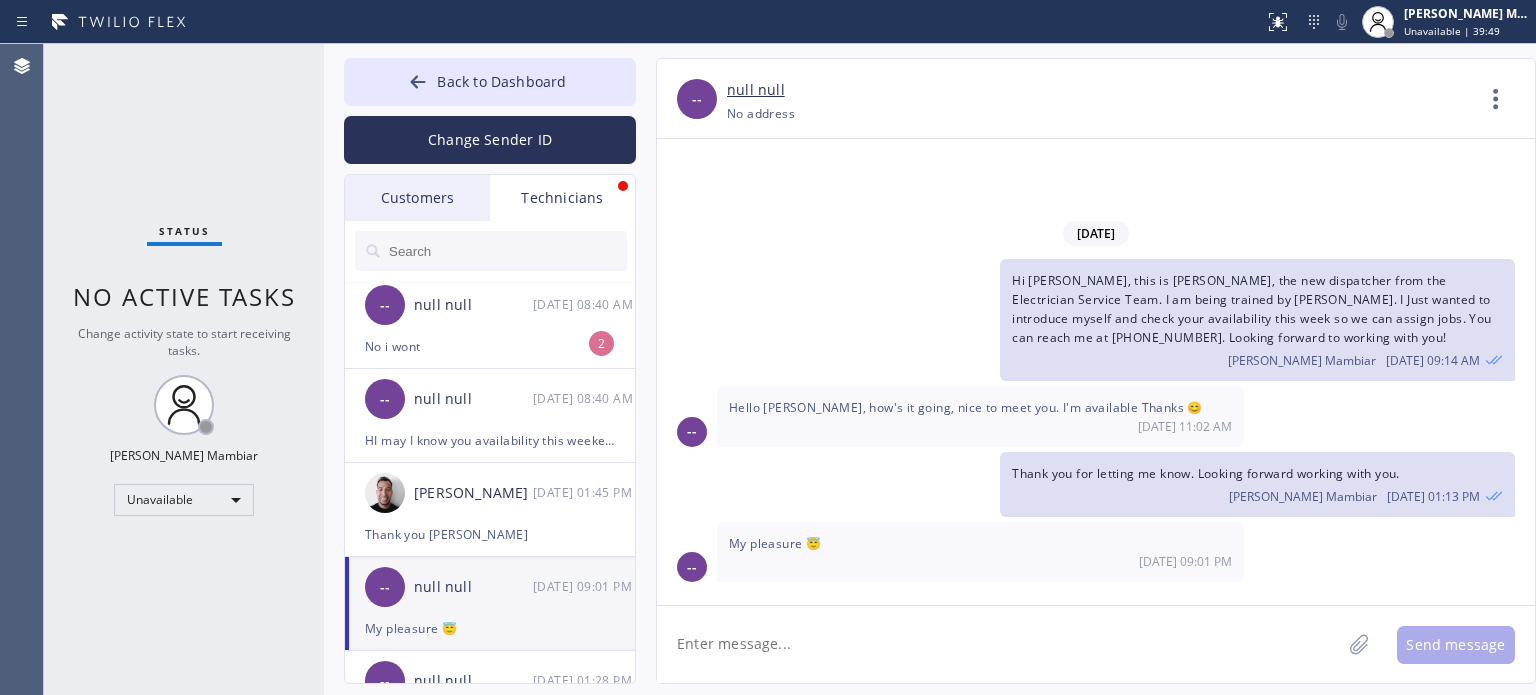 paste on "HI may I know you availability this weekends?" 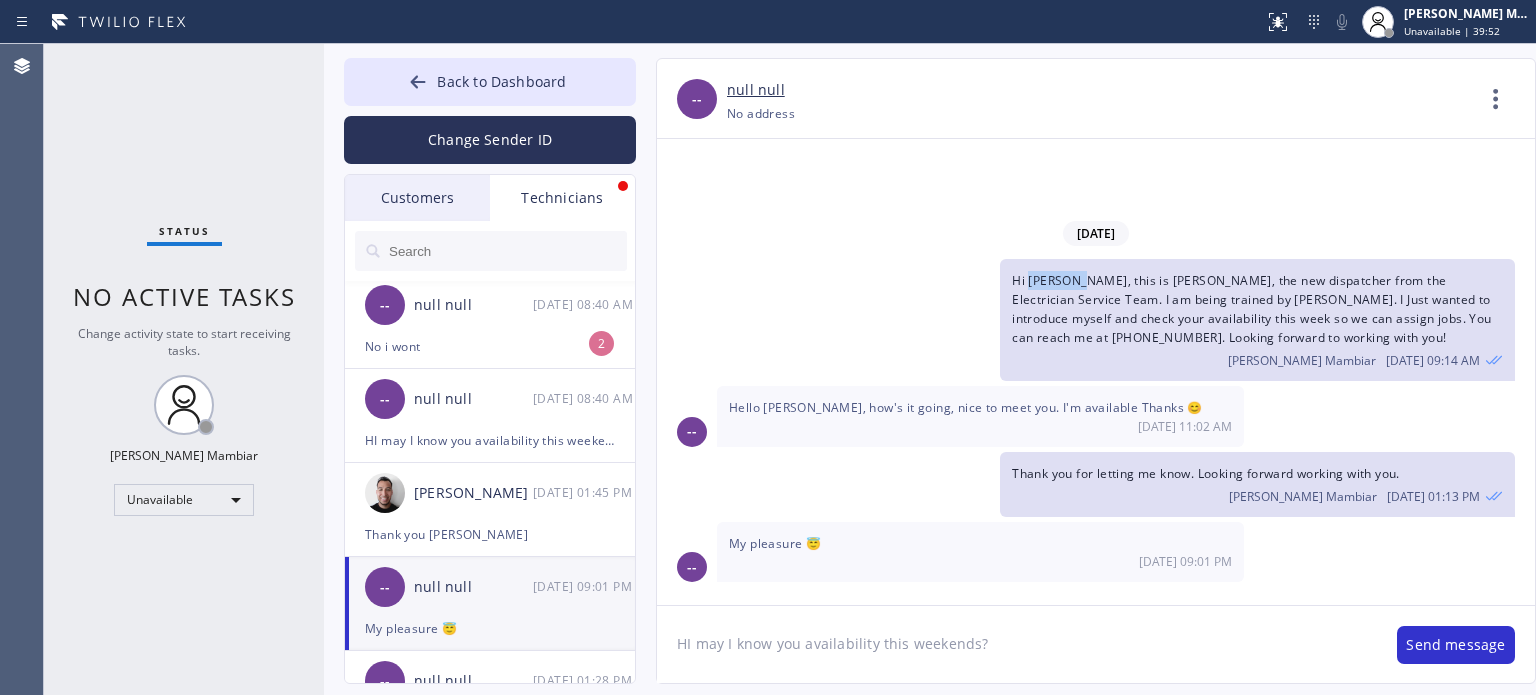 drag, startPoint x: 1079, startPoint y: 282, endPoint x: 1029, endPoint y: 282, distance: 50 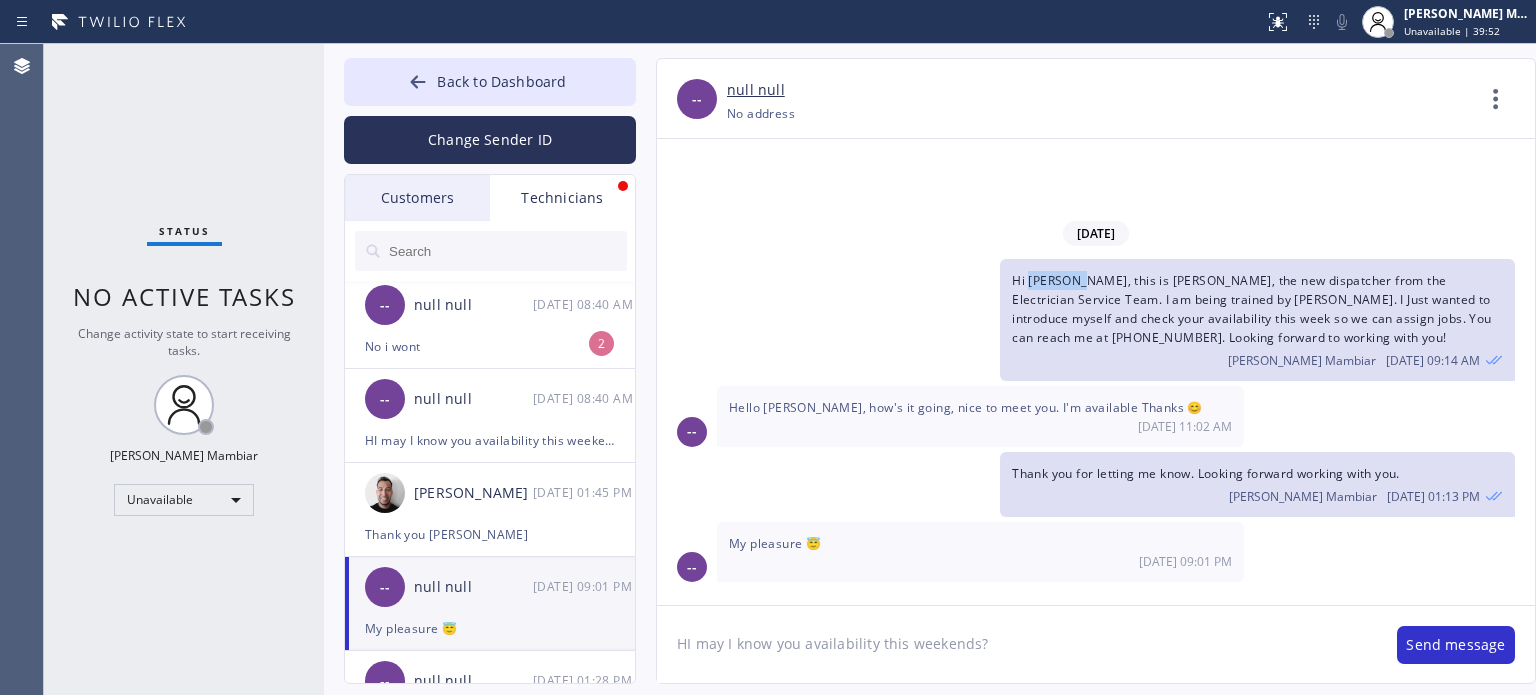 click on "Hi Hussein, this is Harvey, the new dispatcher from the Electrician Service Team. I am being trained by Val. I Just wanted to introduce myself and check your availability this week so we can assign jobs. You can reach me at +1 (213) 855-1802. Looking forward to working with you!" at bounding box center (1251, 309) 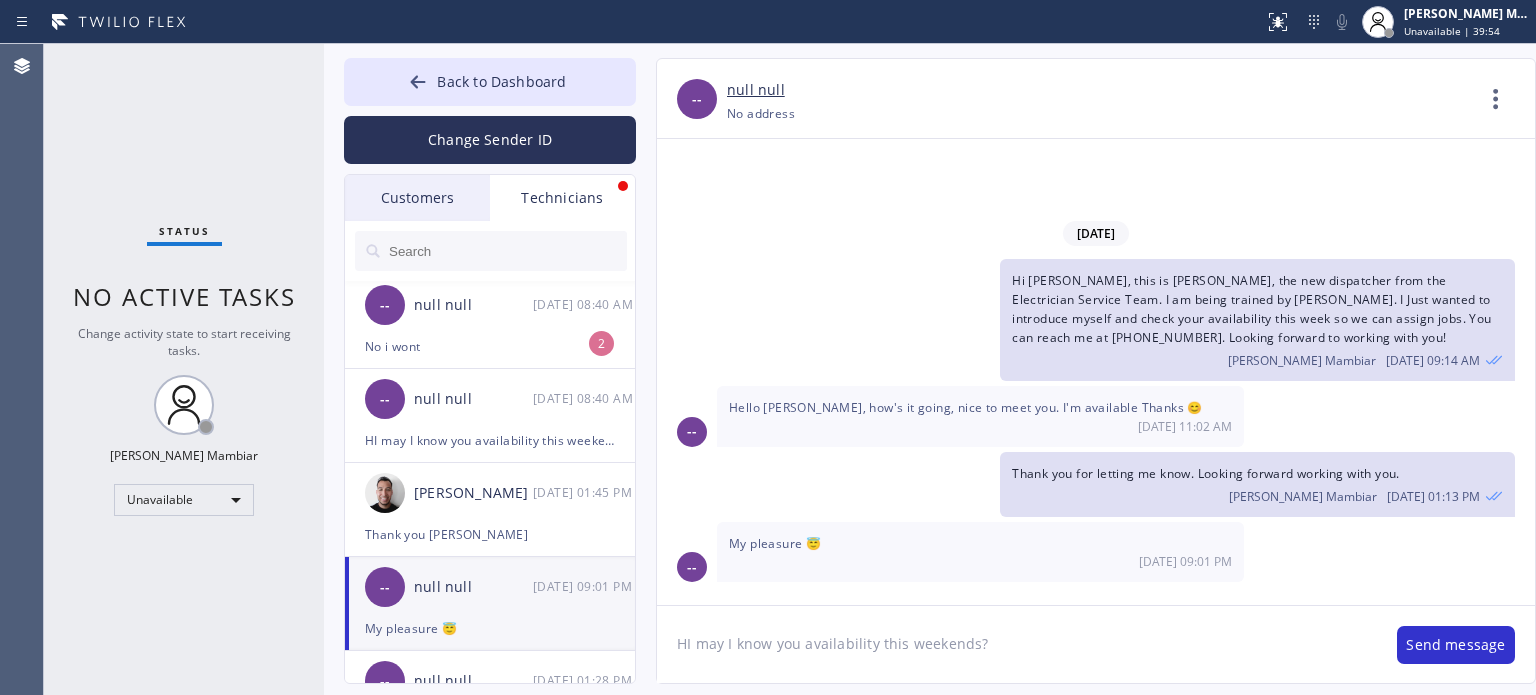 click on "HI may I know you availability this weekends?" 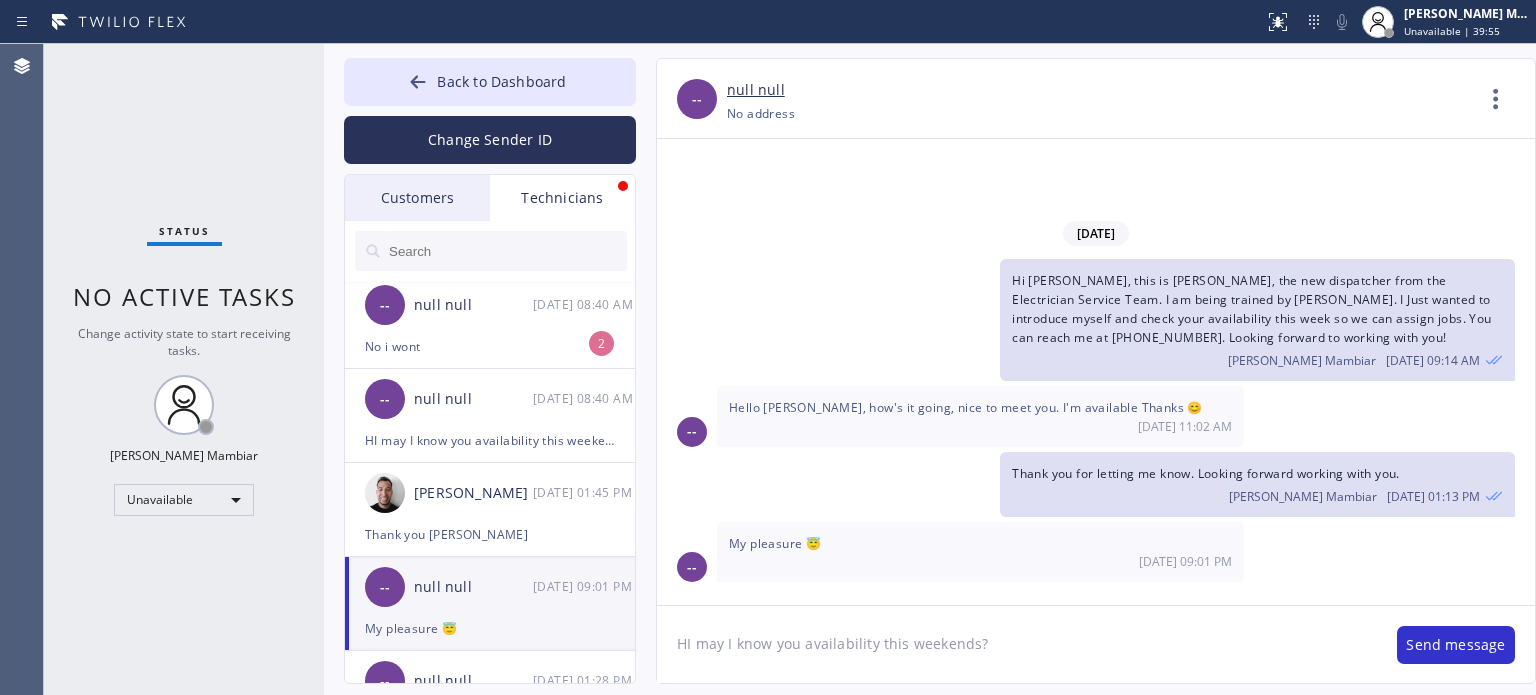 click on "HI may I know you availability this weekends?" 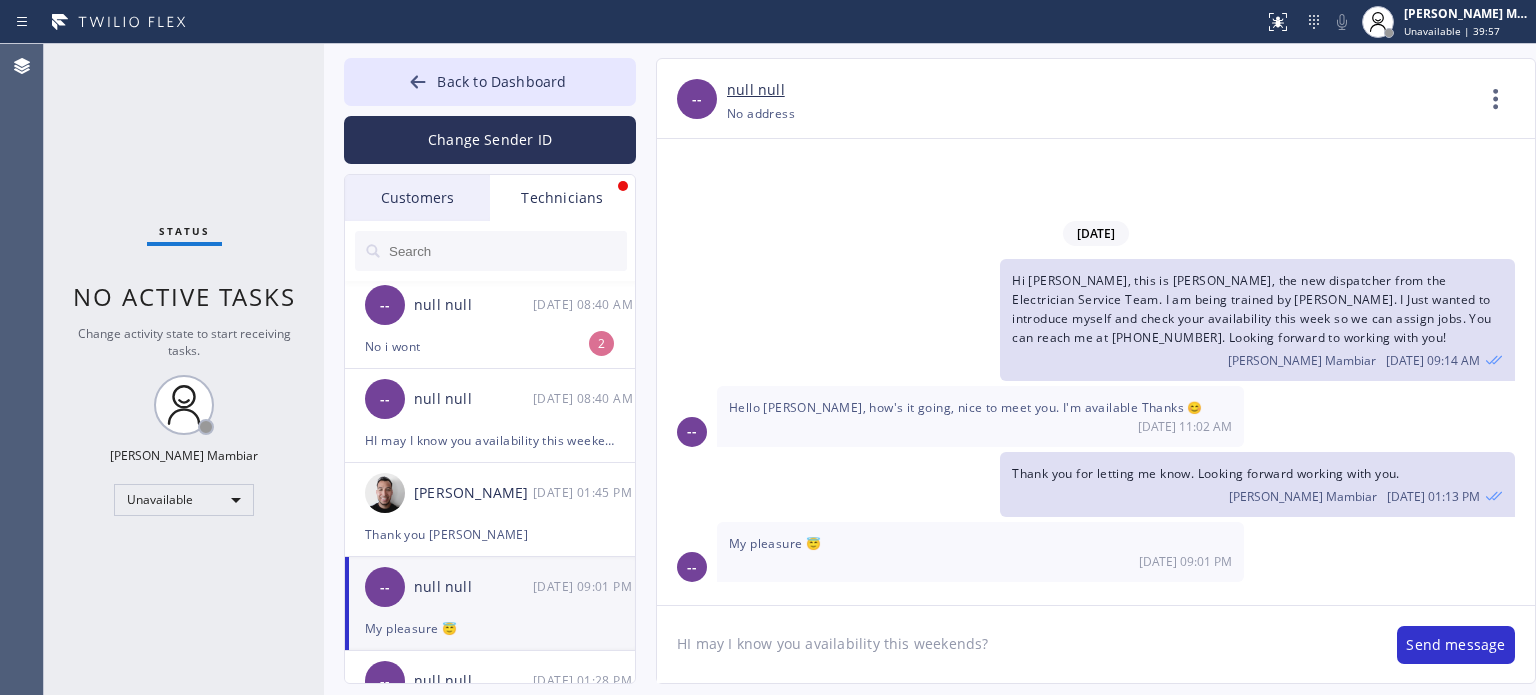 paste on "Hussein," 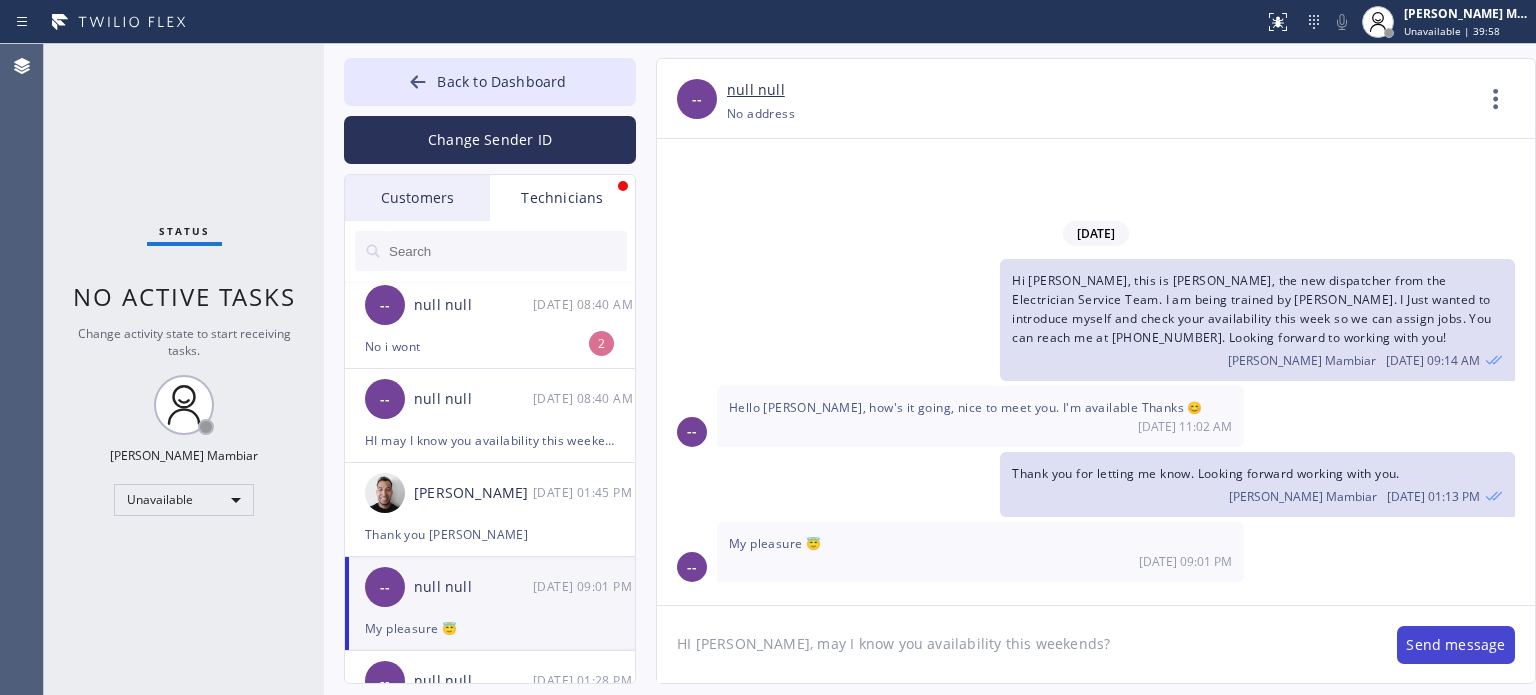 type on "HI Hussein, may I know you availability this weekends?" 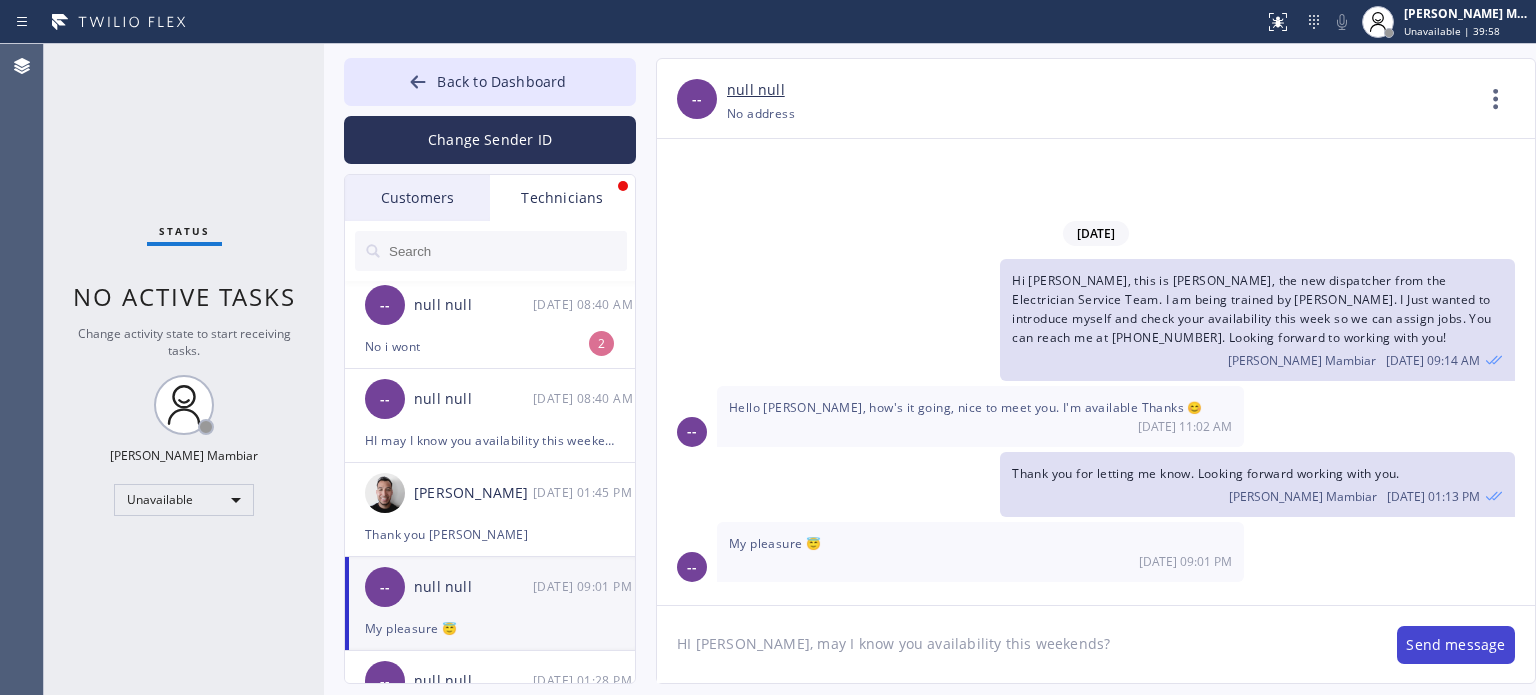 click on "Send message" at bounding box center (1456, 645) 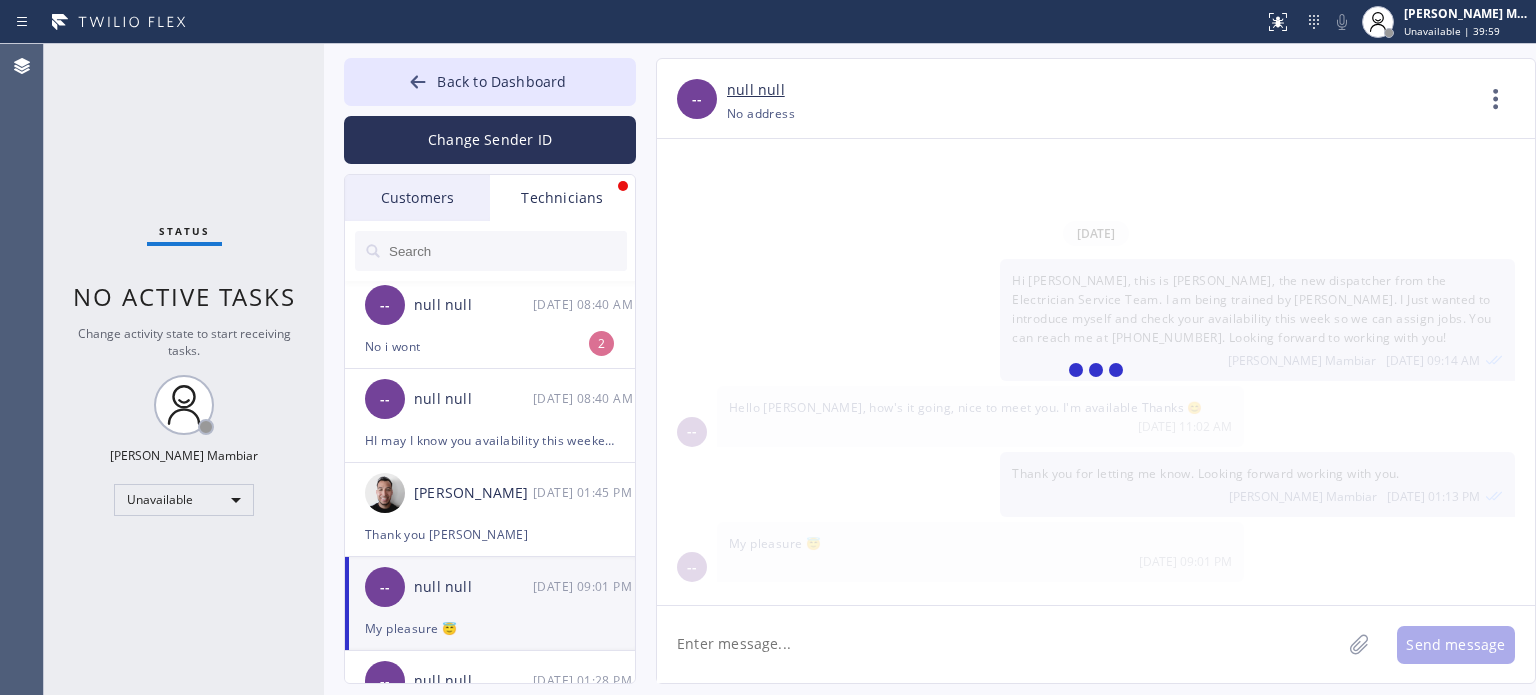 scroll, scrollTop: 35, scrollLeft: 0, axis: vertical 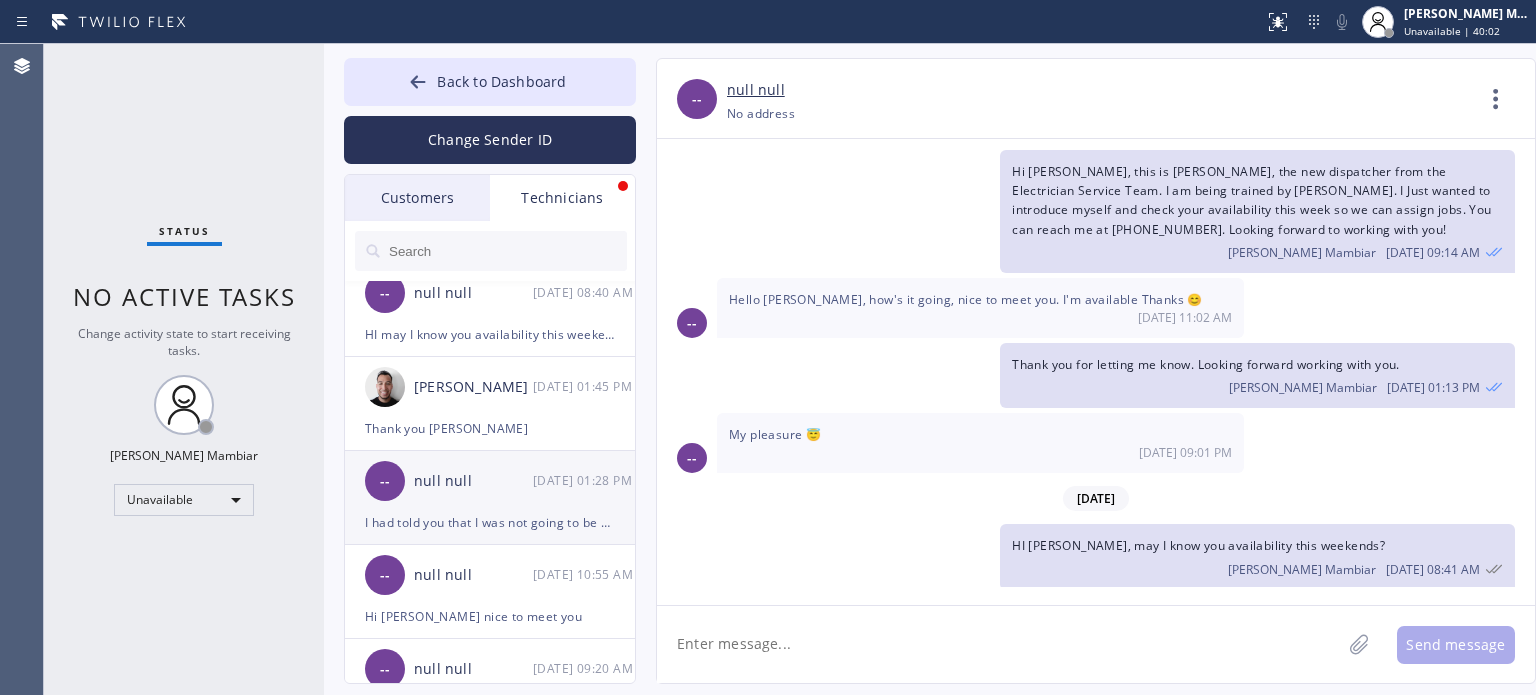click on "null null" at bounding box center (473, 481) 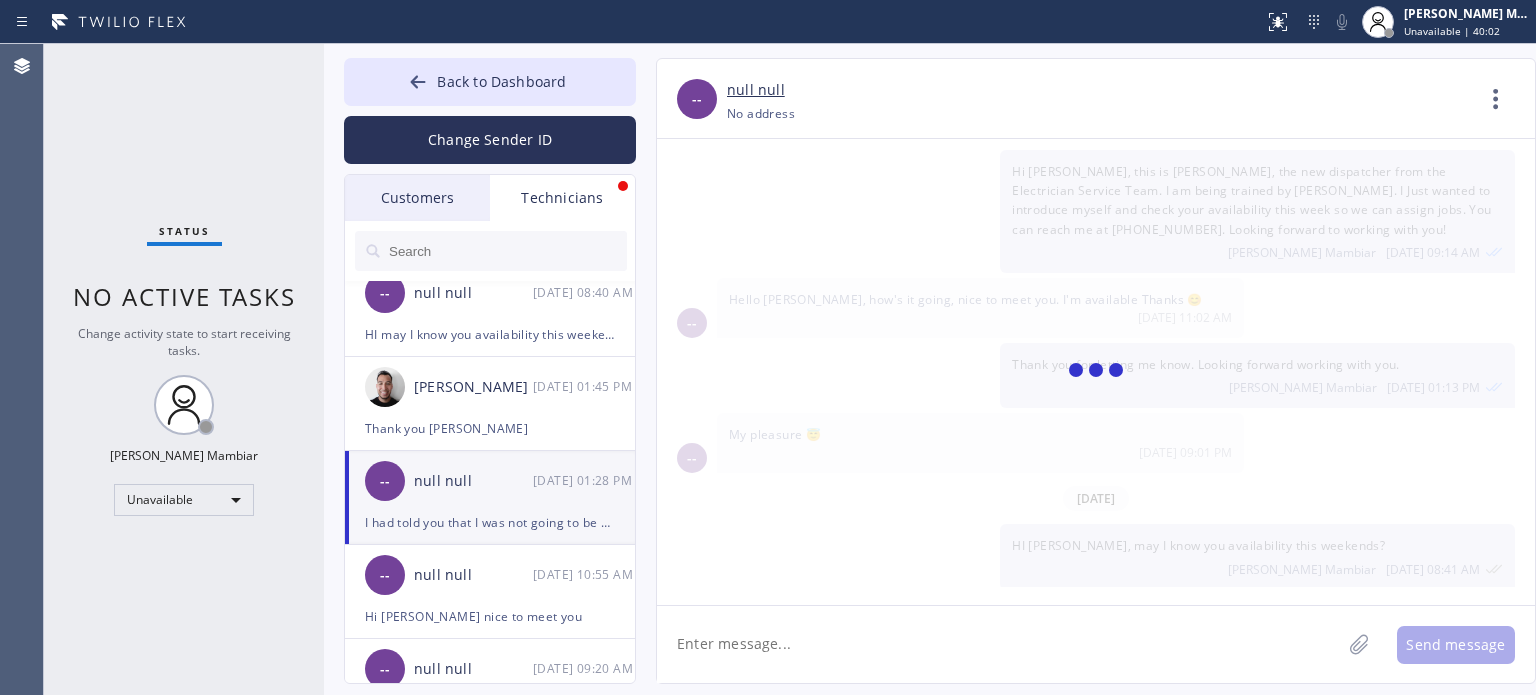scroll, scrollTop: 4984, scrollLeft: 0, axis: vertical 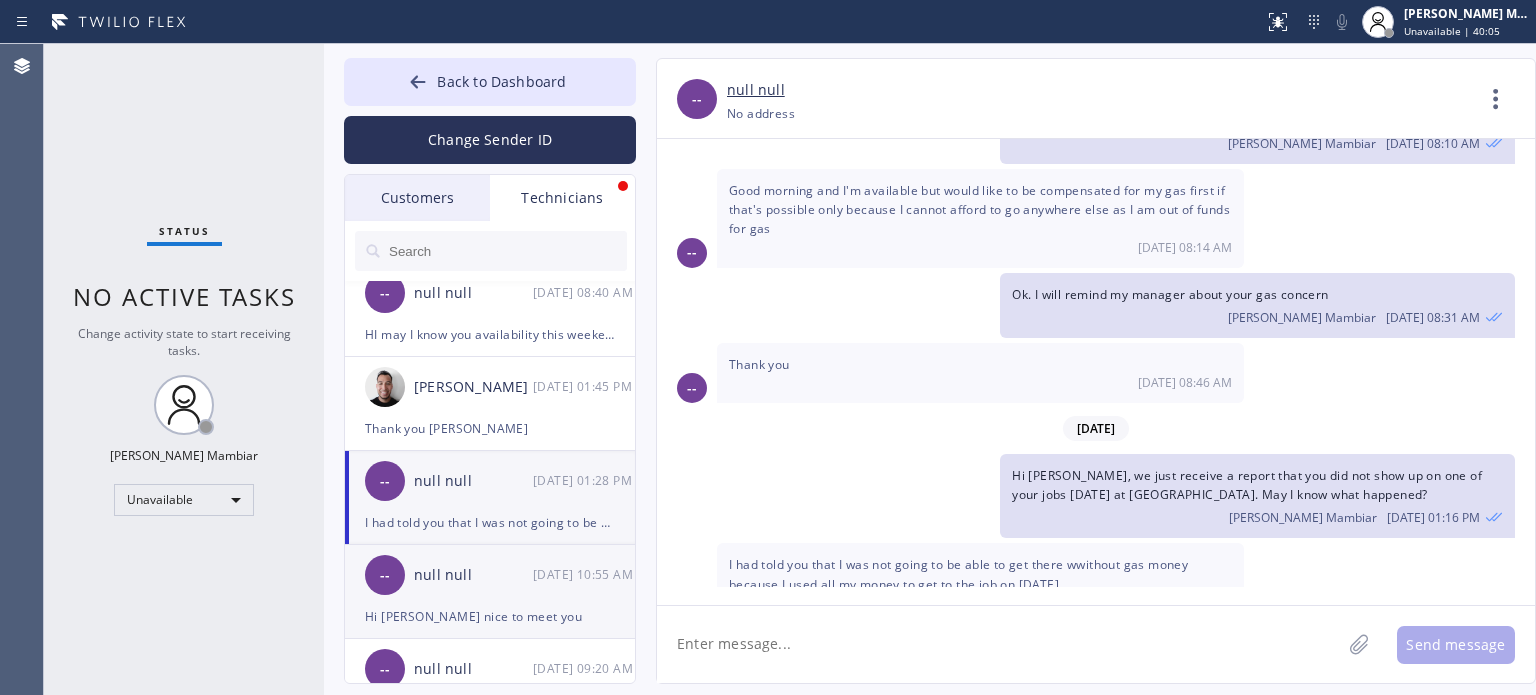 click on "-- null null 07/08 10:55 AM" at bounding box center (491, 575) 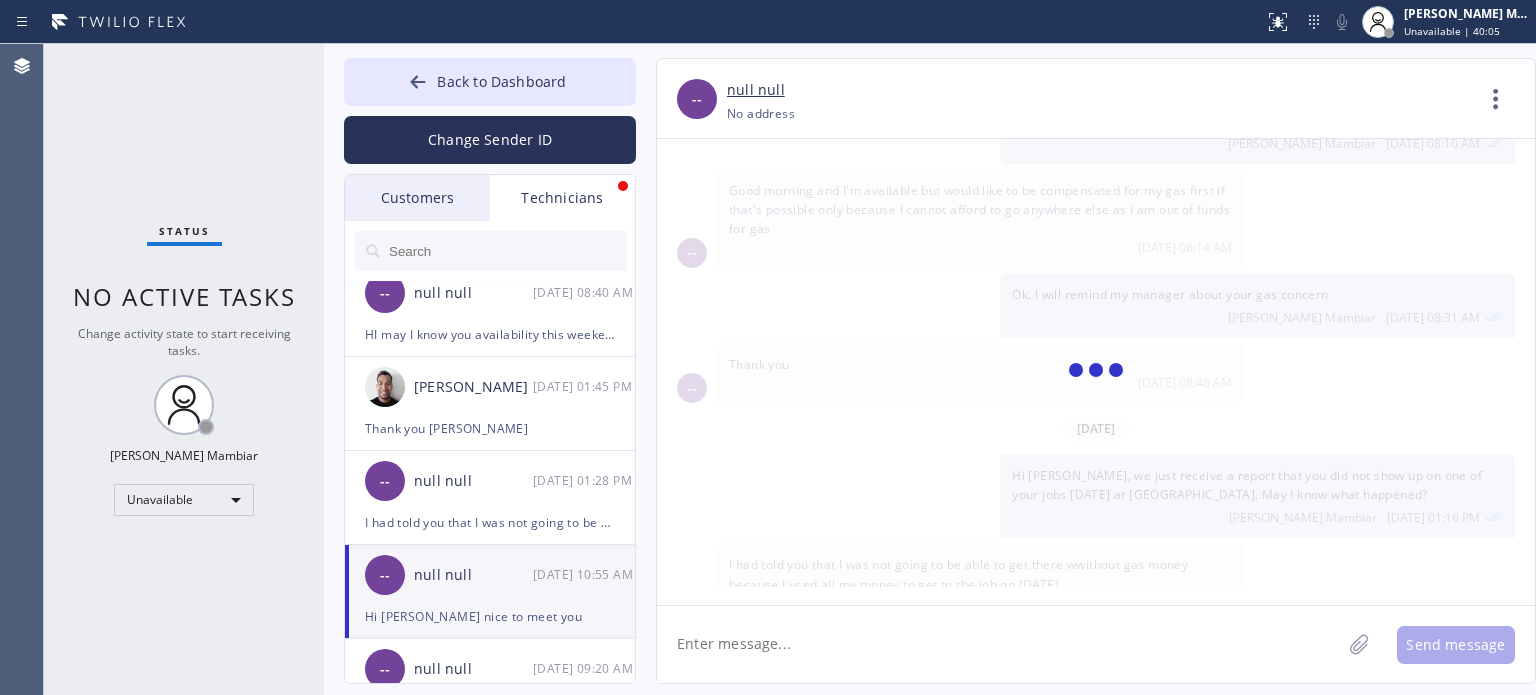 scroll, scrollTop: 0, scrollLeft: 0, axis: both 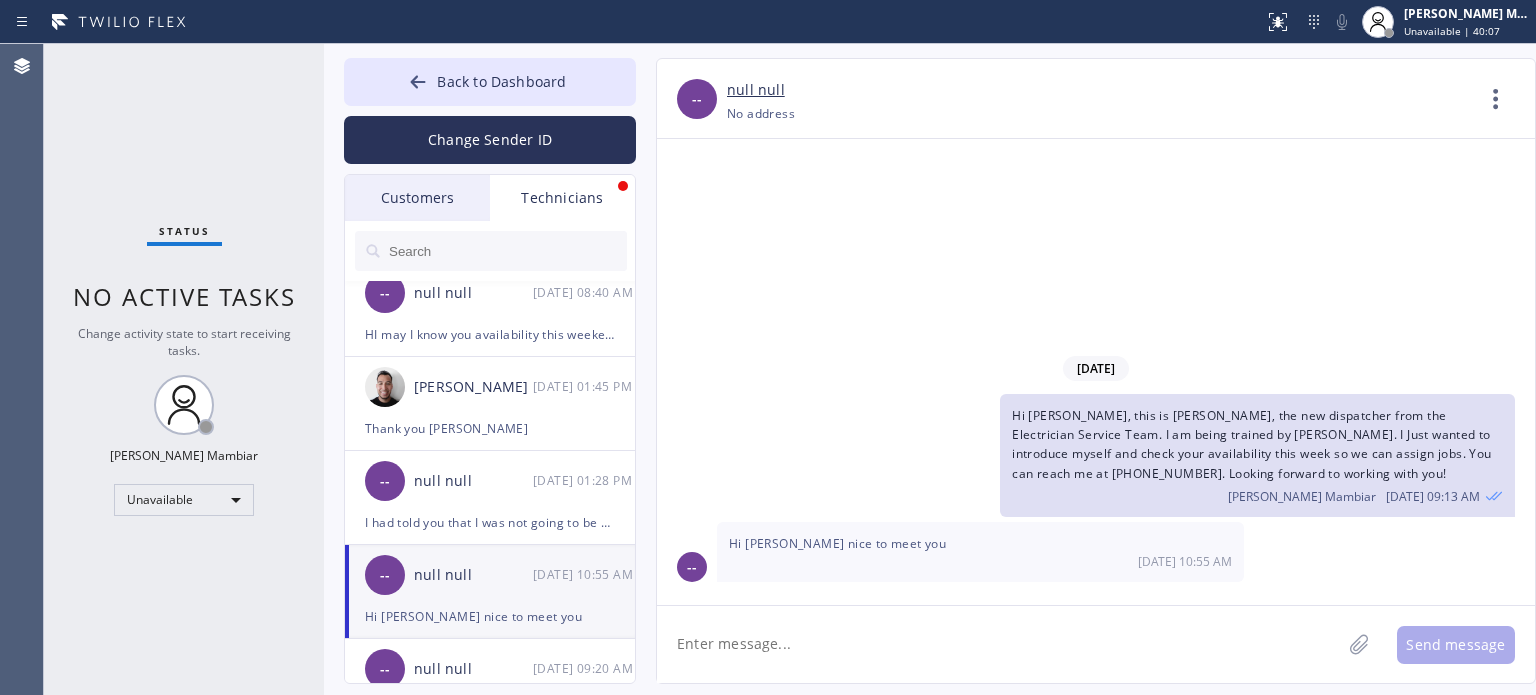 click 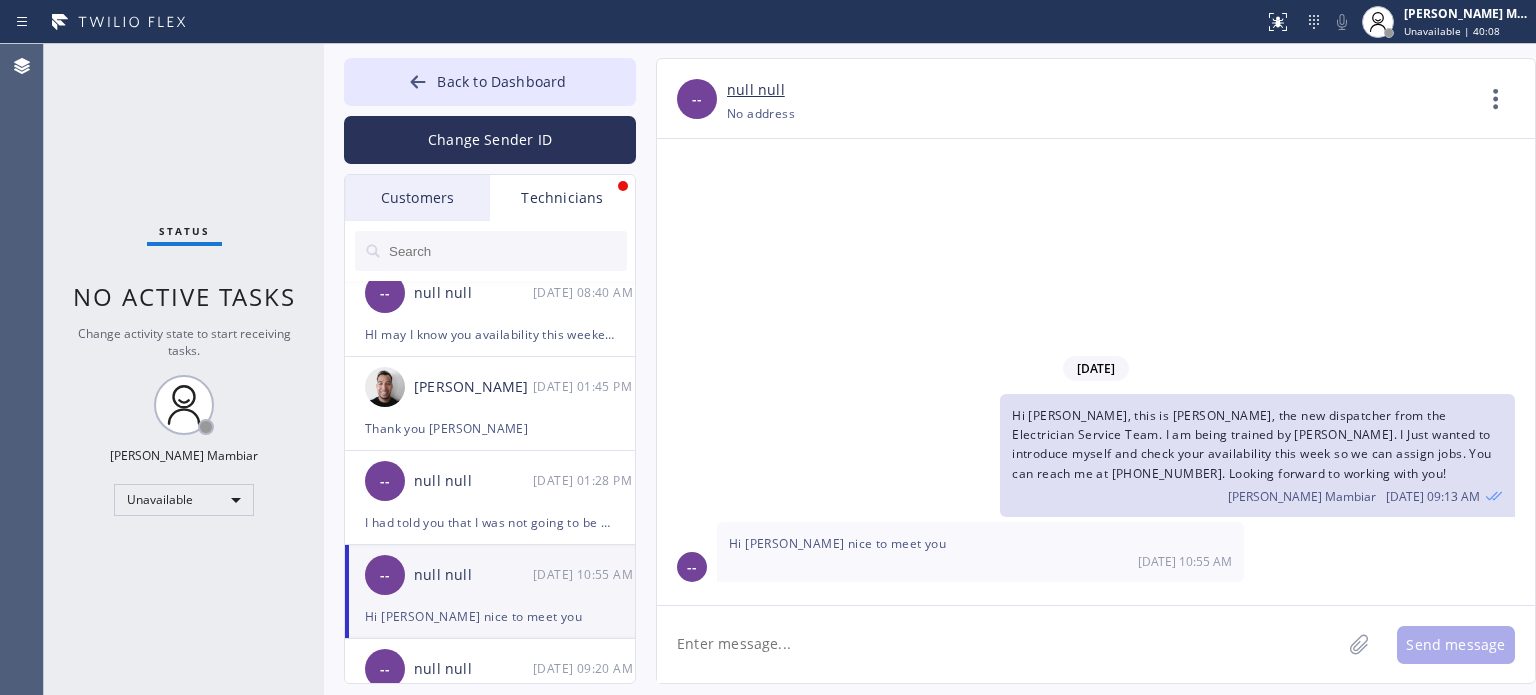 paste on "Hussein," 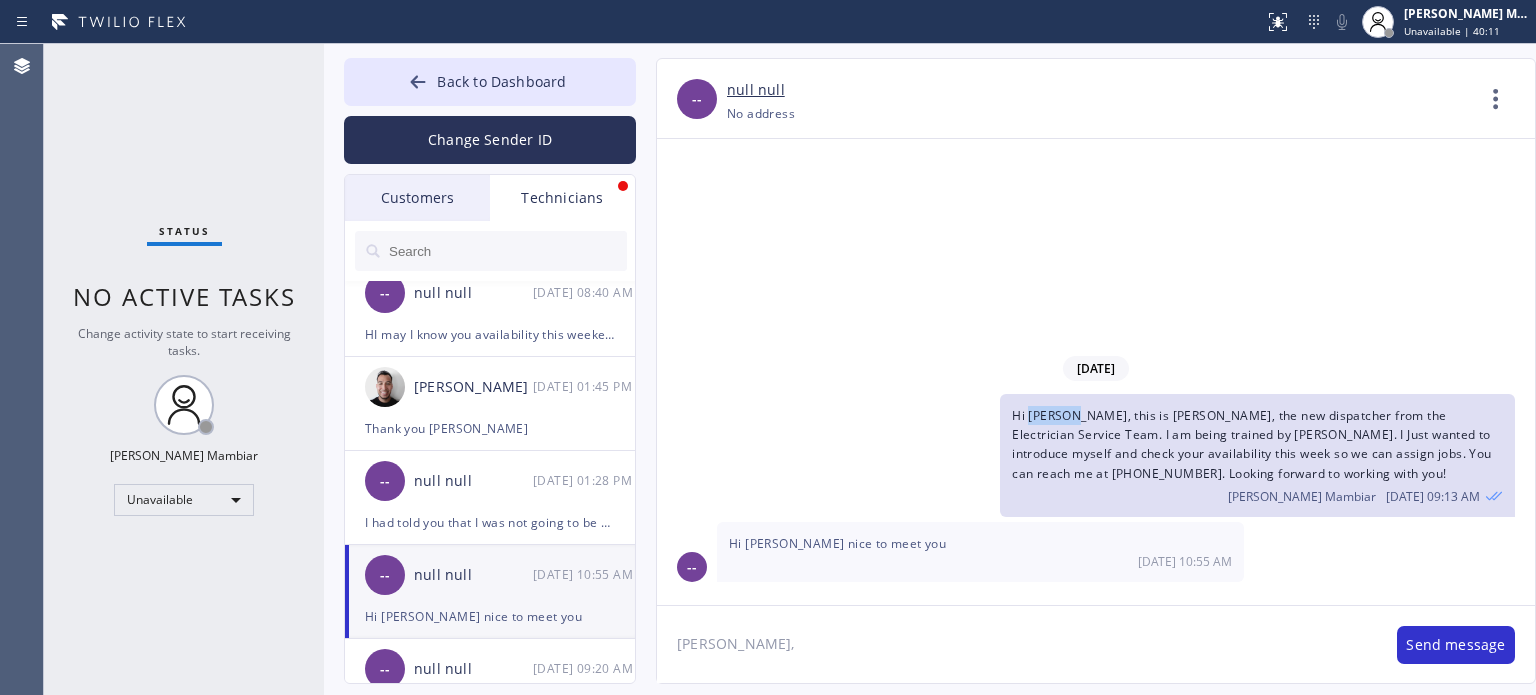 drag, startPoint x: 1069, startPoint y: 419, endPoint x: 1032, endPoint y: 416, distance: 37.12142 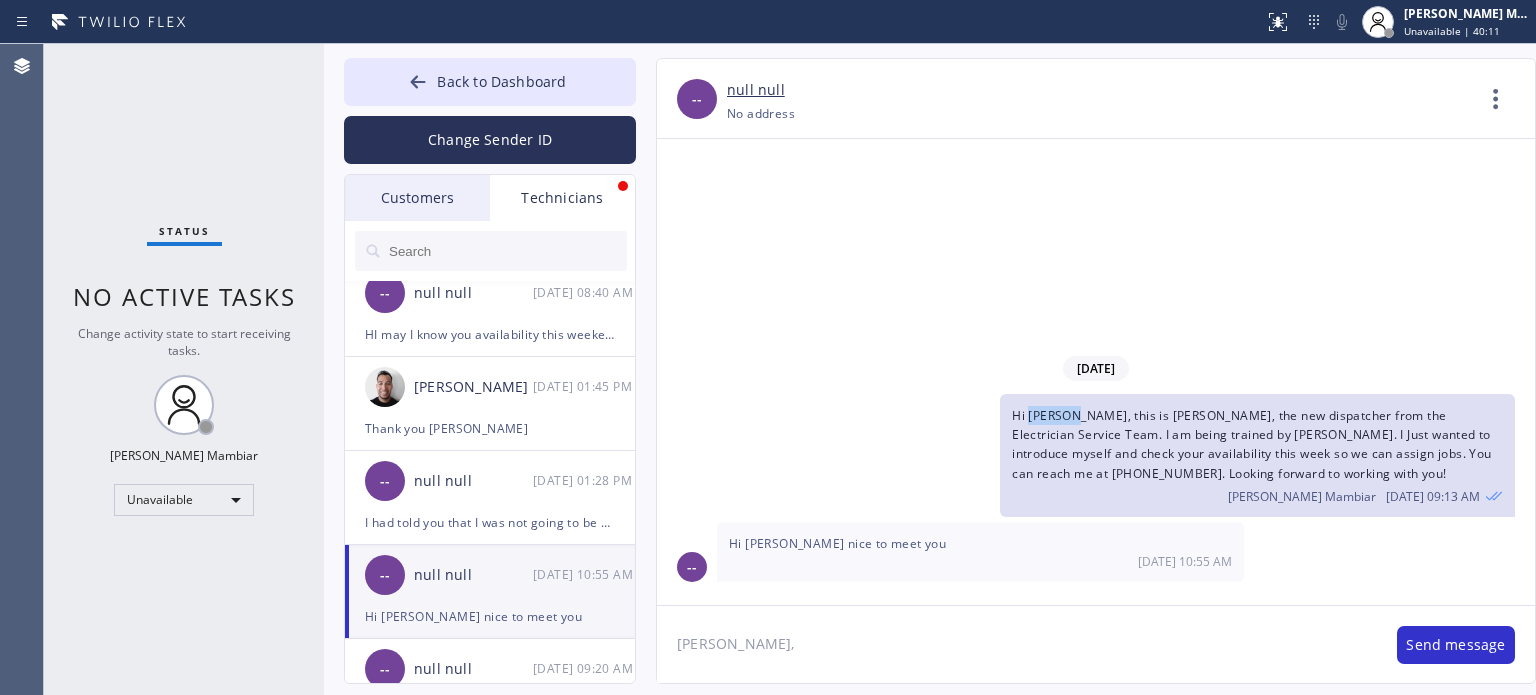 click on "Hi Moises, this is Harvey, the new dispatcher from the Electrician Service Team. I am being trained by Val. I Just wanted to introduce myself and check your availability this week so we can assign jobs. You can reach me at +1 (213) 855-1802. Looking forward to working with you!" at bounding box center (1251, 444) 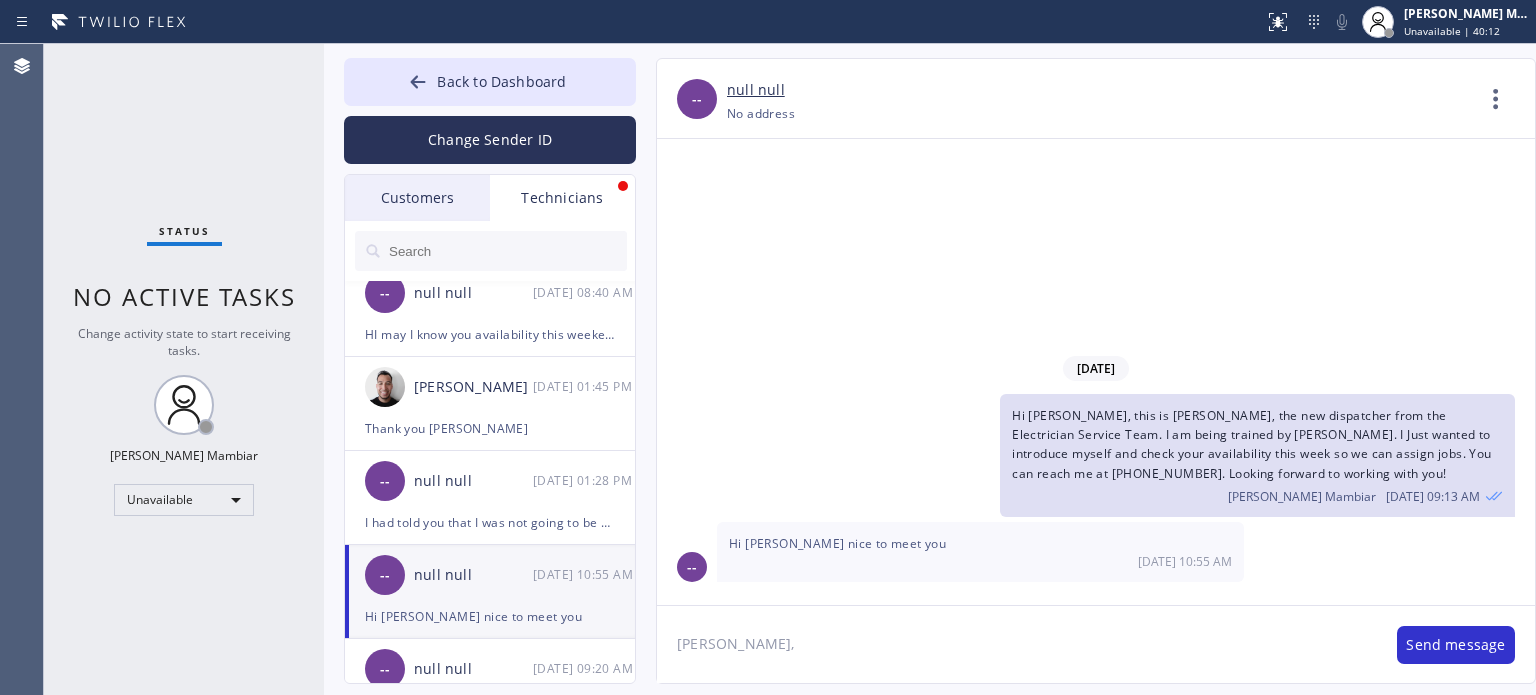 click on "Hussein," 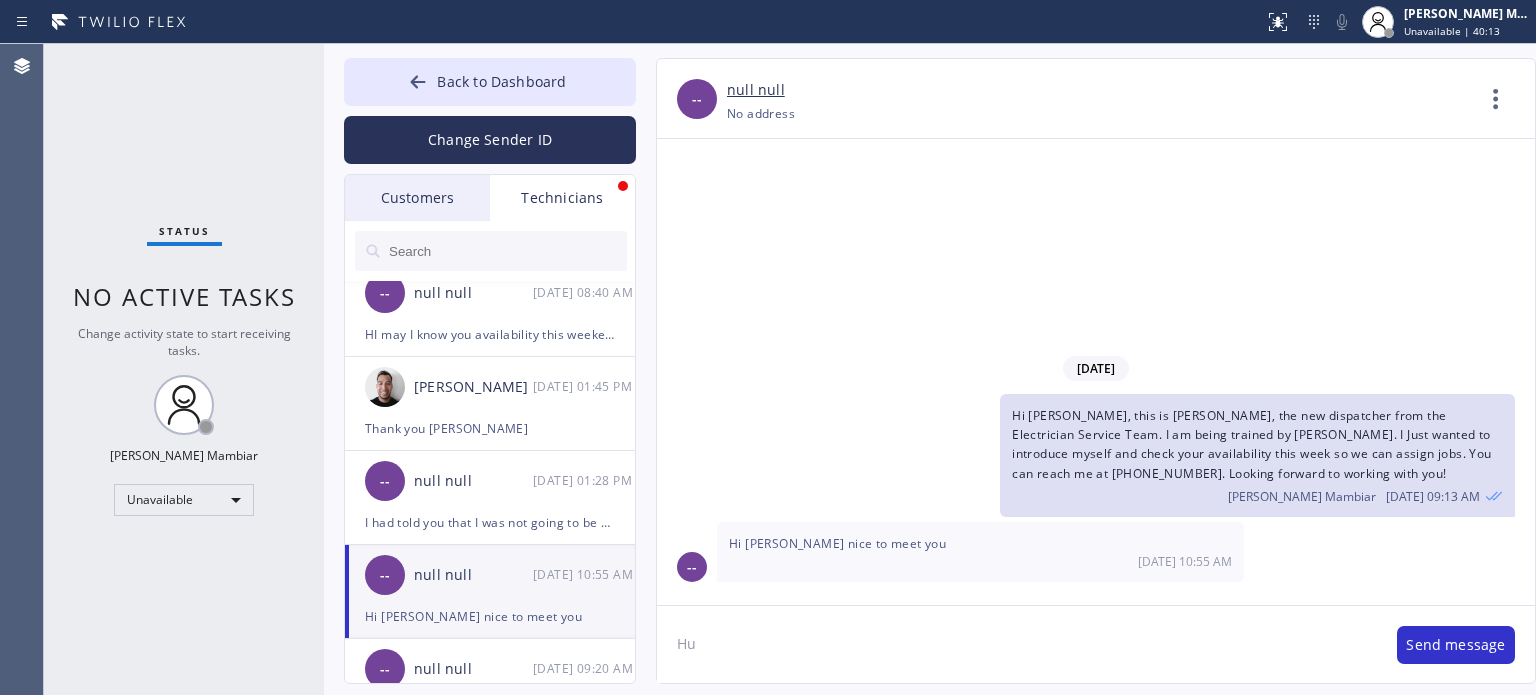 type on "H" 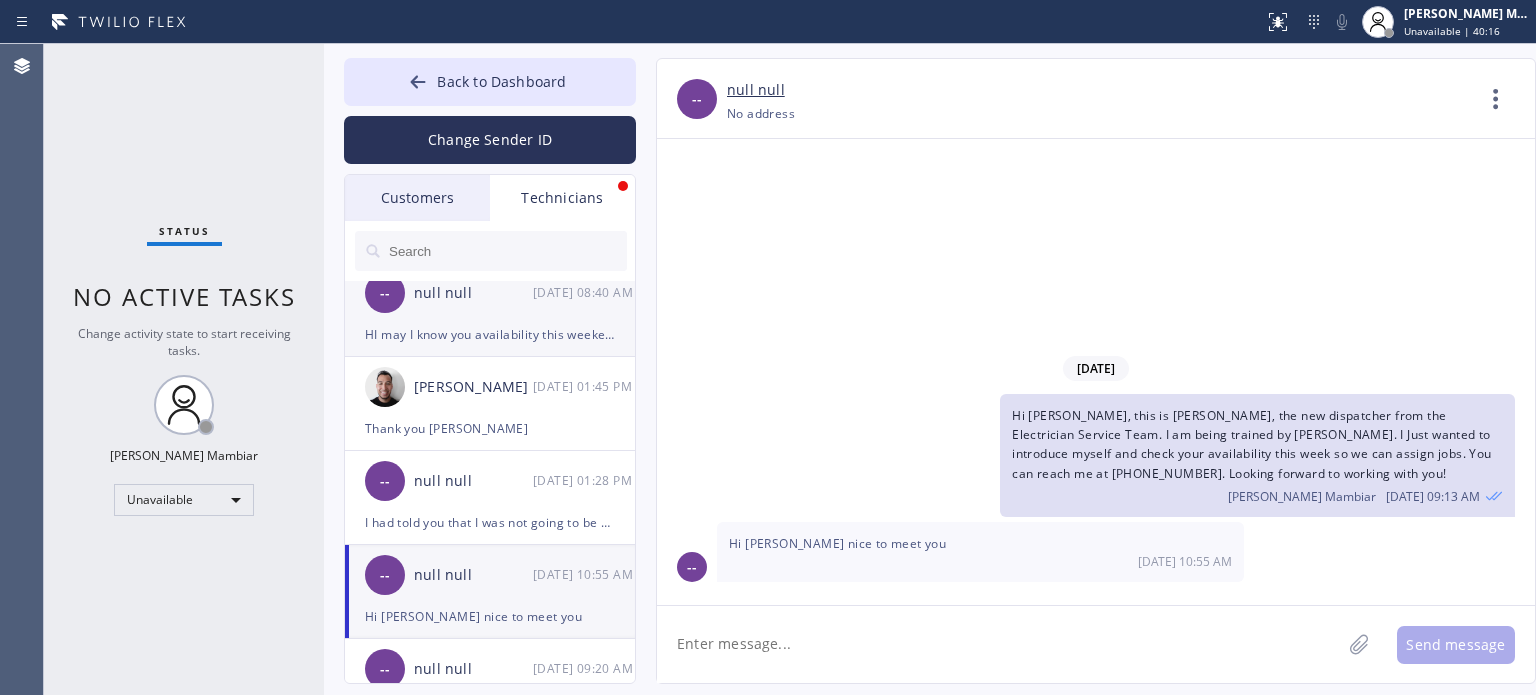 click on "HI may I know you availability this weekends?" at bounding box center [490, 334] 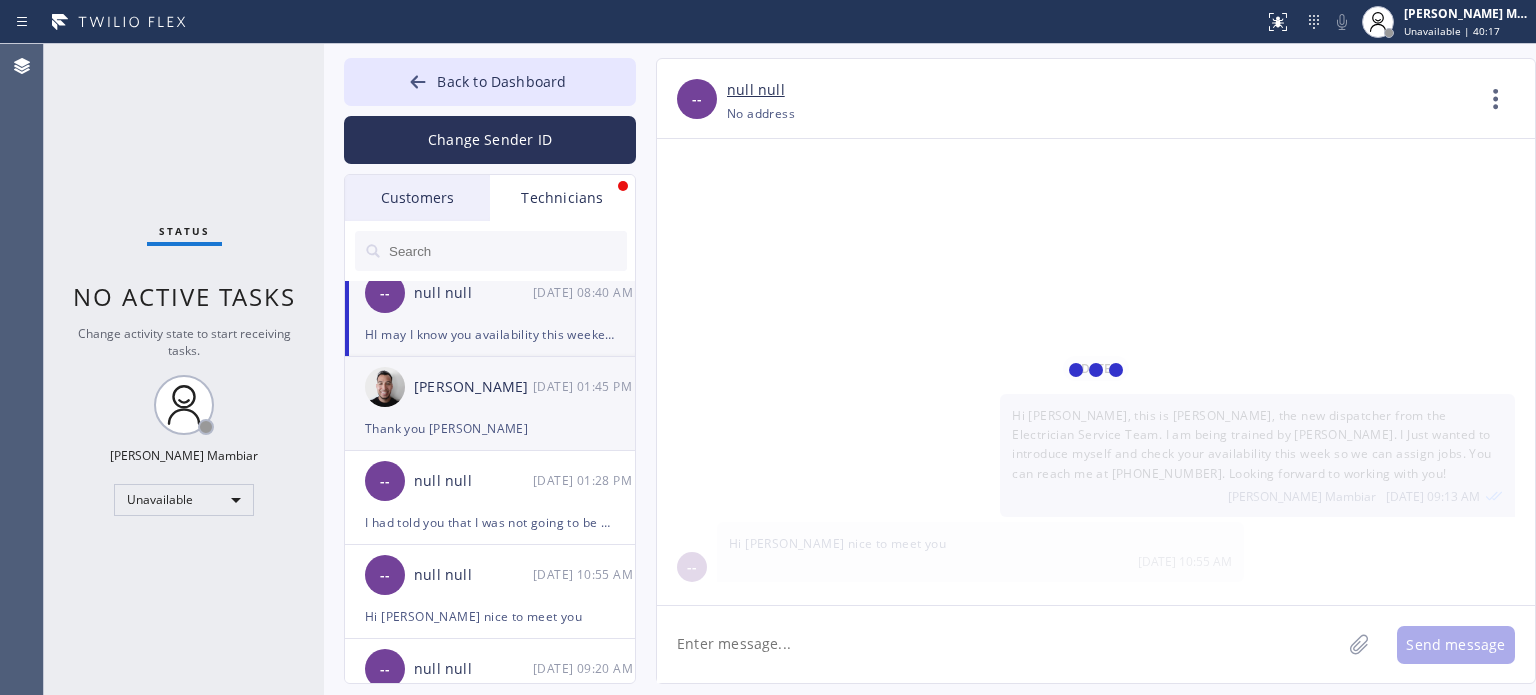 scroll, scrollTop: 3336, scrollLeft: 0, axis: vertical 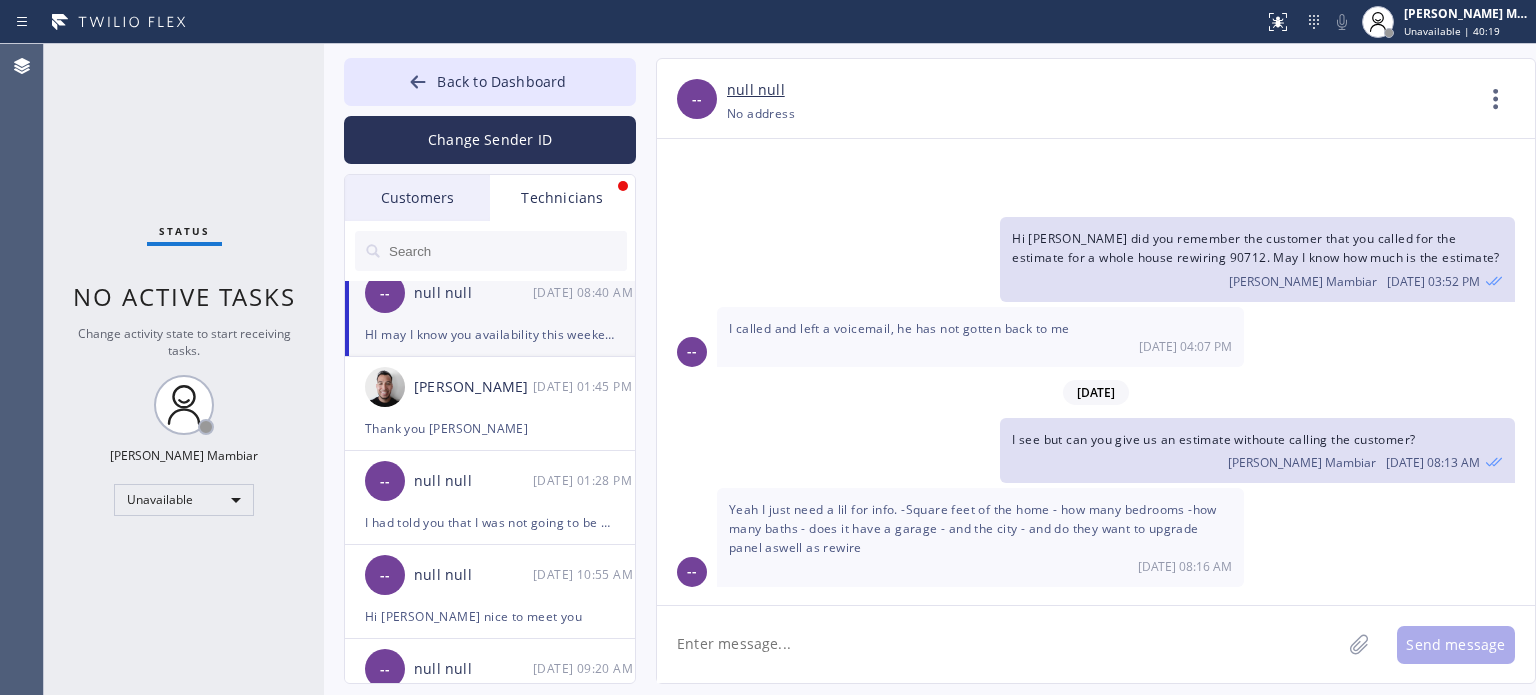 drag, startPoint x: 1217, startPoint y: 531, endPoint x: 982, endPoint y: 537, distance: 235.07658 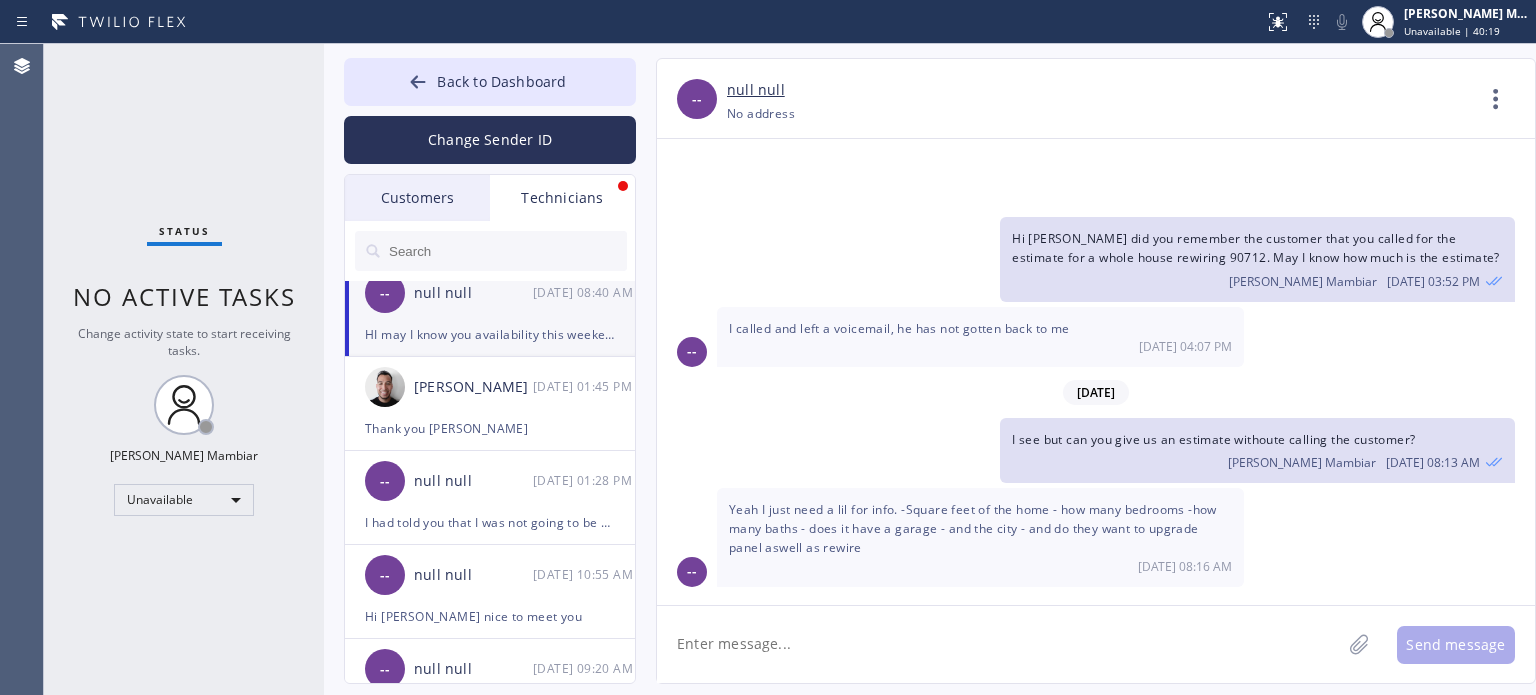 click on "HI may I know you availability this weekends? Harvey James P. Mambiar 07/10 08:40 AM" at bounding box center (1086, 694) 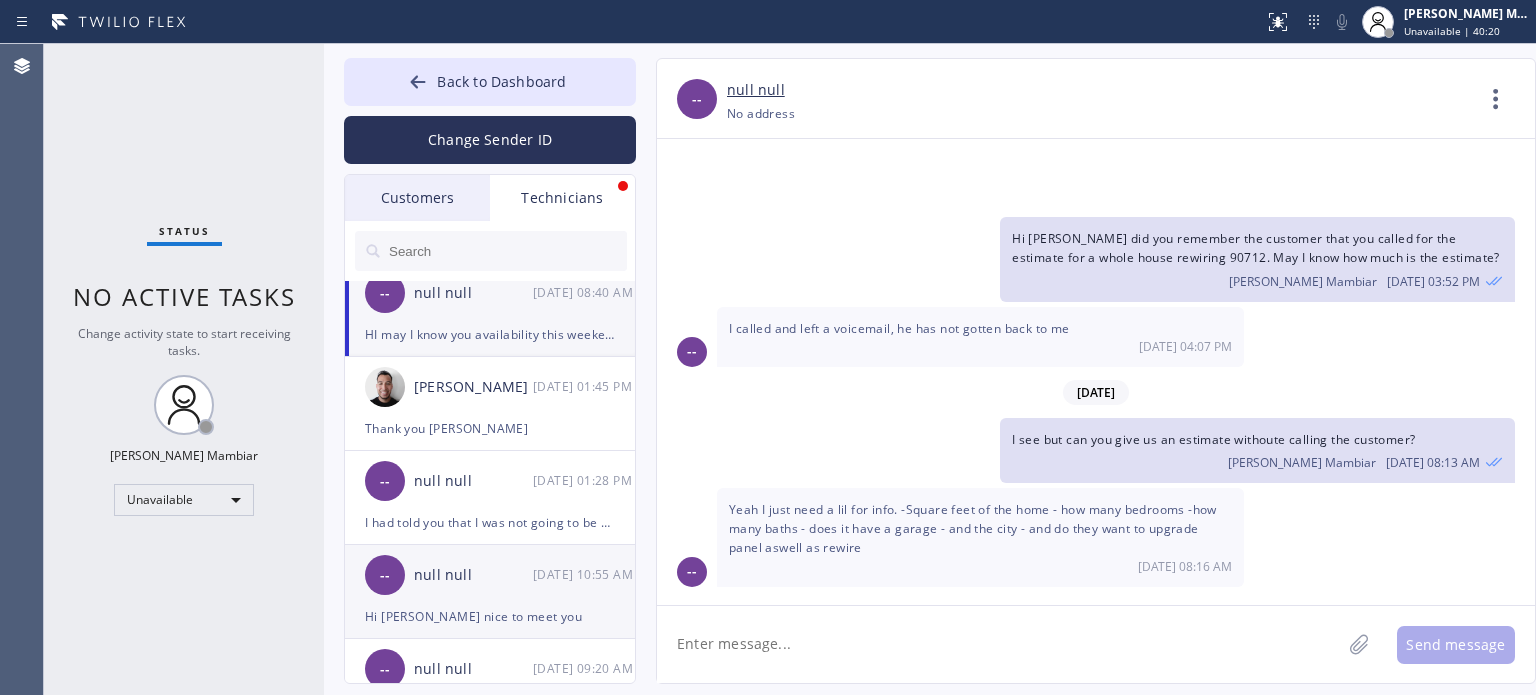 click on "Hi Harvey nice to meet you" at bounding box center (490, 616) 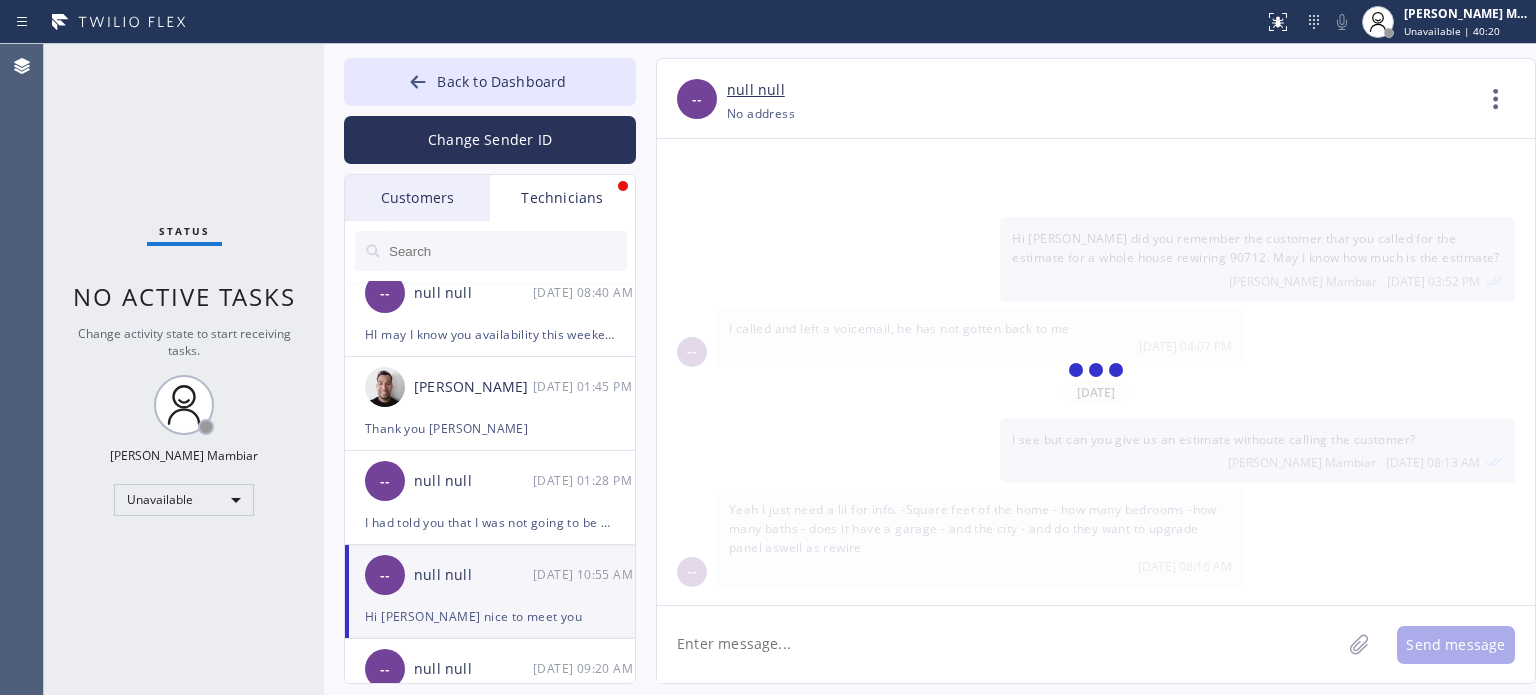 scroll, scrollTop: 0, scrollLeft: 0, axis: both 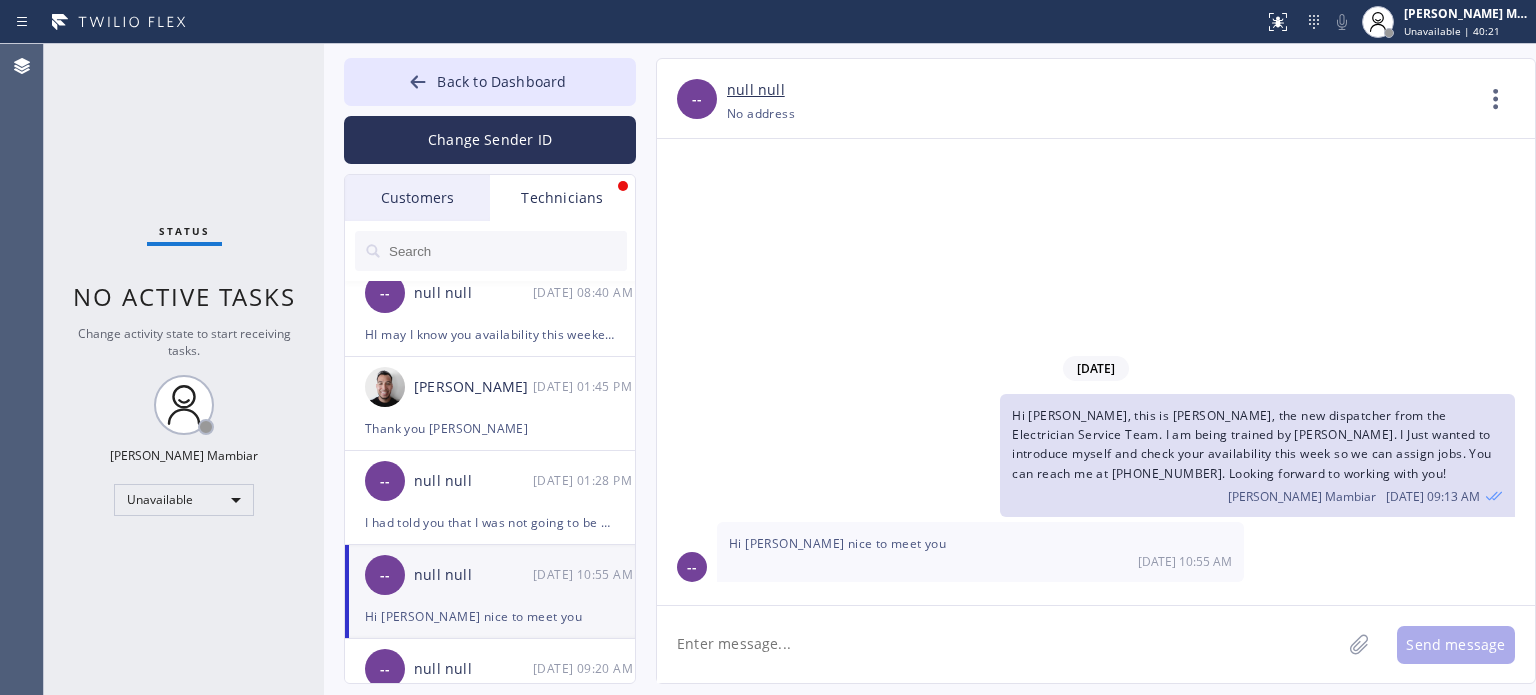 click 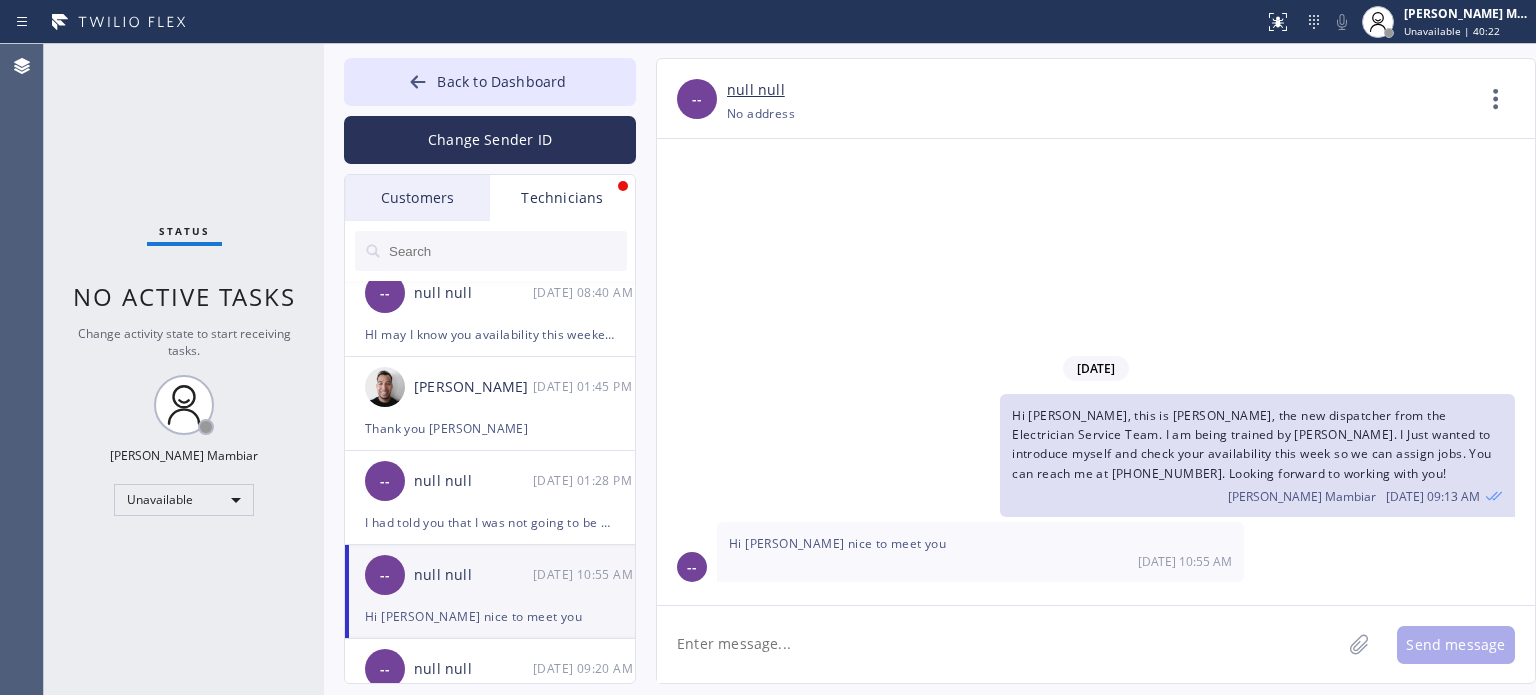 paste on "HI may I know you availability this weekends?" 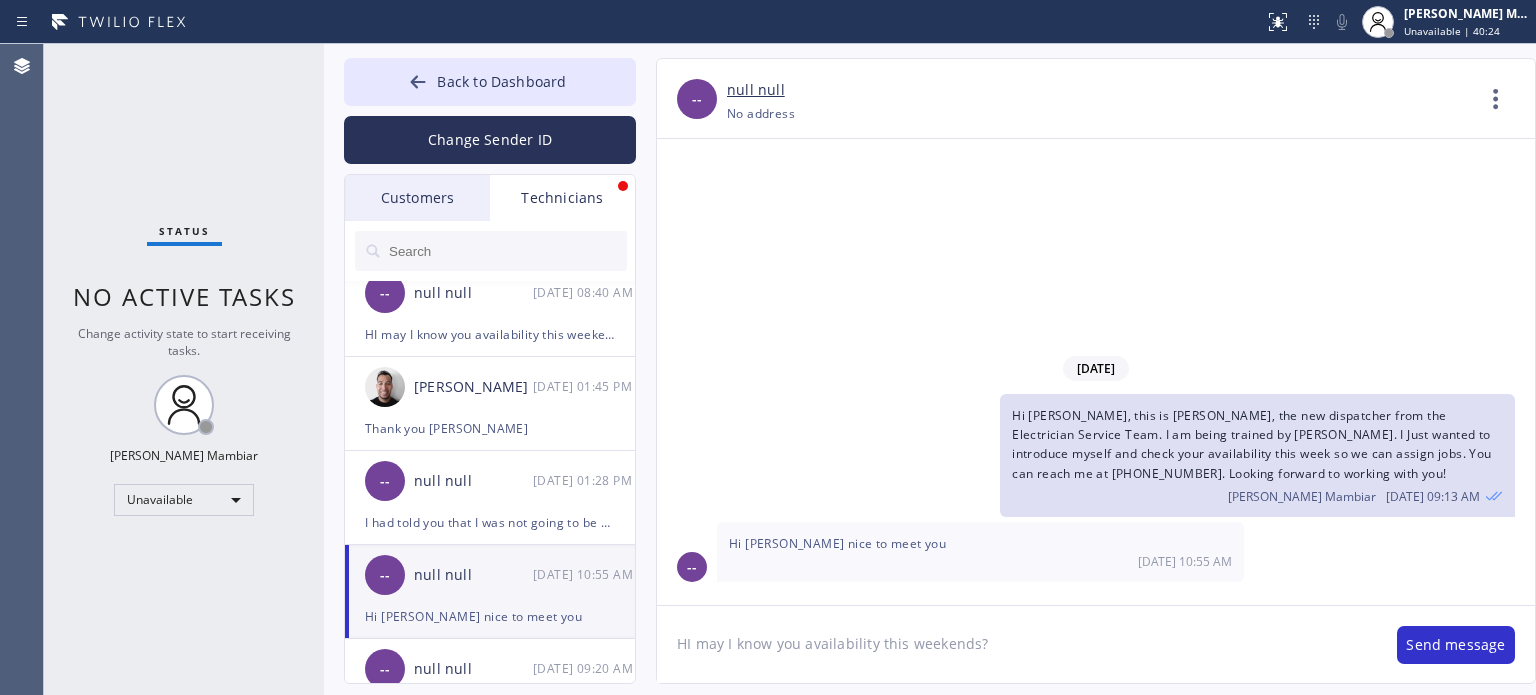 click on "HI may I know you availability this weekends?" 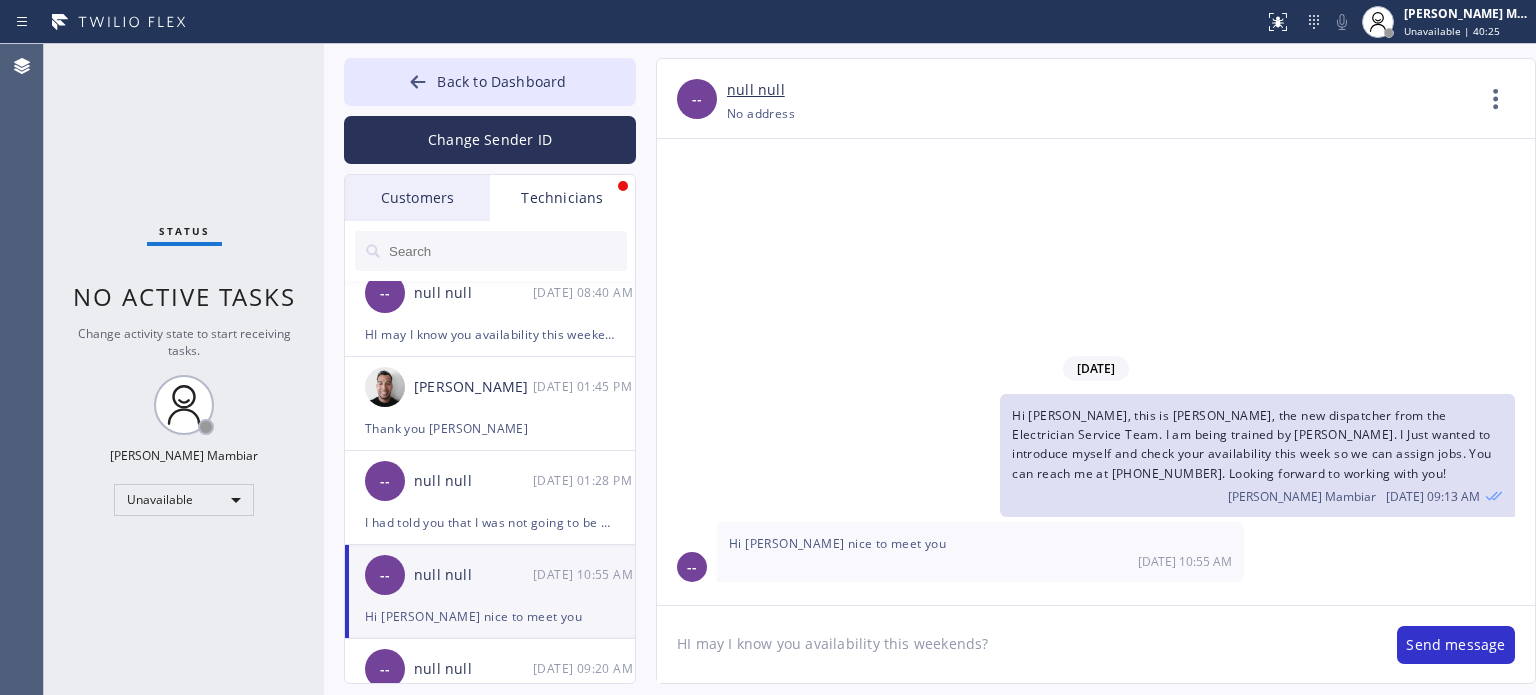 click on "HI may I know you availability this weekends?" 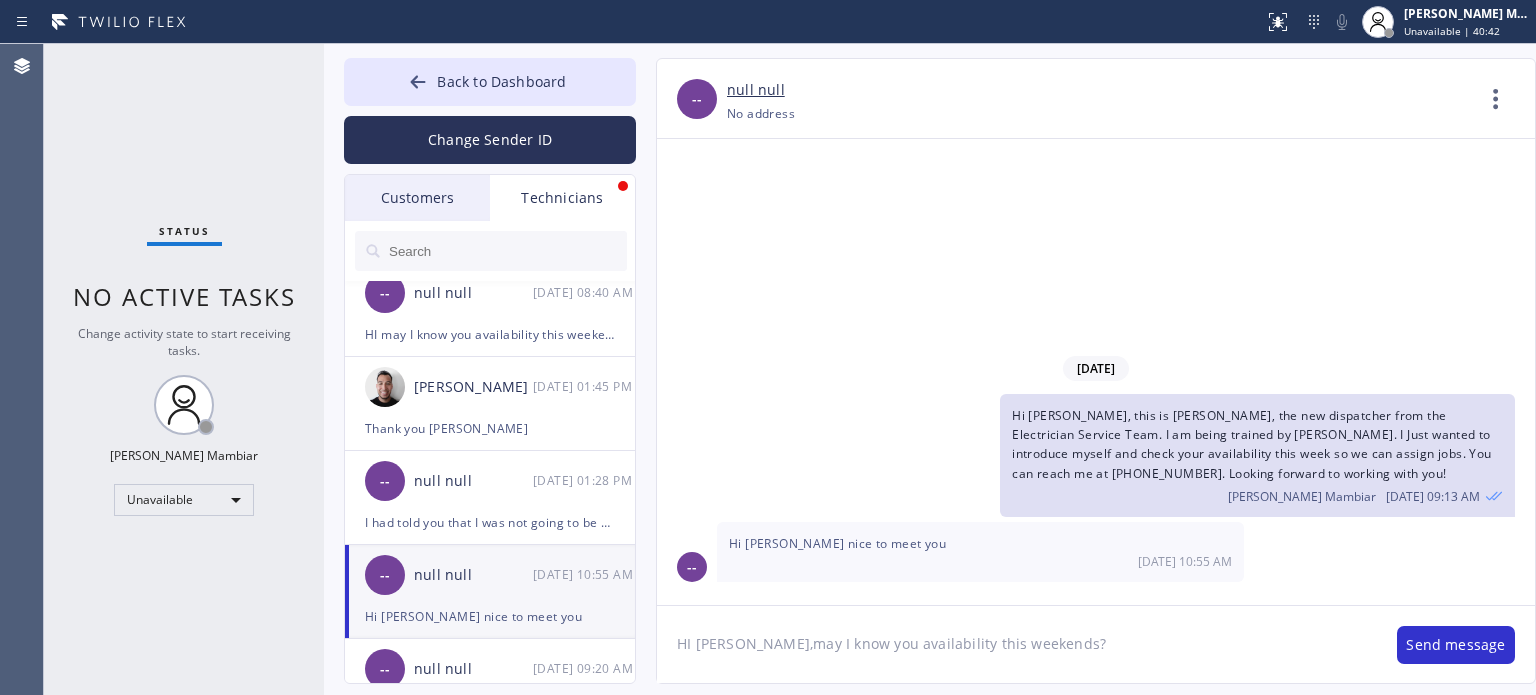 type on "HI Moises, may I know you availability this weekends?" 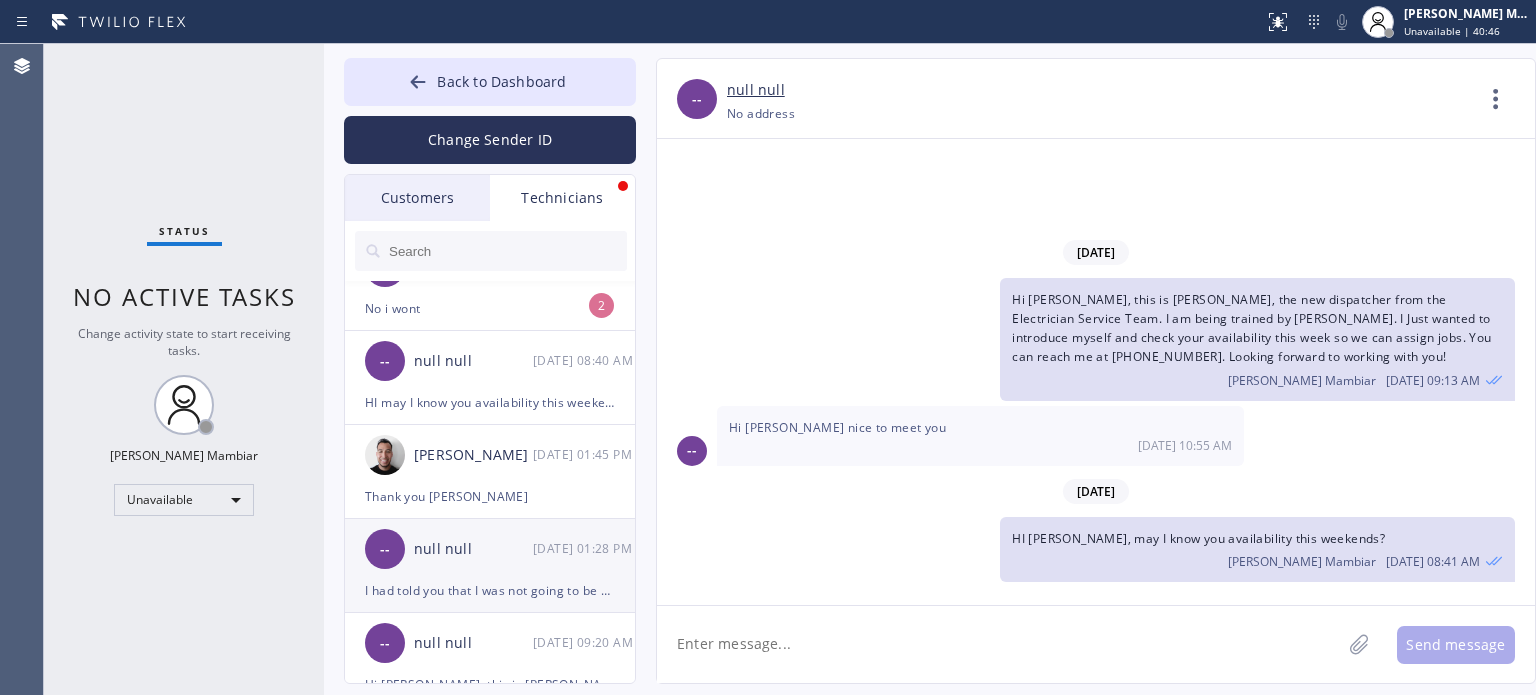 scroll, scrollTop: 400, scrollLeft: 0, axis: vertical 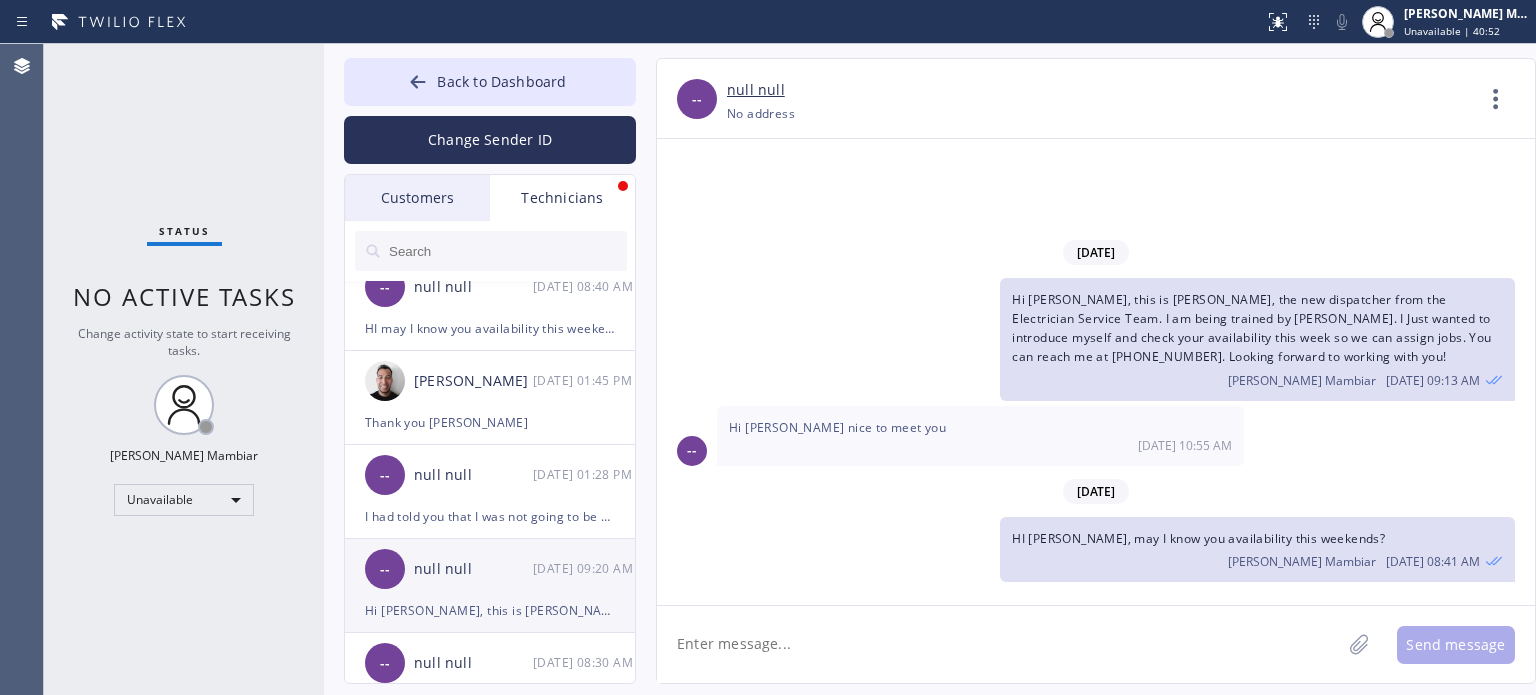 click on "null null" at bounding box center (473, 569) 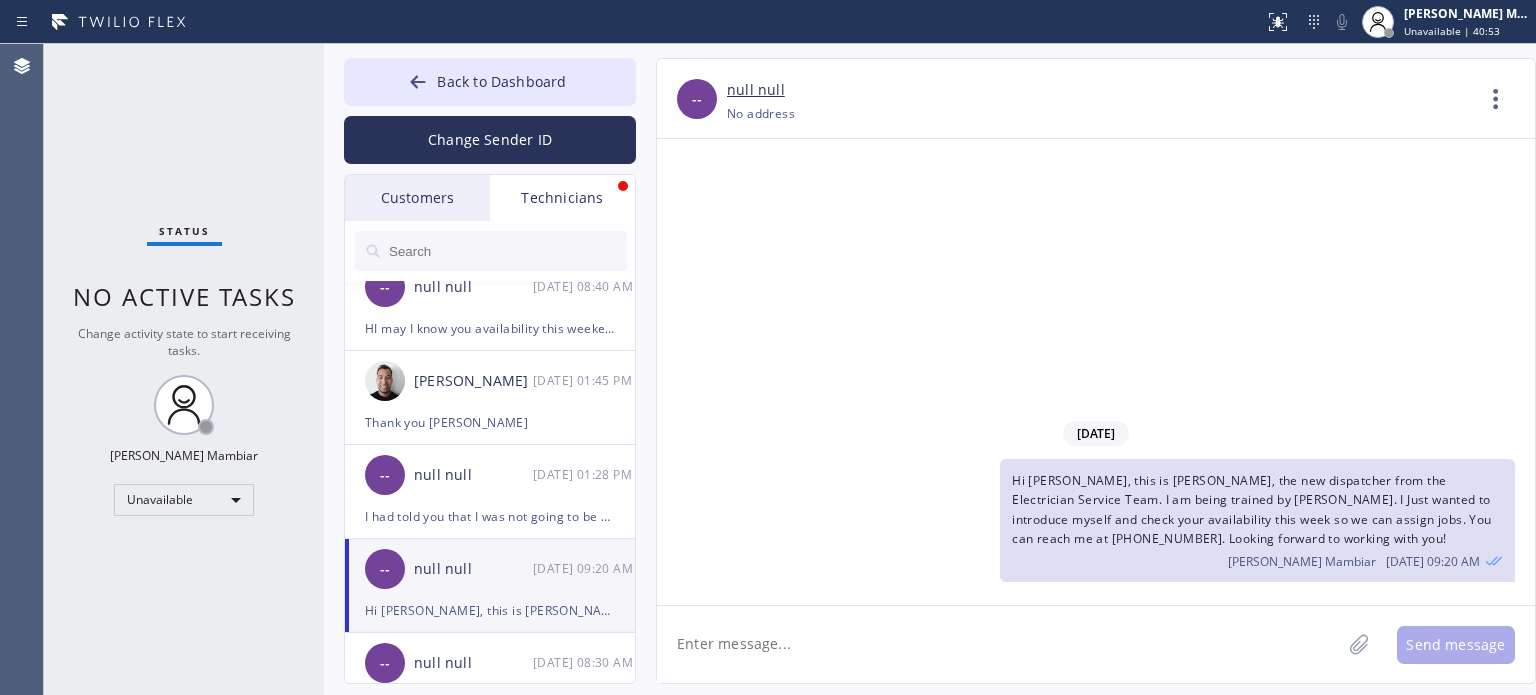 click 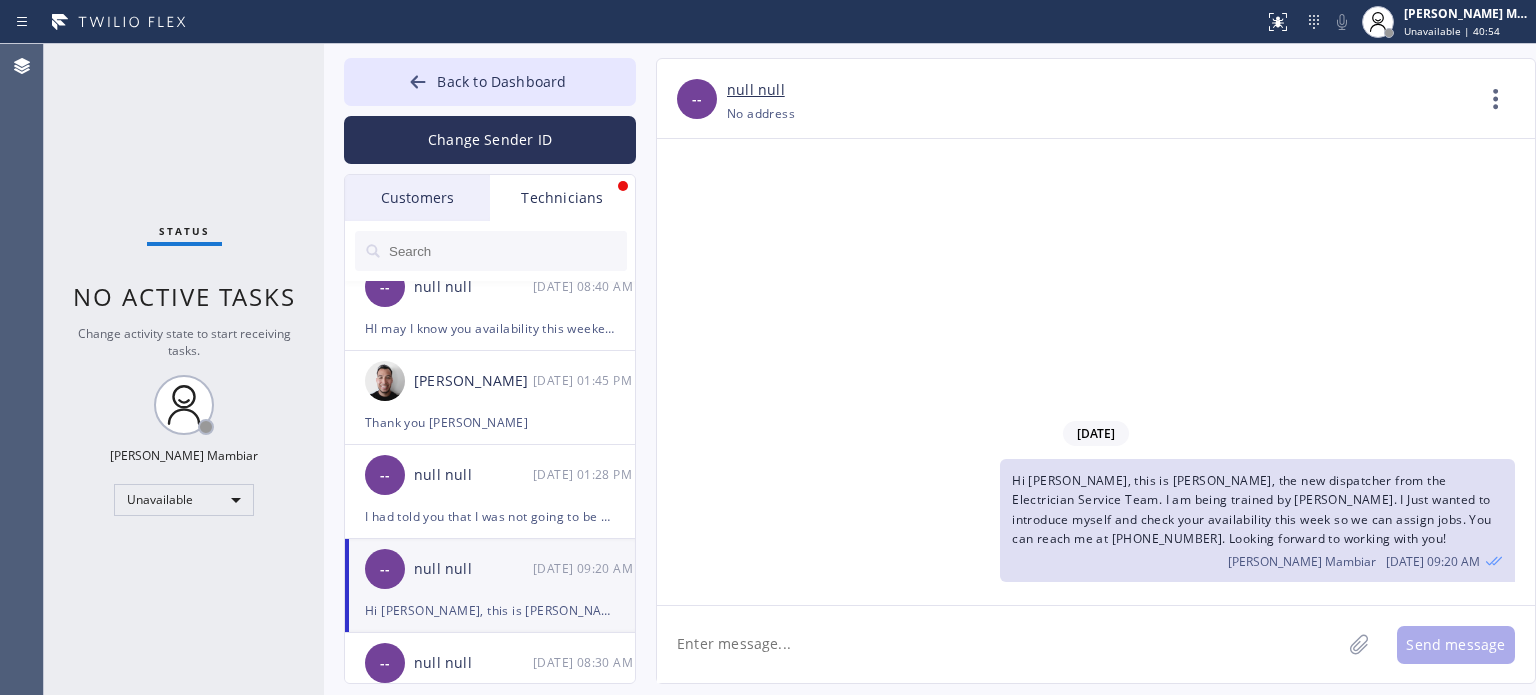 paste on "HI may I know you availability this weekends?" 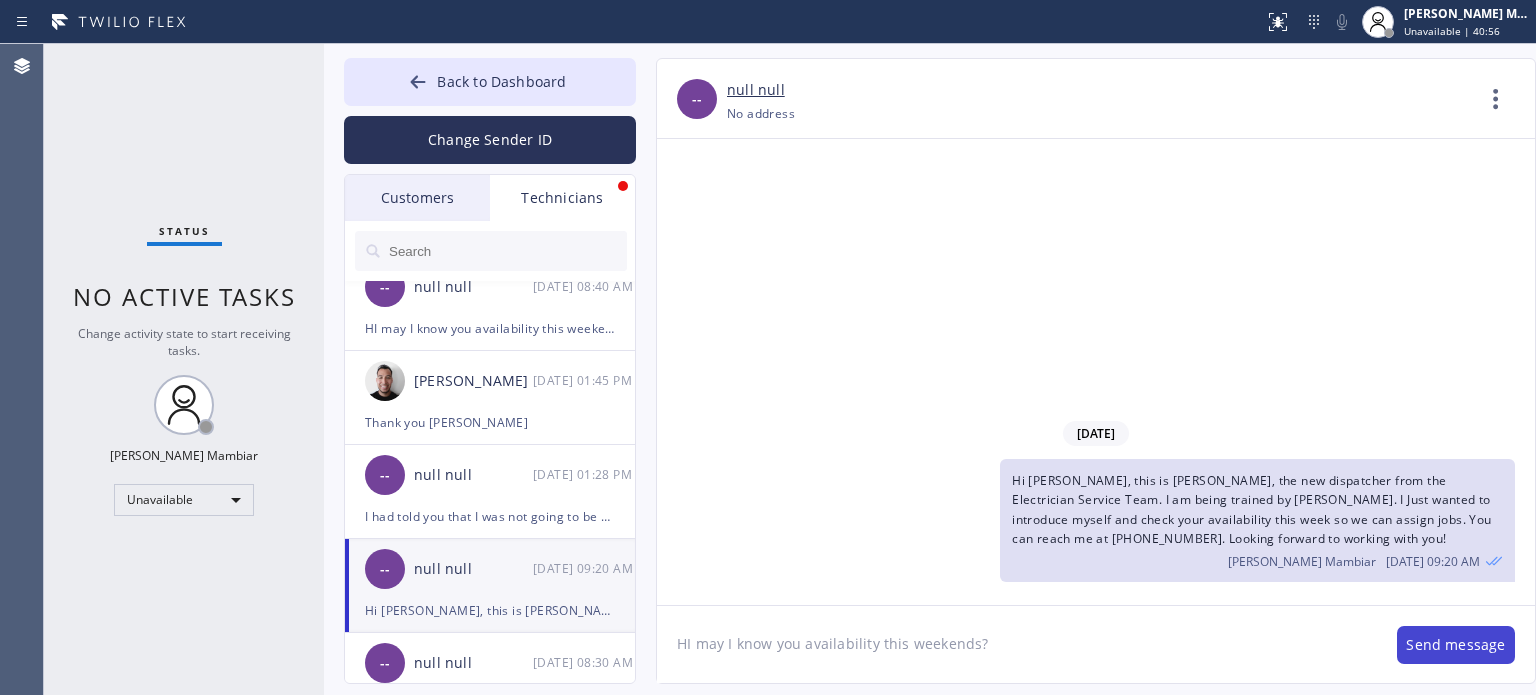 type on "HI may I know you availability this weekends?" 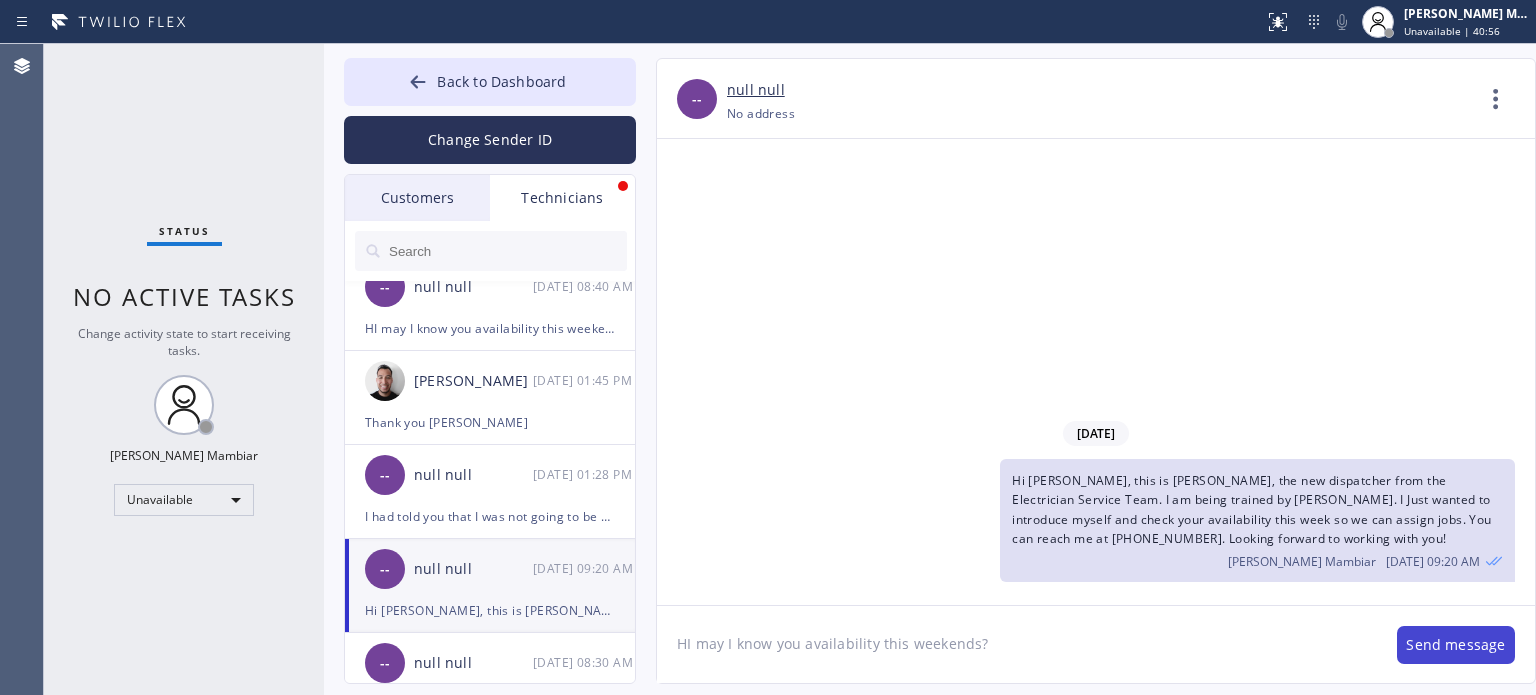 click on "Send message" at bounding box center (1456, 645) 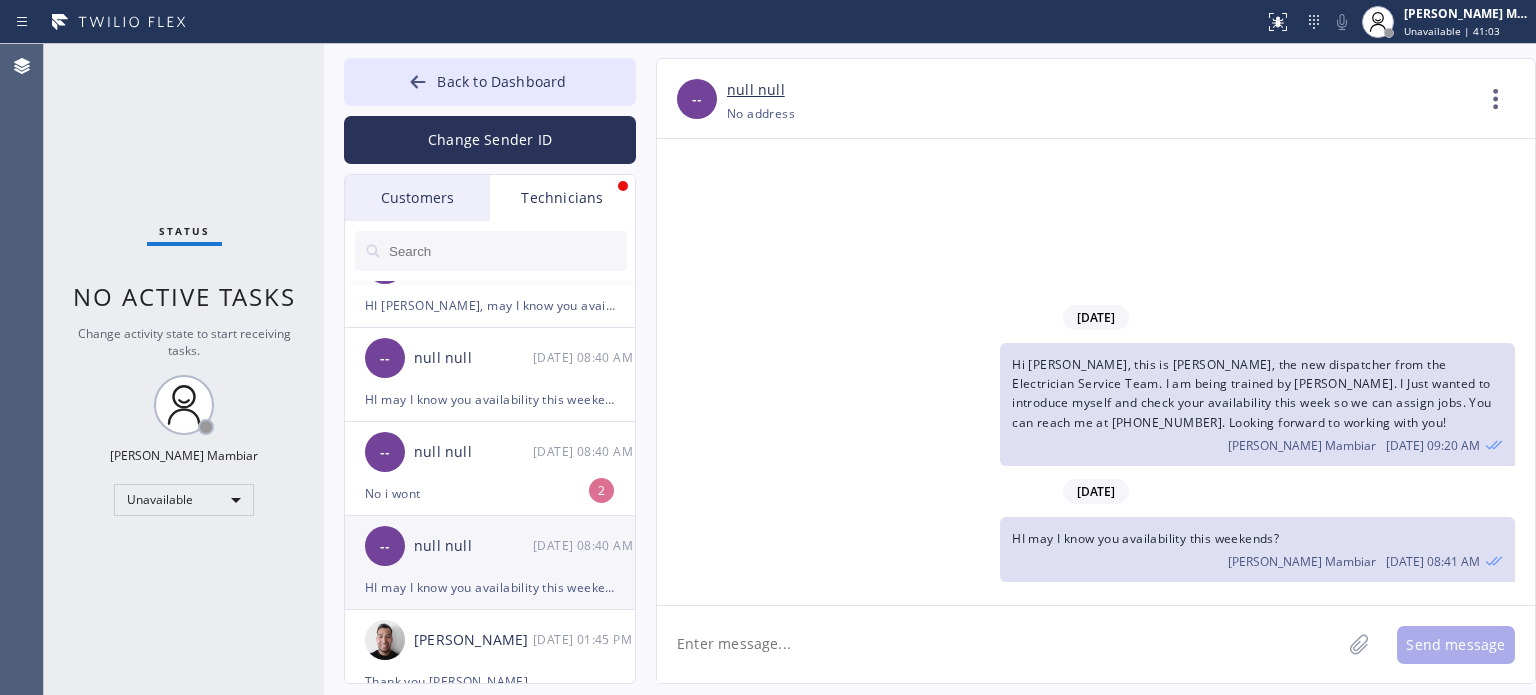 scroll, scrollTop: 400, scrollLeft: 0, axis: vertical 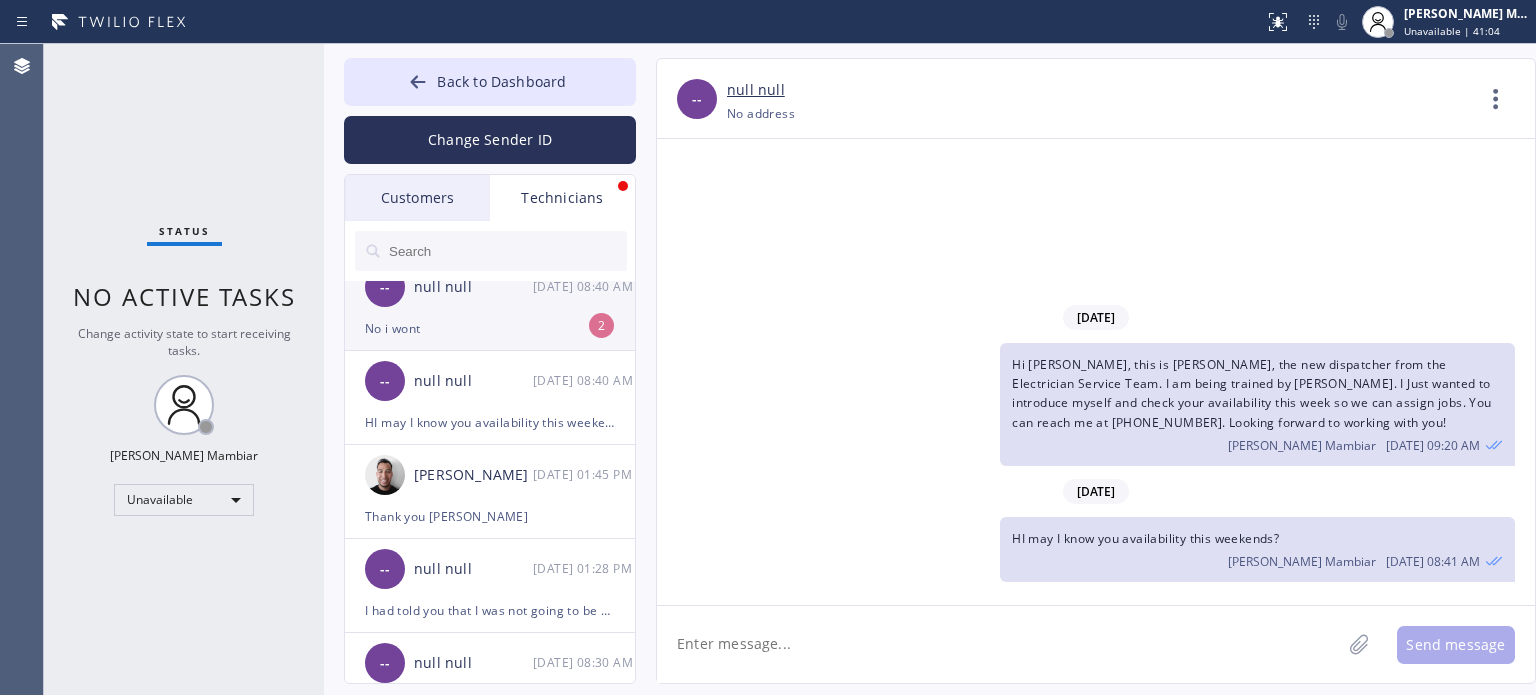 click on "No i wont" at bounding box center (490, 328) 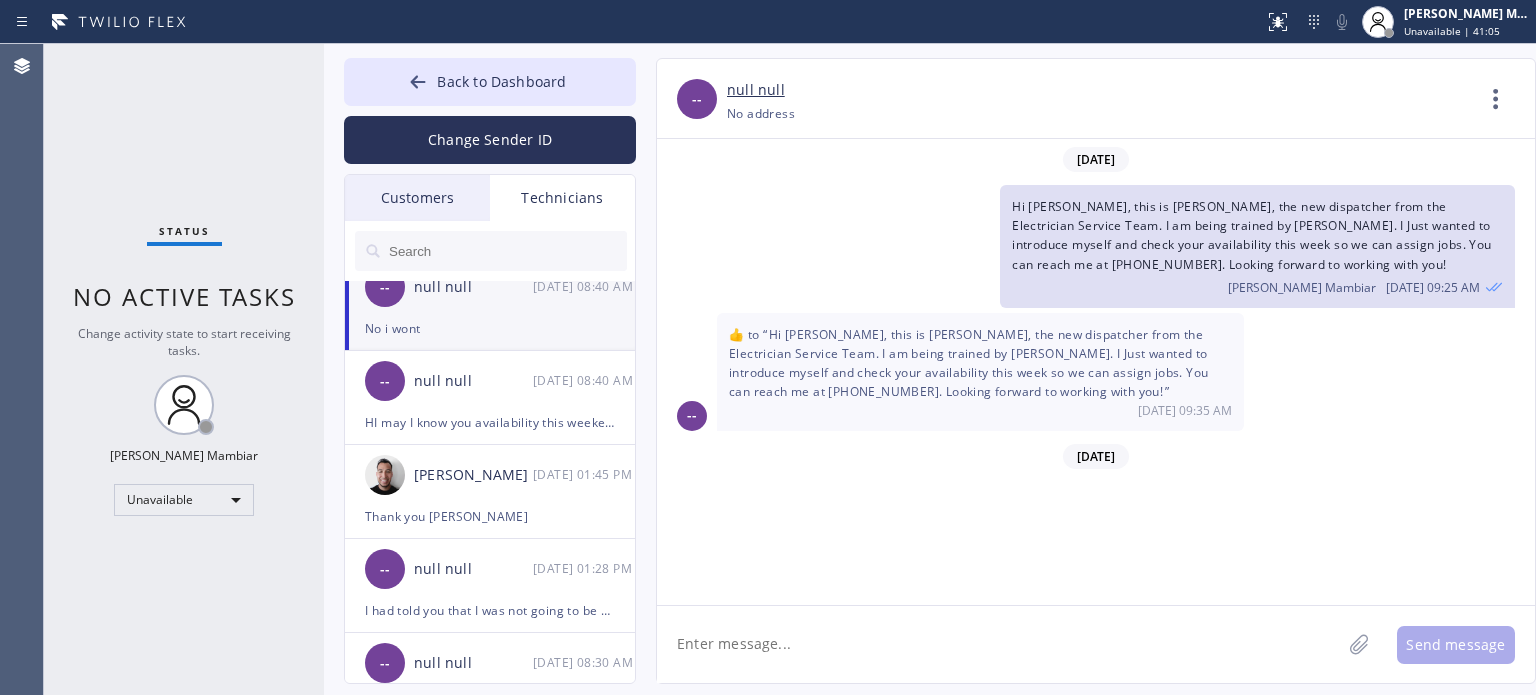 scroll, scrollTop: 572, scrollLeft: 0, axis: vertical 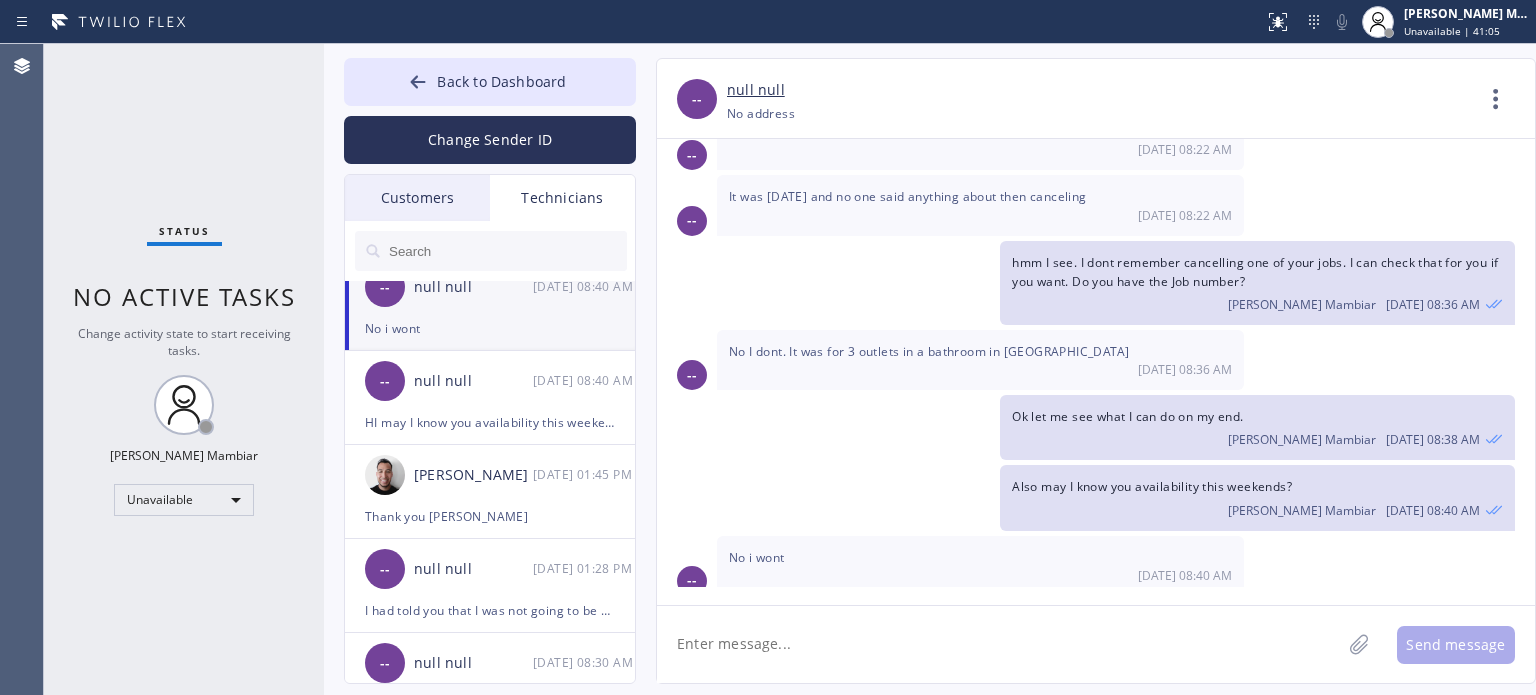 click 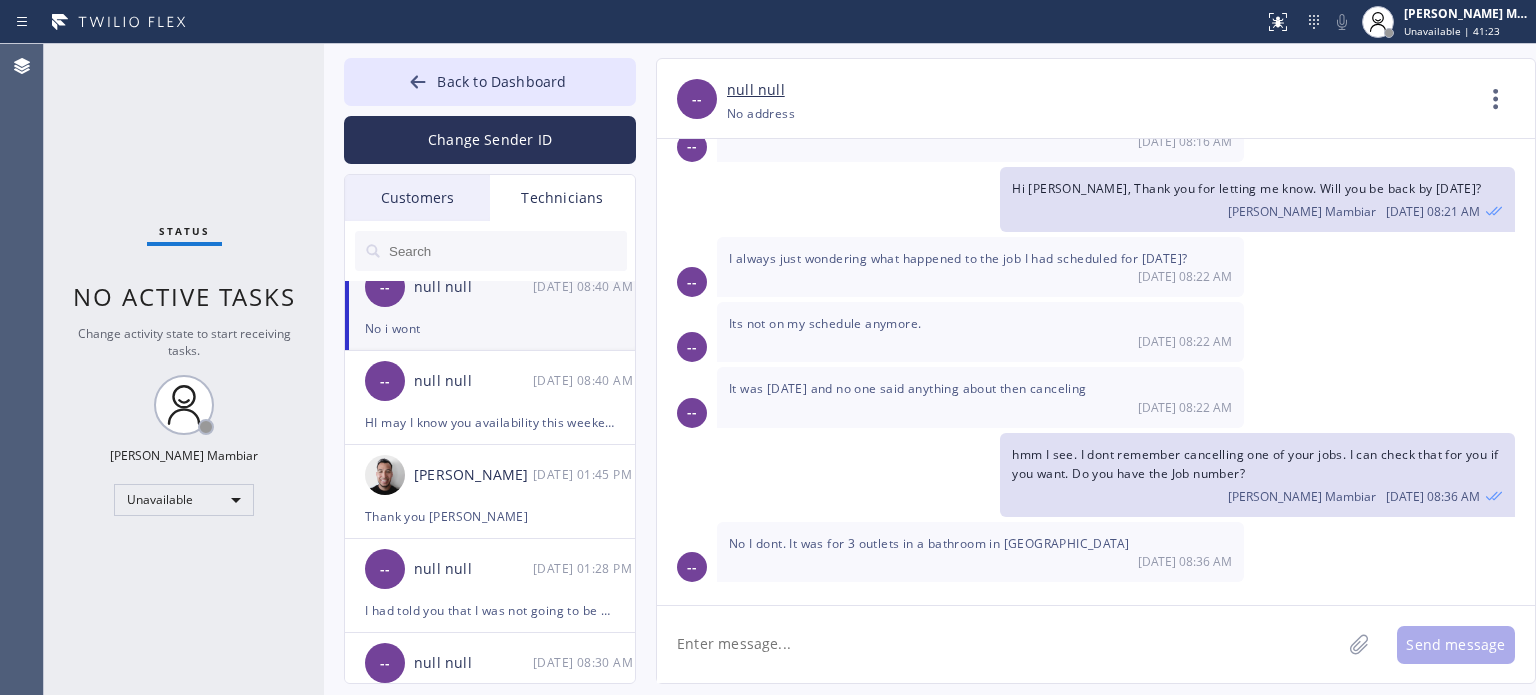 scroll, scrollTop: 272, scrollLeft: 0, axis: vertical 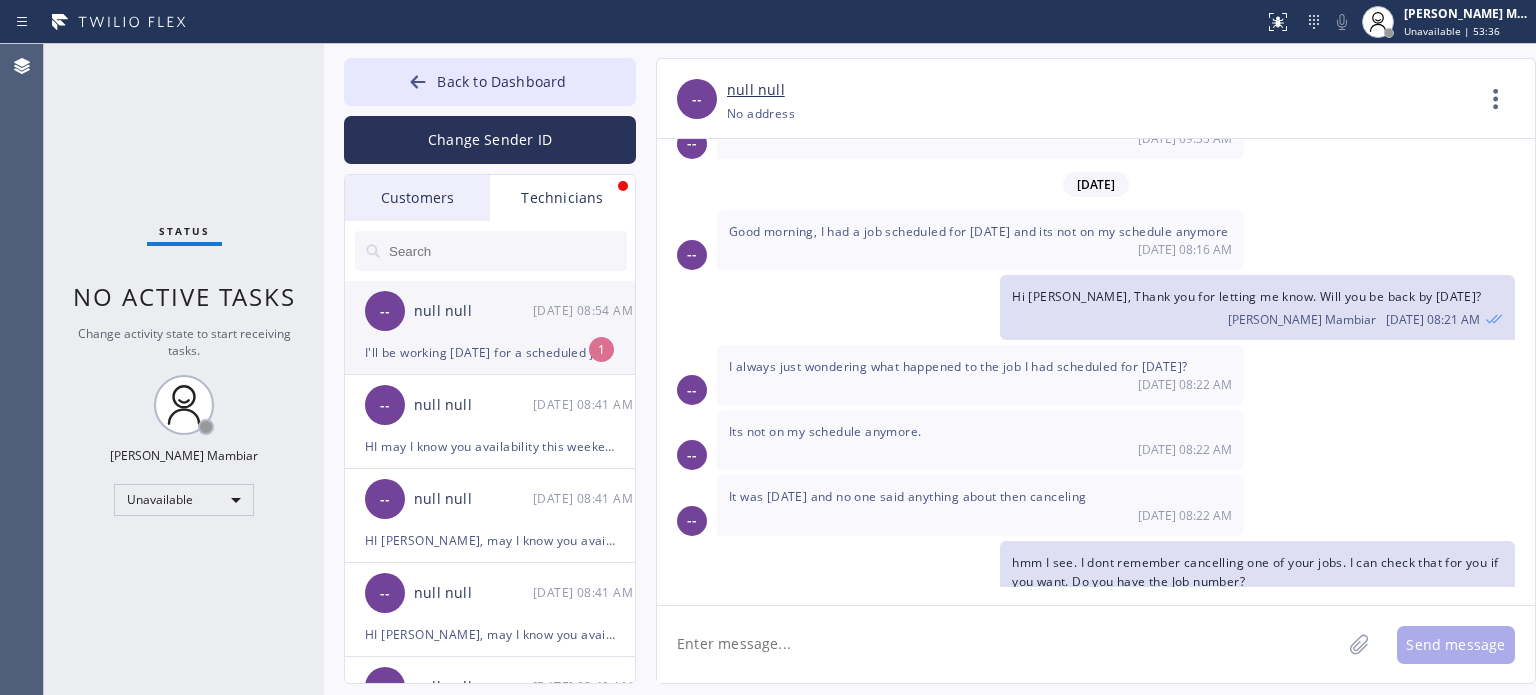 click on "I'll be working Saturday for a scheduled job I have in la mirada" at bounding box center (490, 352) 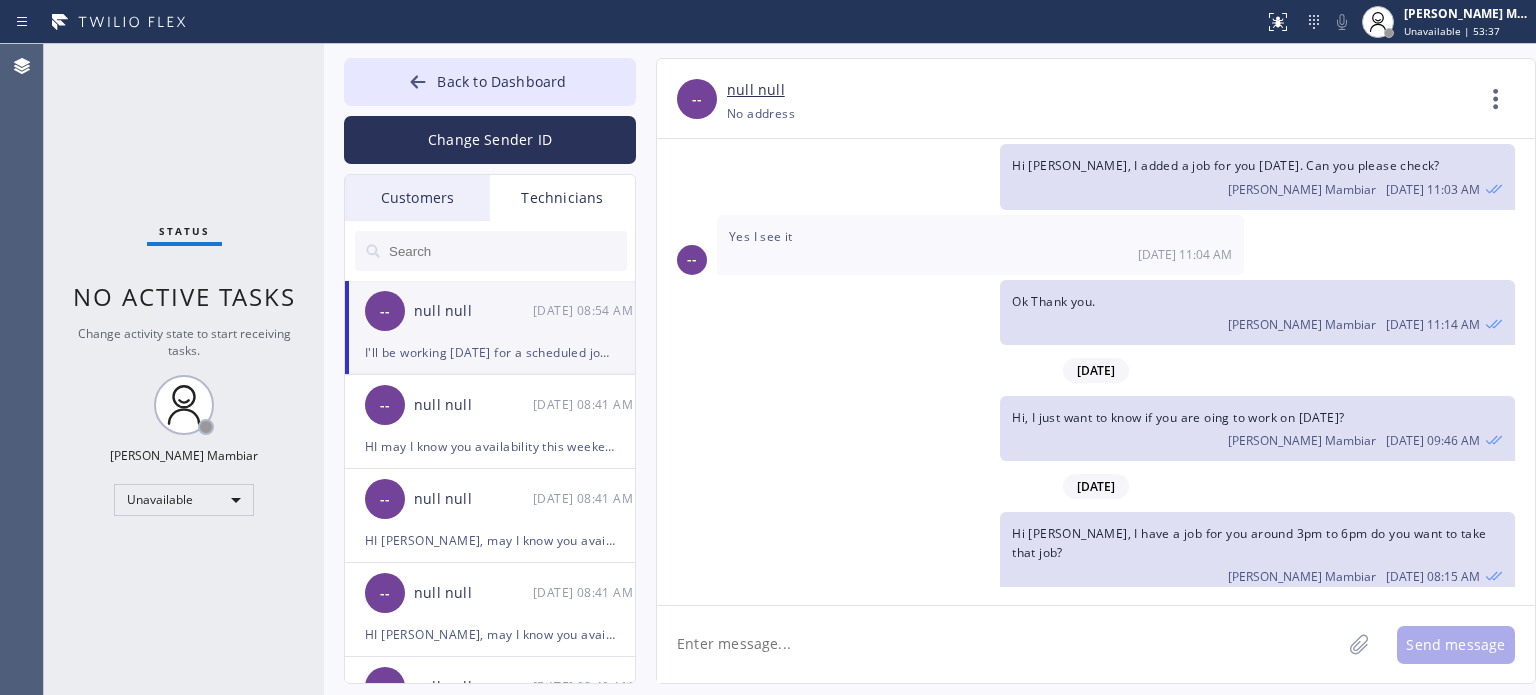 scroll, scrollTop: 3400, scrollLeft: 0, axis: vertical 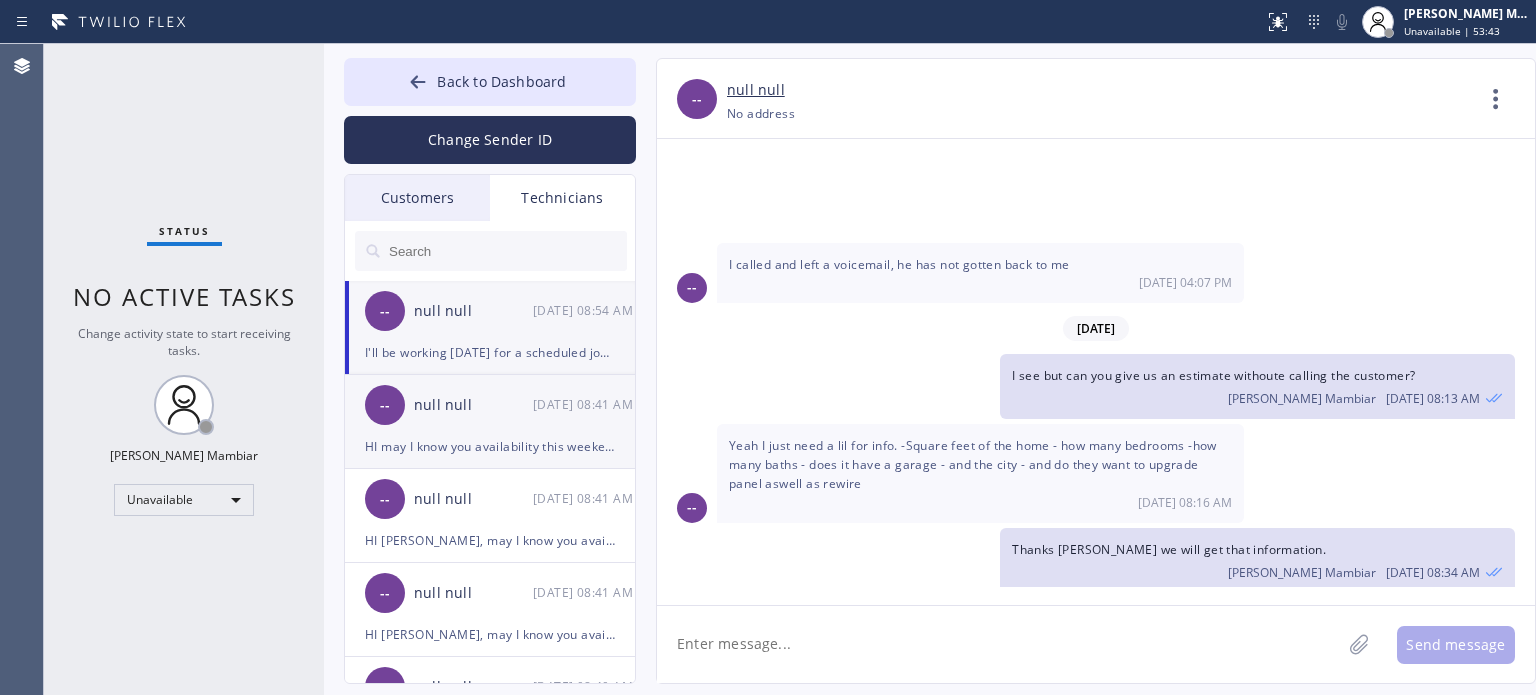 click on "null null" at bounding box center (473, 405) 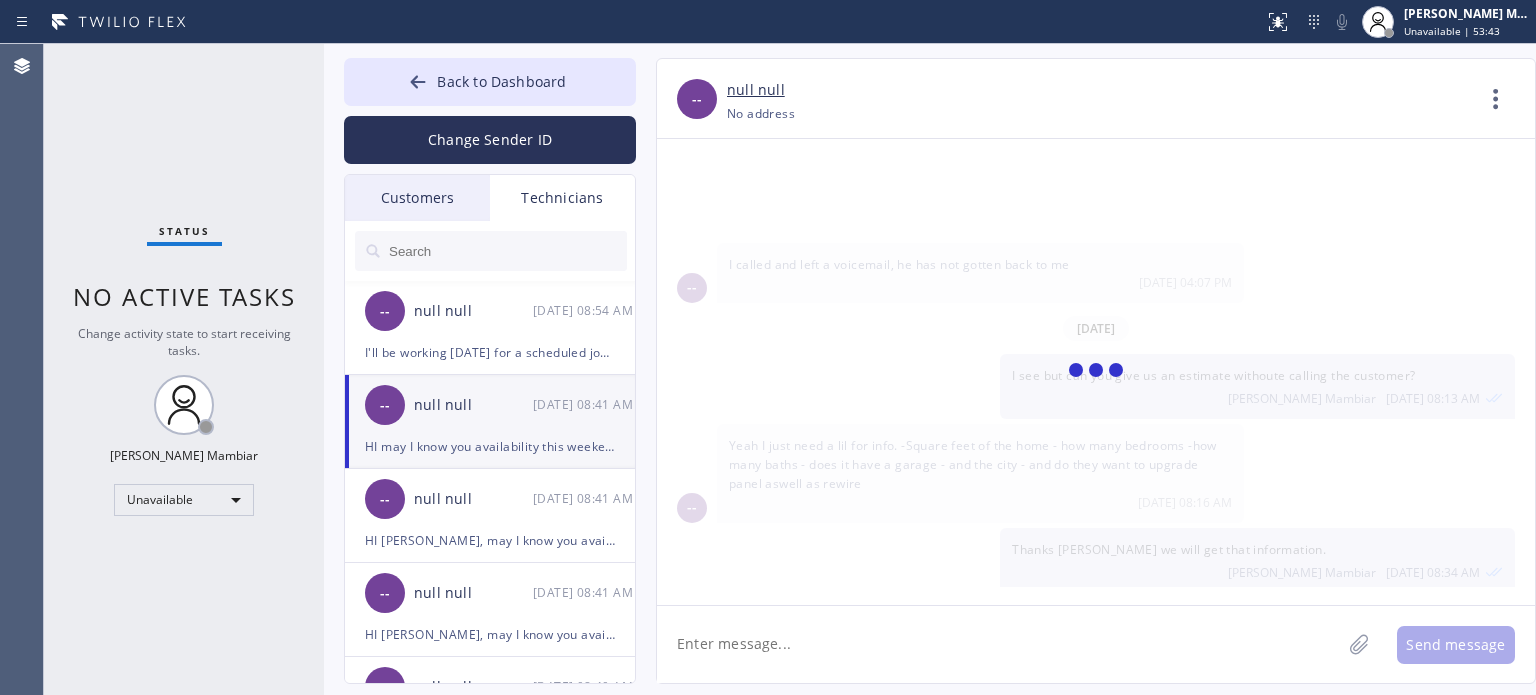 scroll, scrollTop: 0, scrollLeft: 0, axis: both 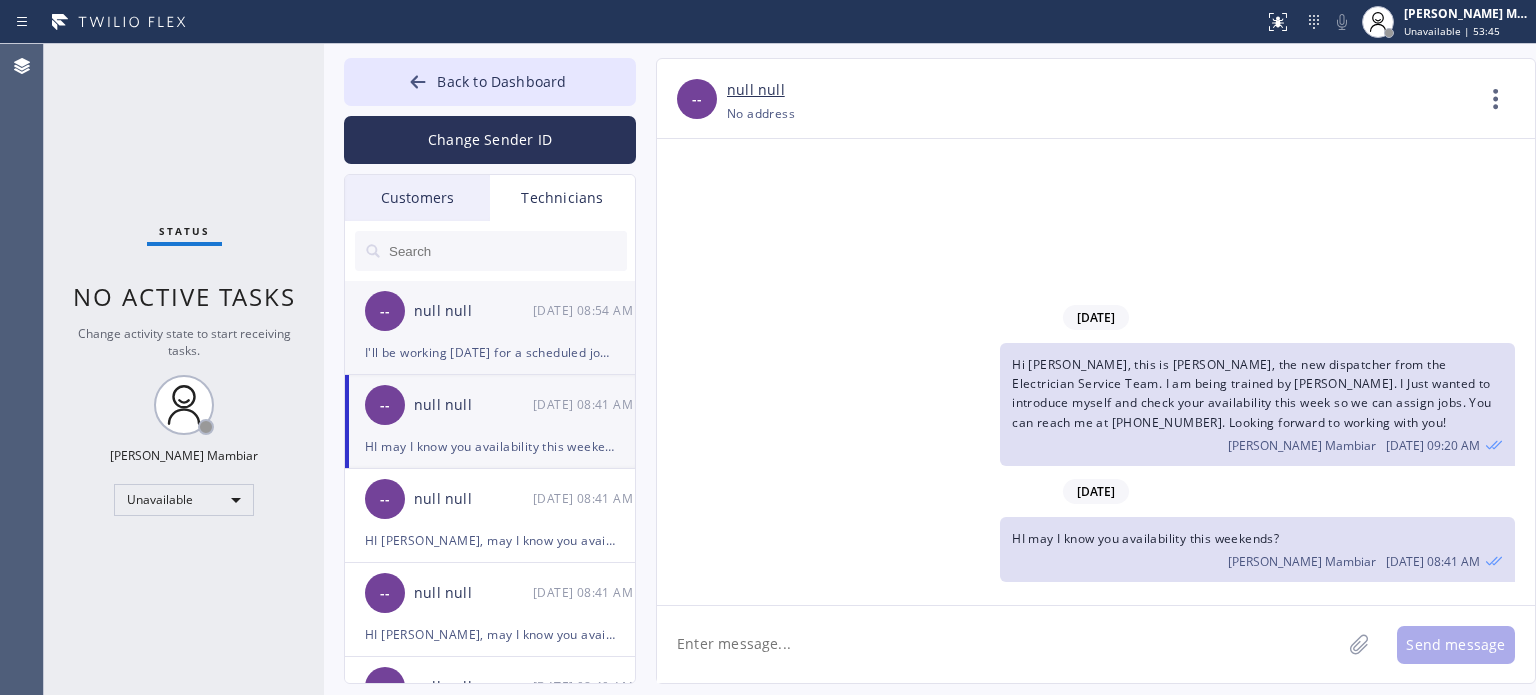 click on "I'll be working Saturday for a scheduled job I have in la mirada" at bounding box center [490, 352] 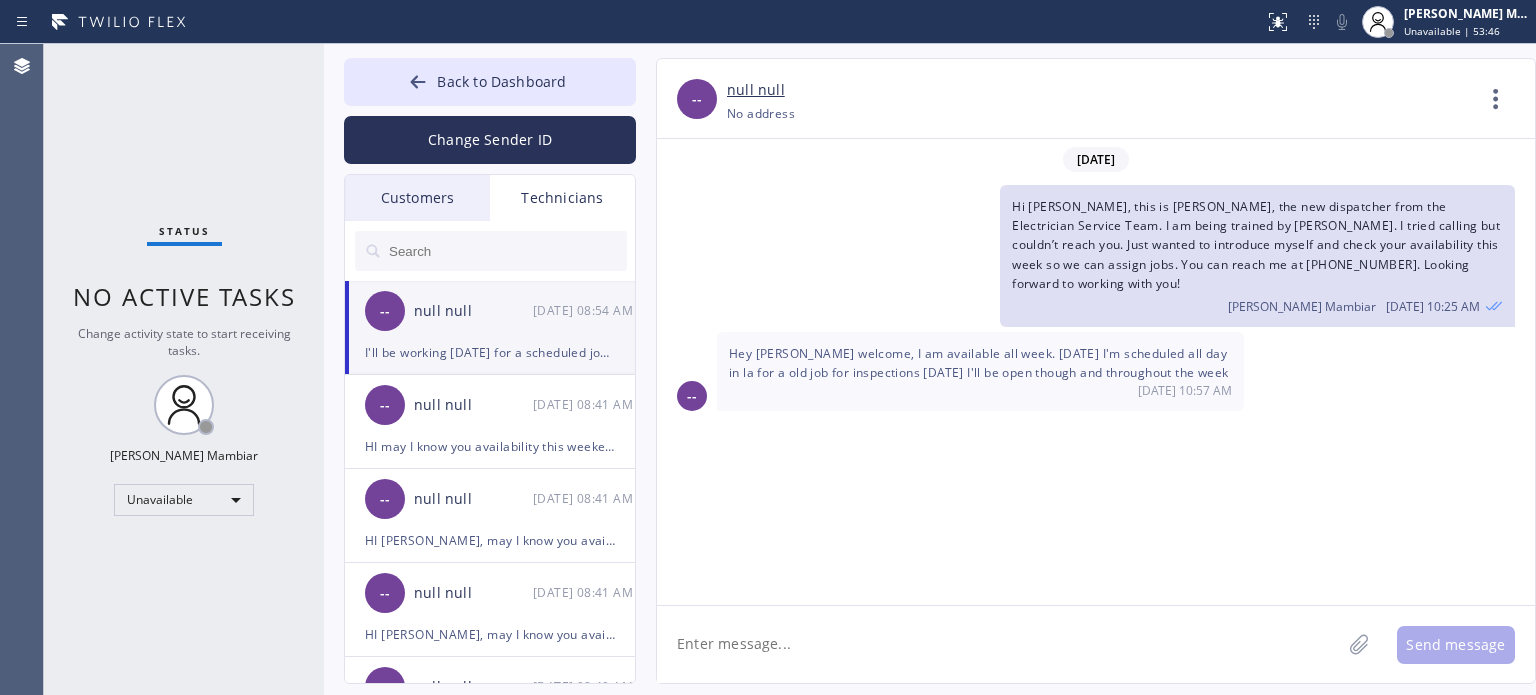 scroll, scrollTop: 3400, scrollLeft: 0, axis: vertical 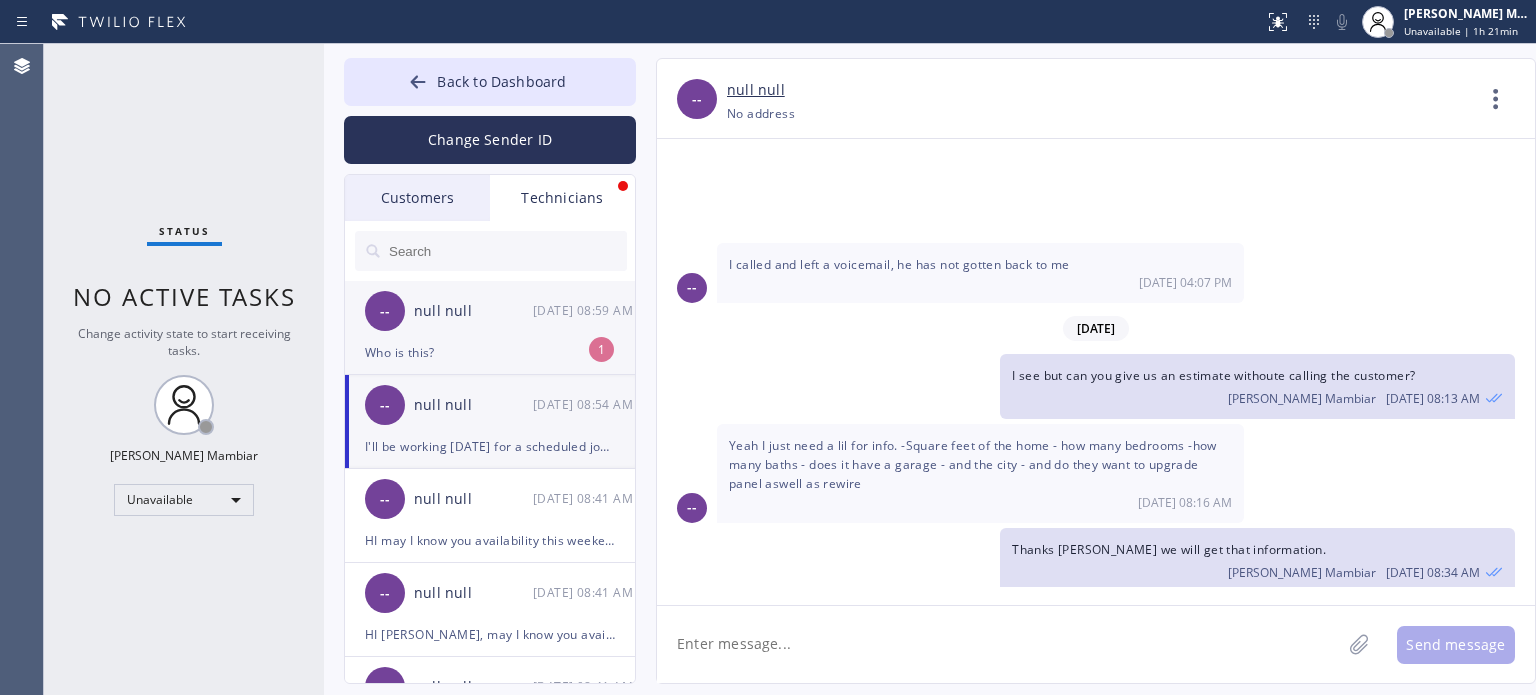 click on "-- null null 07/10 08:59 AM" at bounding box center (491, 311) 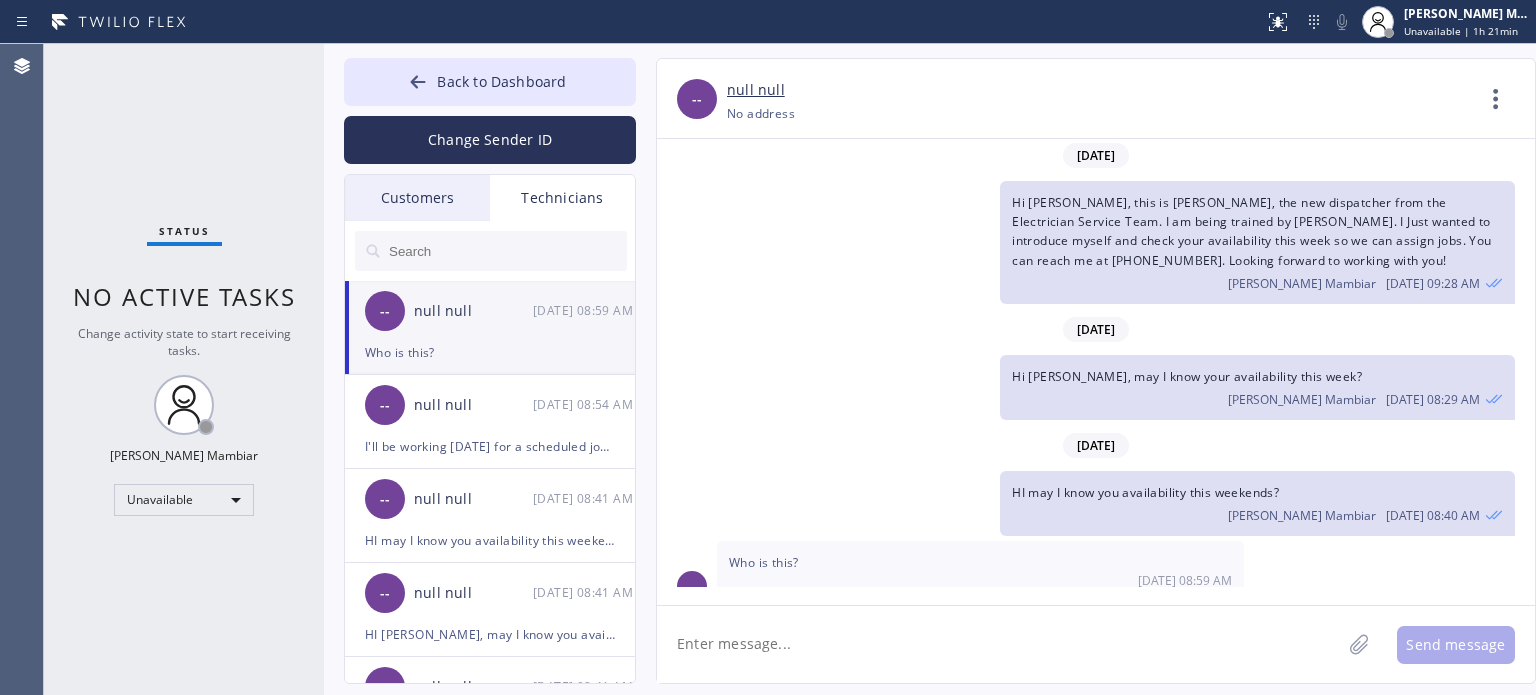 scroll, scrollTop: 0, scrollLeft: 0, axis: both 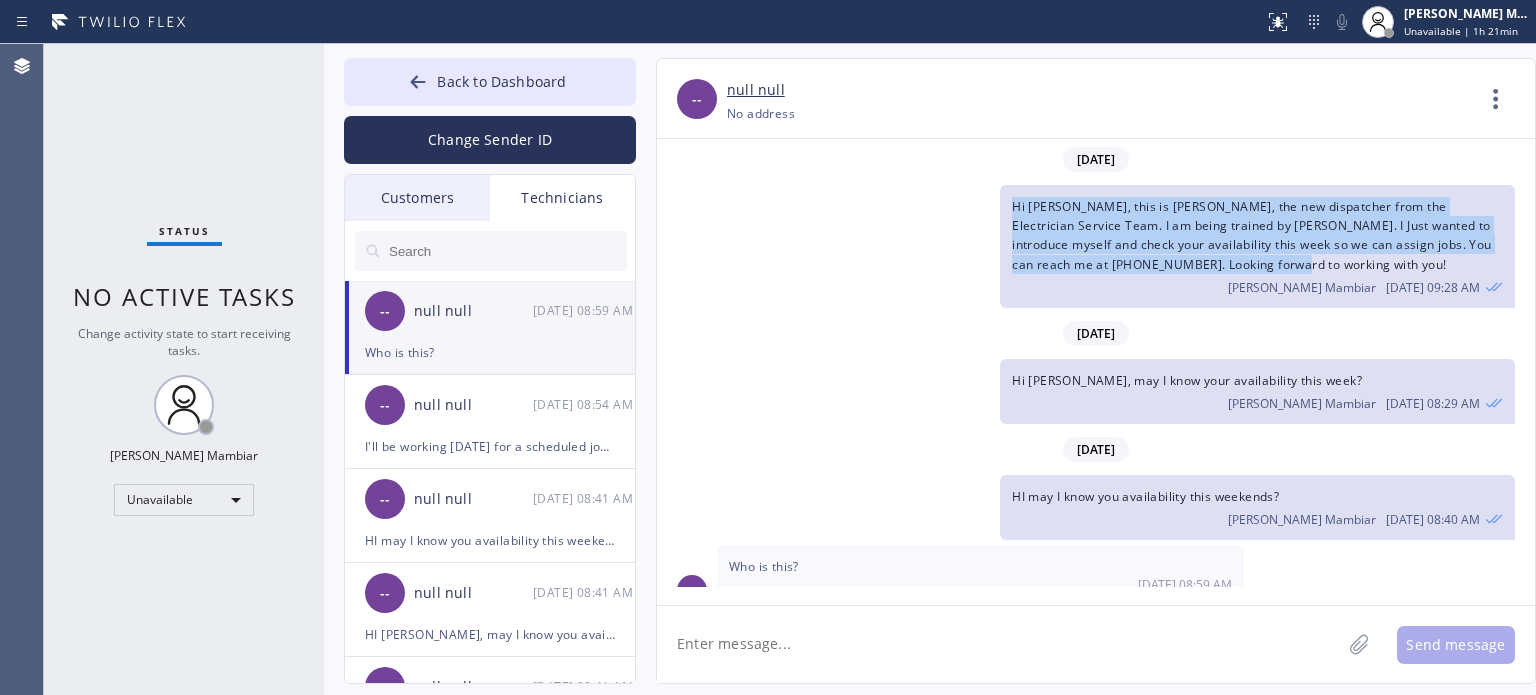 drag, startPoint x: 1008, startPoint y: 207, endPoint x: 1226, endPoint y: 264, distance: 225.32864 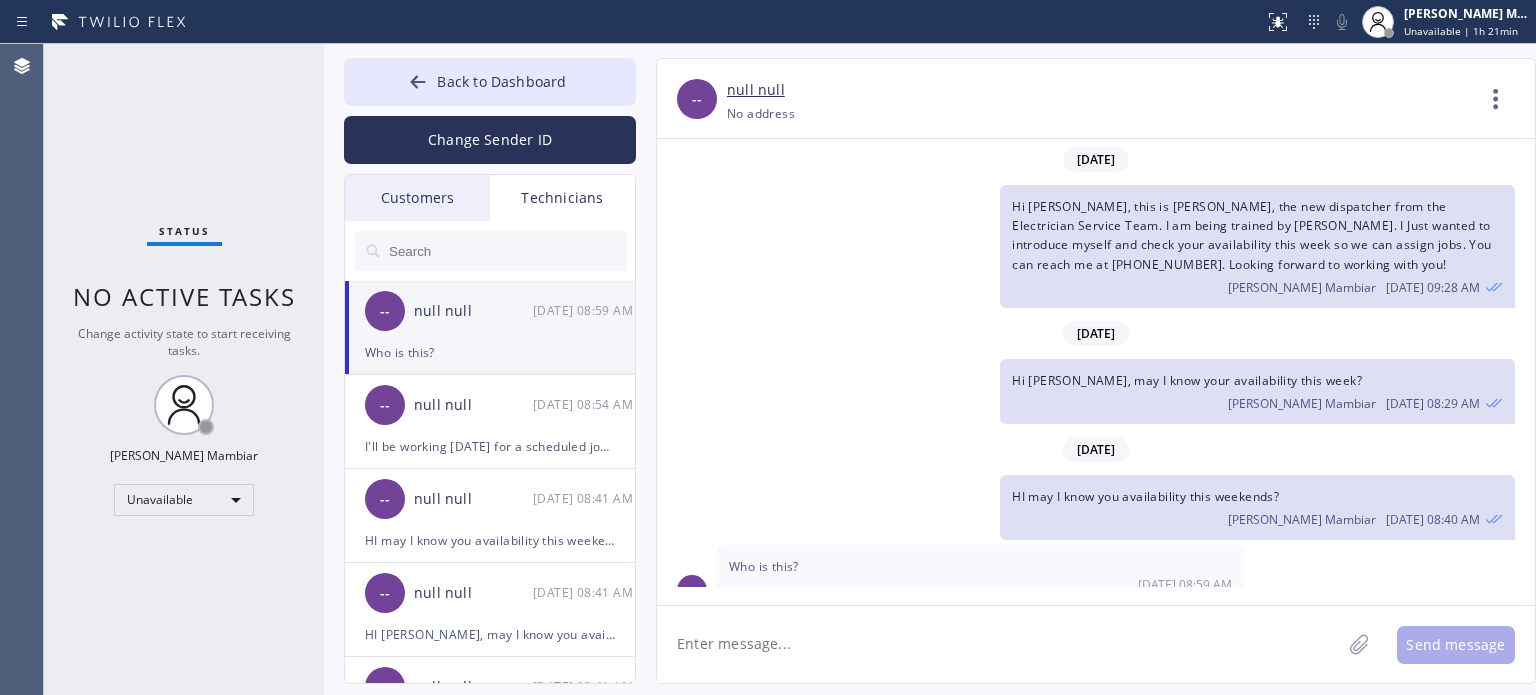 click 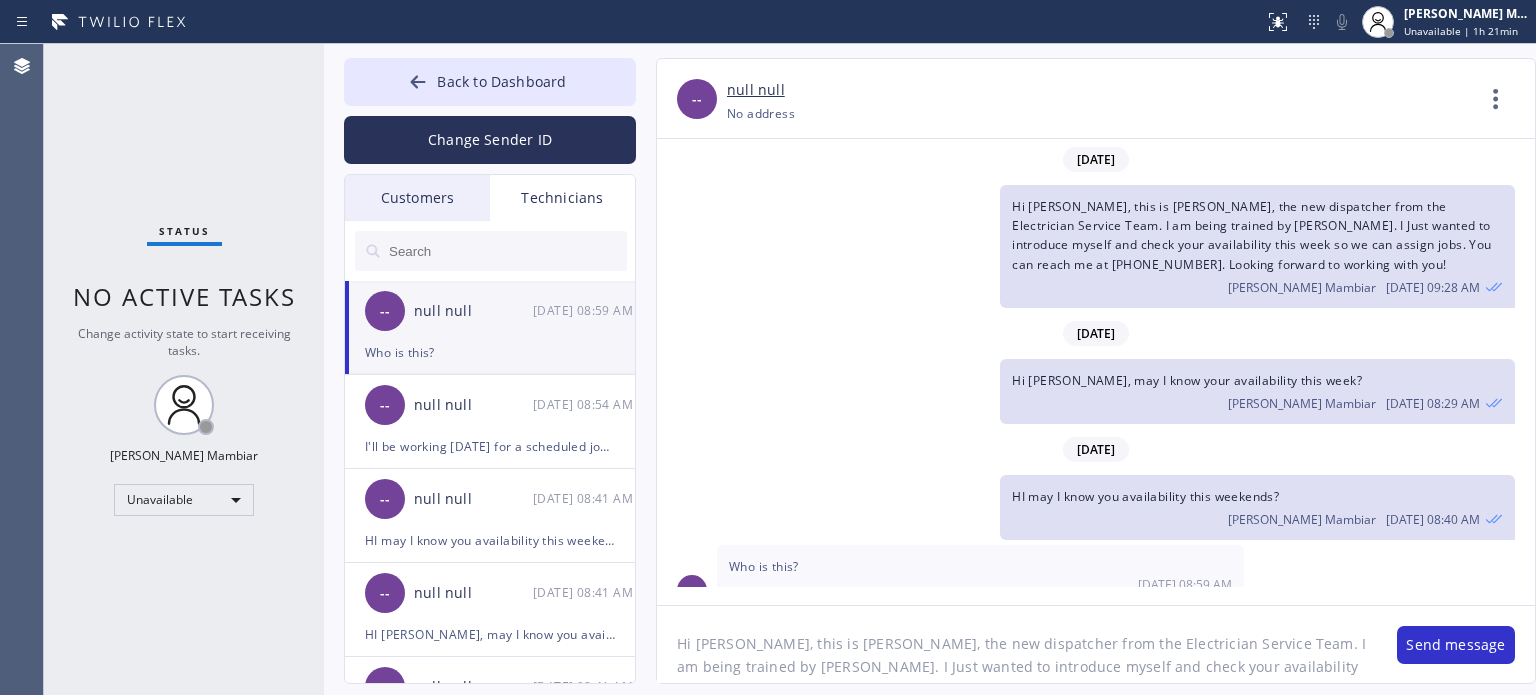 scroll, scrollTop: 16, scrollLeft: 0, axis: vertical 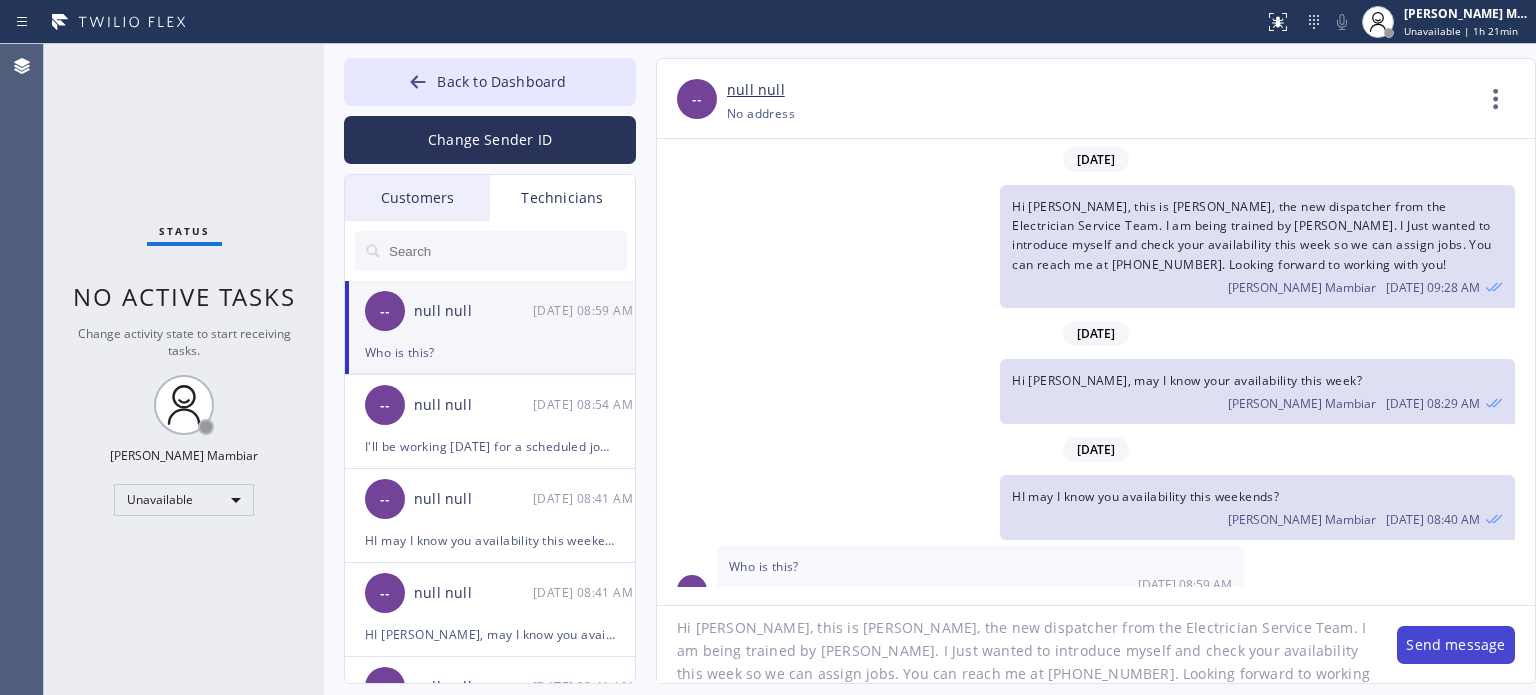 type on "Hi Oleg, this is Harvey, the new dispatcher from the Electrician Service Team. I am being trained by Val. I Just wanted to introduce myself and check your availability this week so we can assign jobs. You can reach me at +1 (213) 855-1802. Looking forward to working with you!" 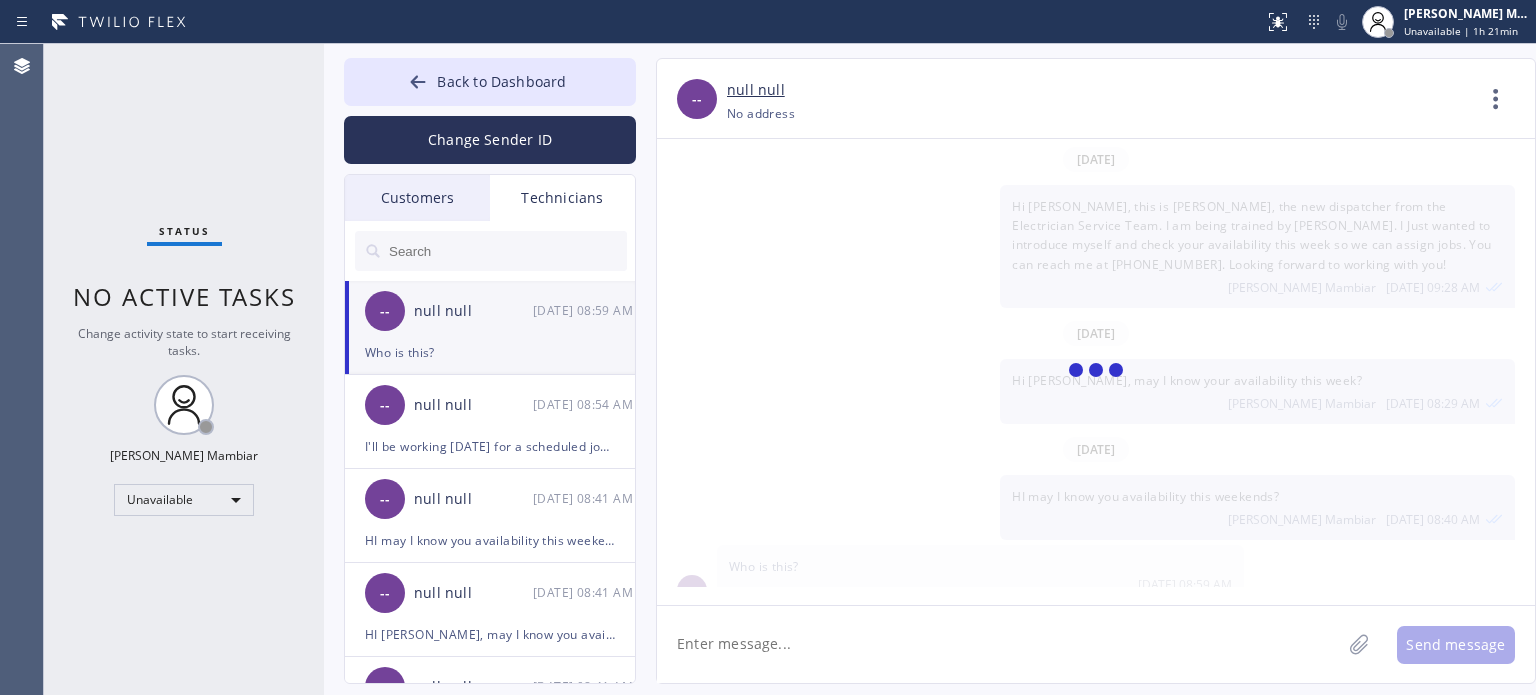 scroll, scrollTop: 16, scrollLeft: 0, axis: vertical 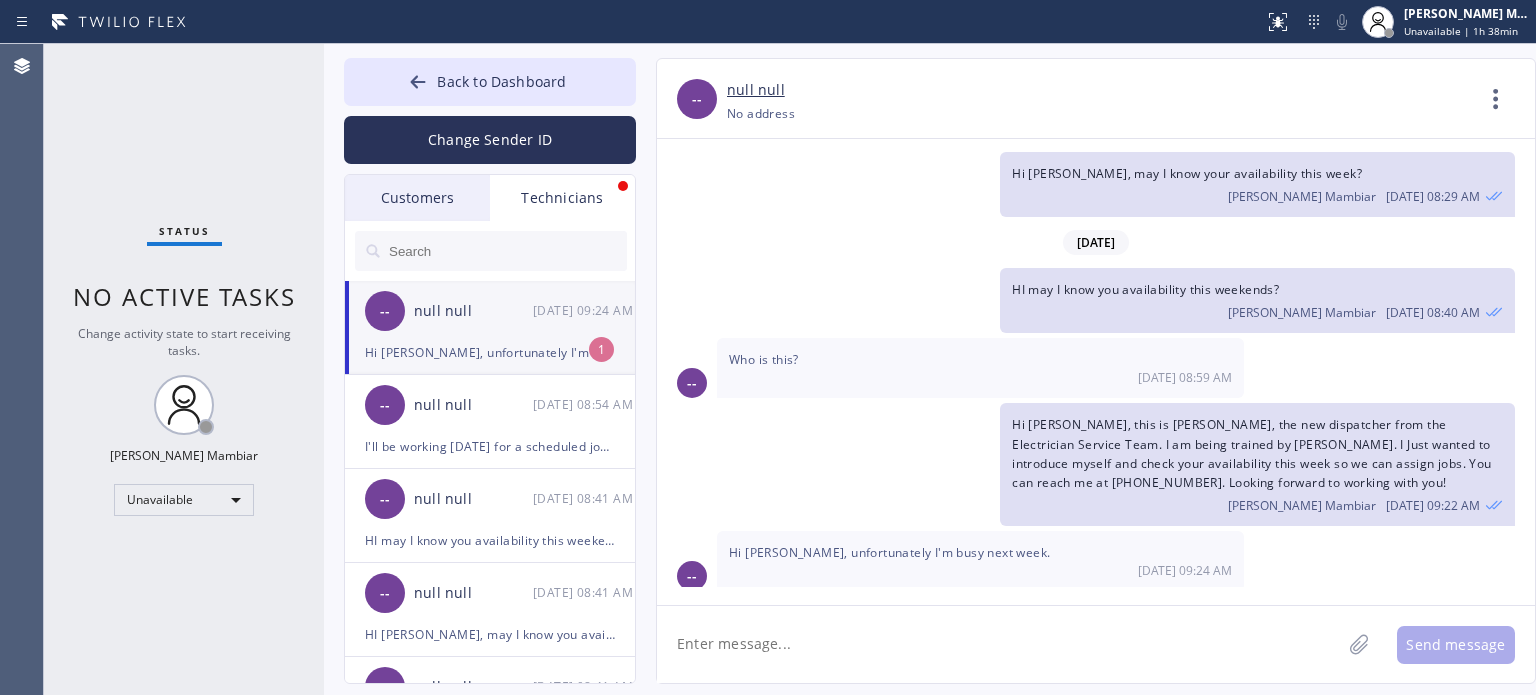 click on "-- null null 07/10 09:24 AM" at bounding box center [491, 311] 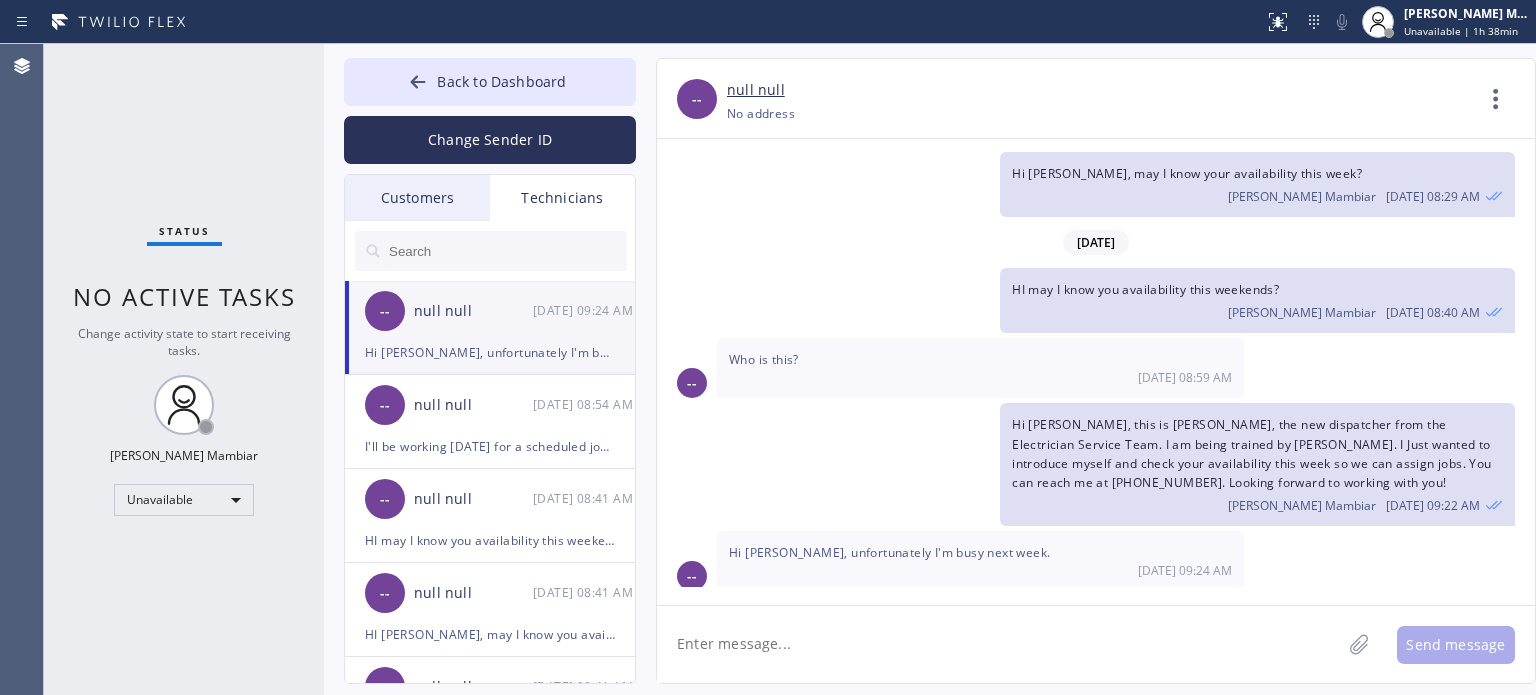 click 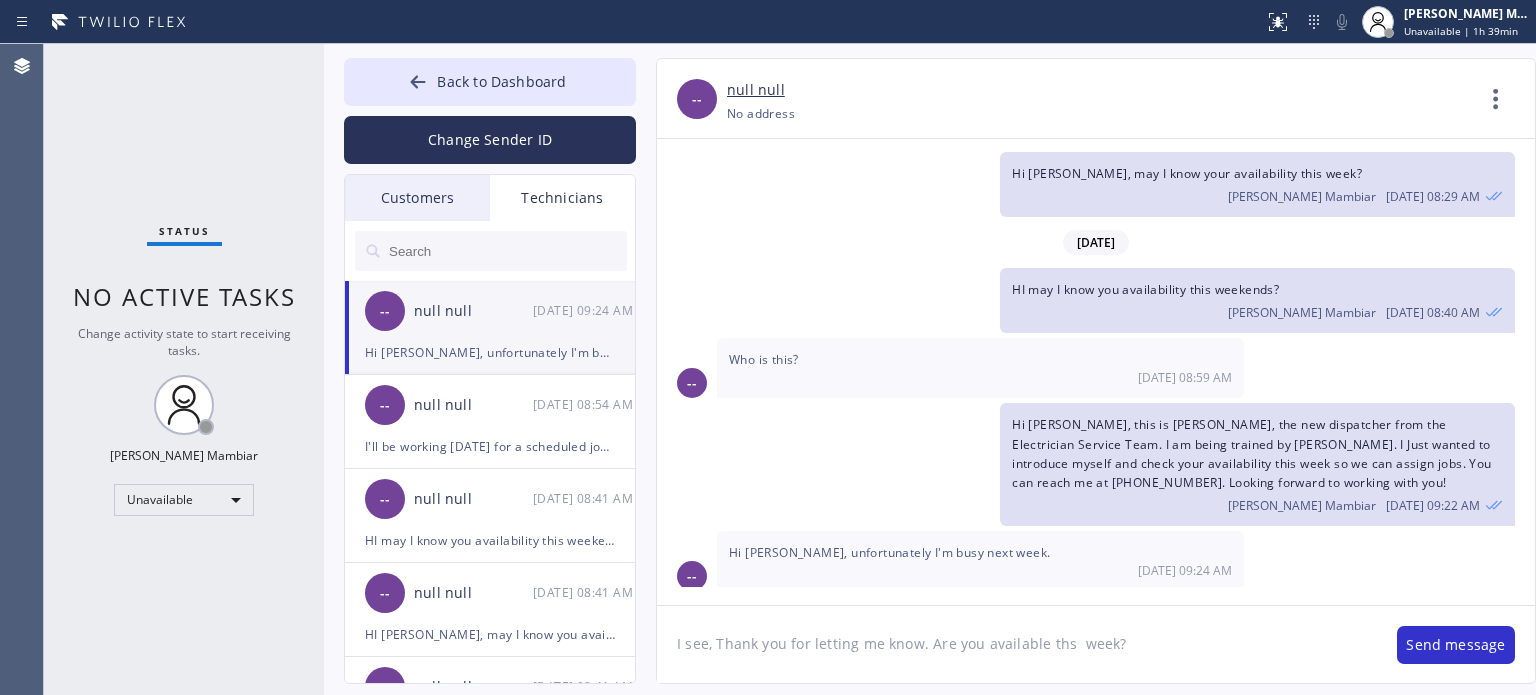 click on "I see, Thank you for letting me know. Are you available ths  week?" 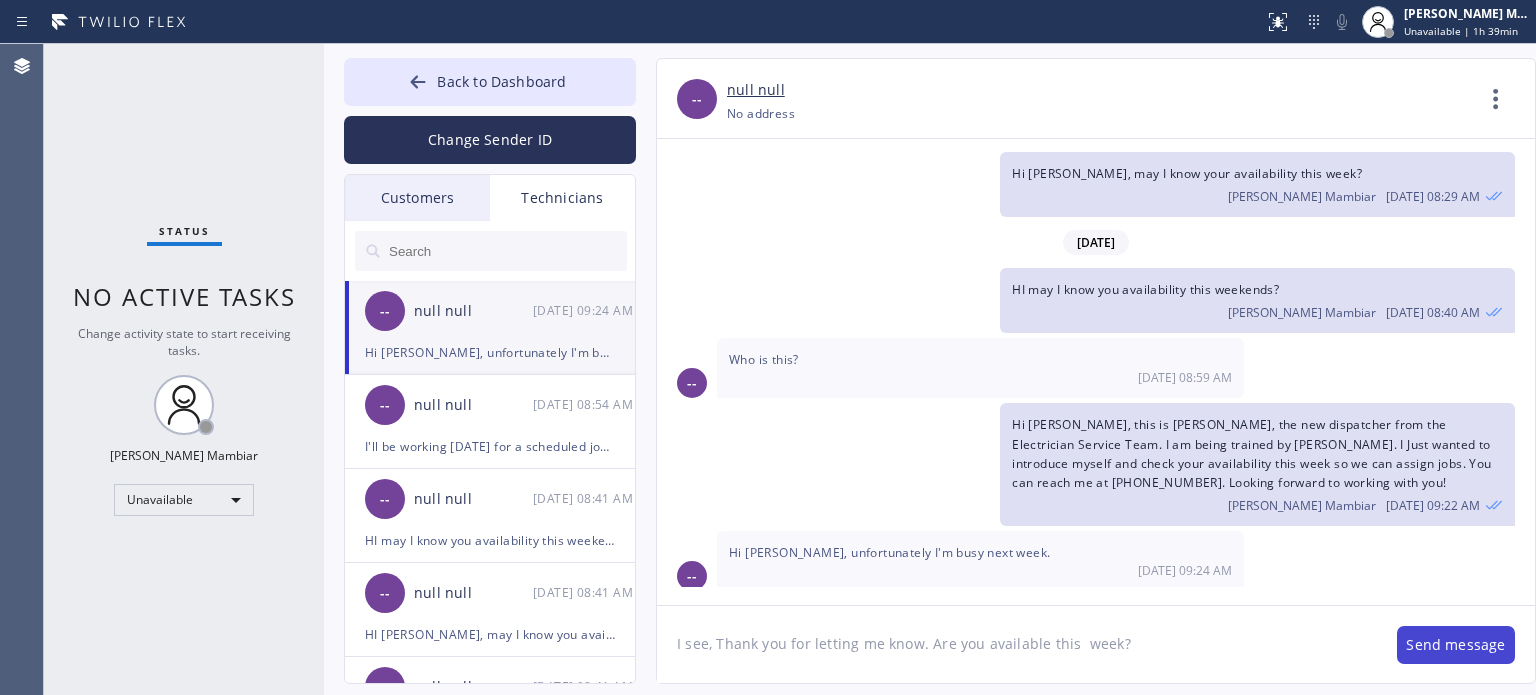 type on "I see, Thank you for letting me know. Are you available this  week?" 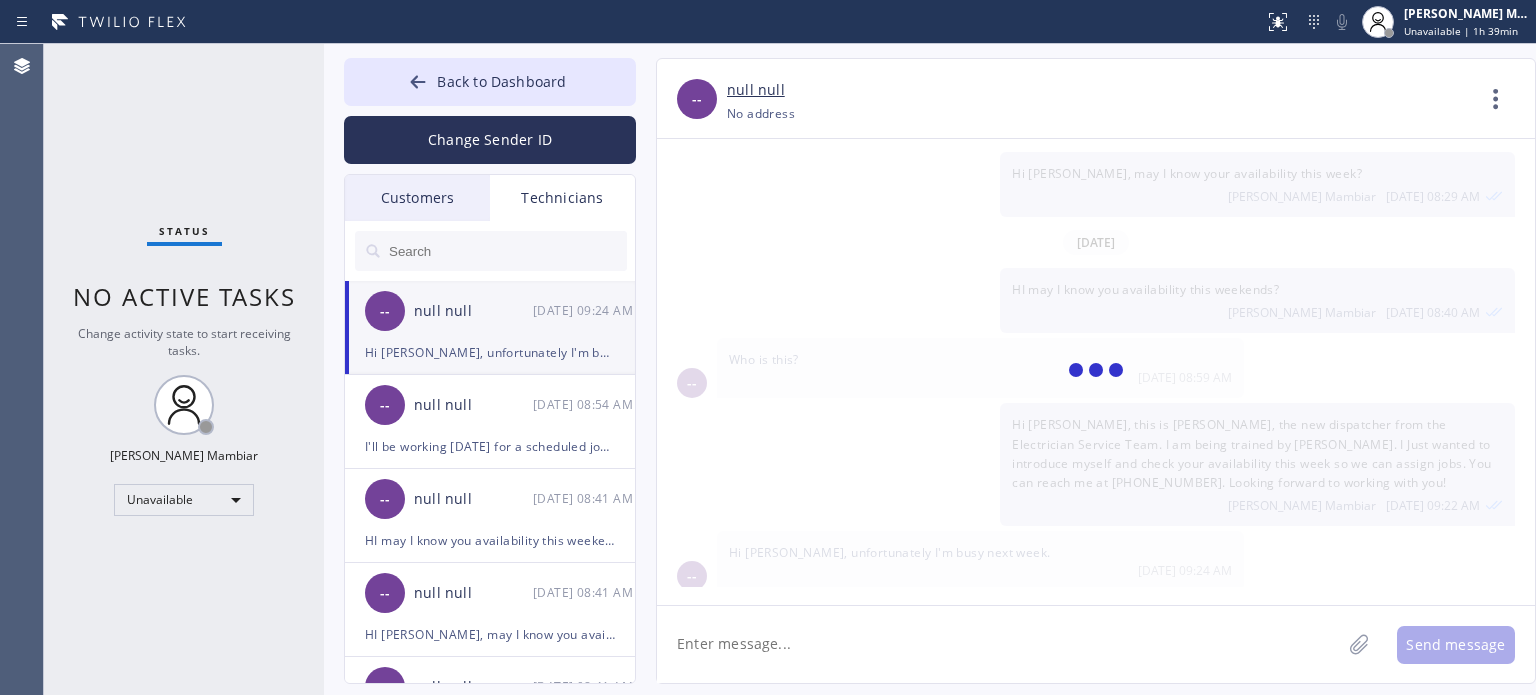 scroll, scrollTop: 276, scrollLeft: 0, axis: vertical 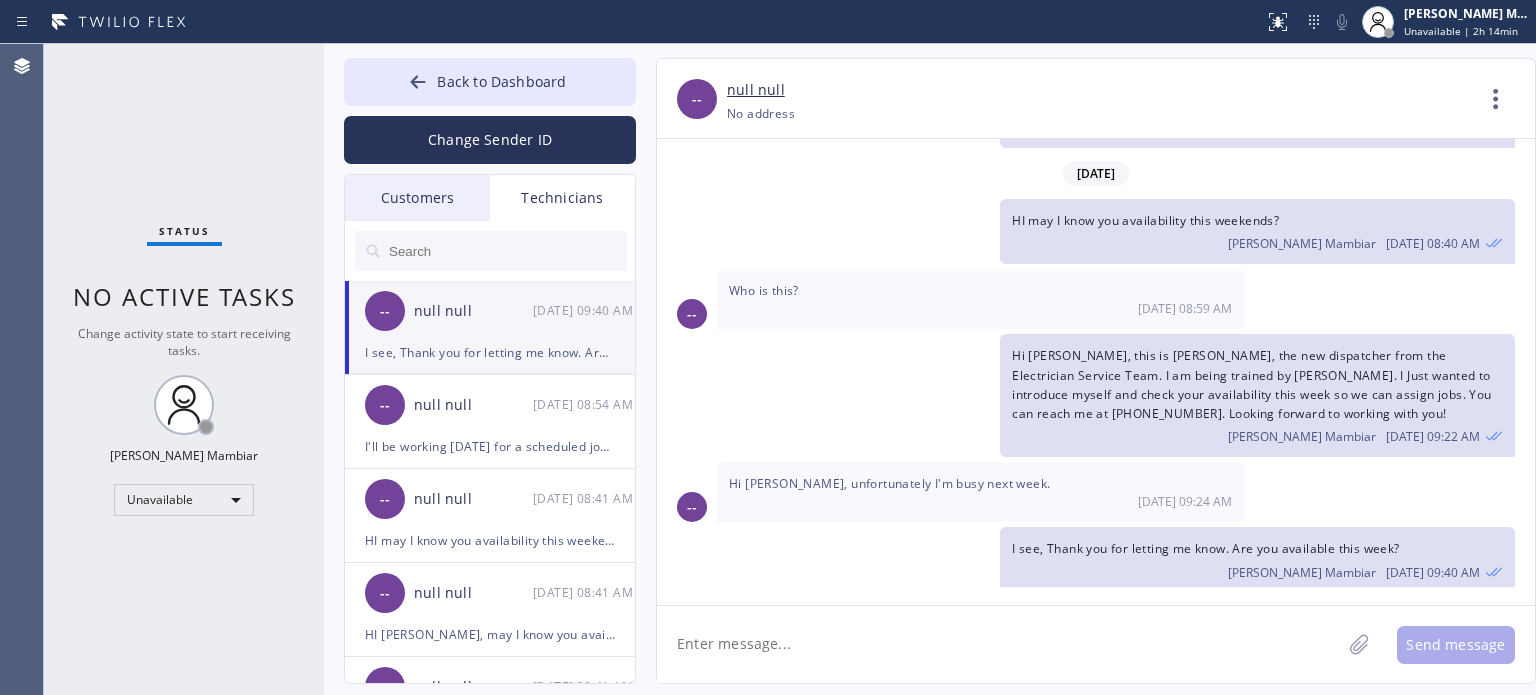click on "Status   No active tasks     Change activity state to start receiving tasks.   Harvey James P. Mambiar Unavailable" at bounding box center [184, 369] 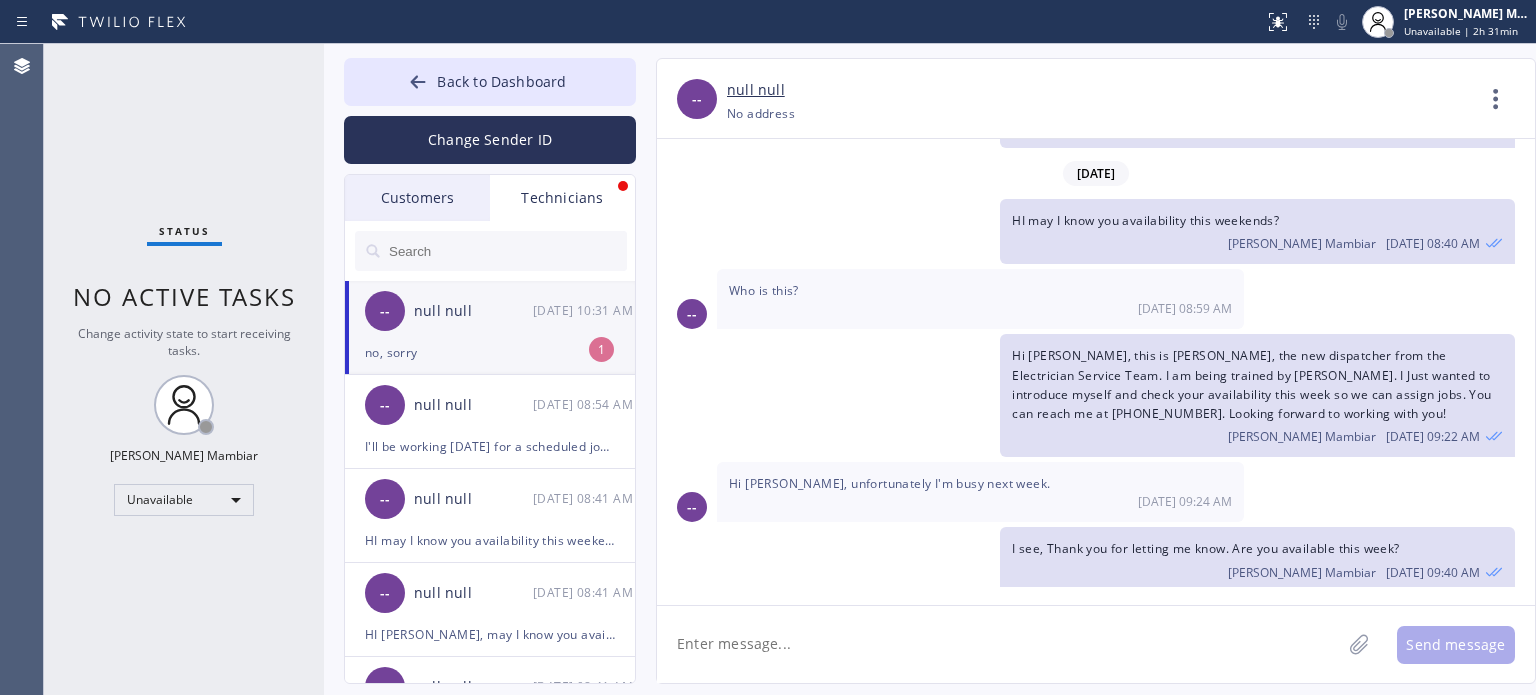 scroll, scrollTop: 340, scrollLeft: 0, axis: vertical 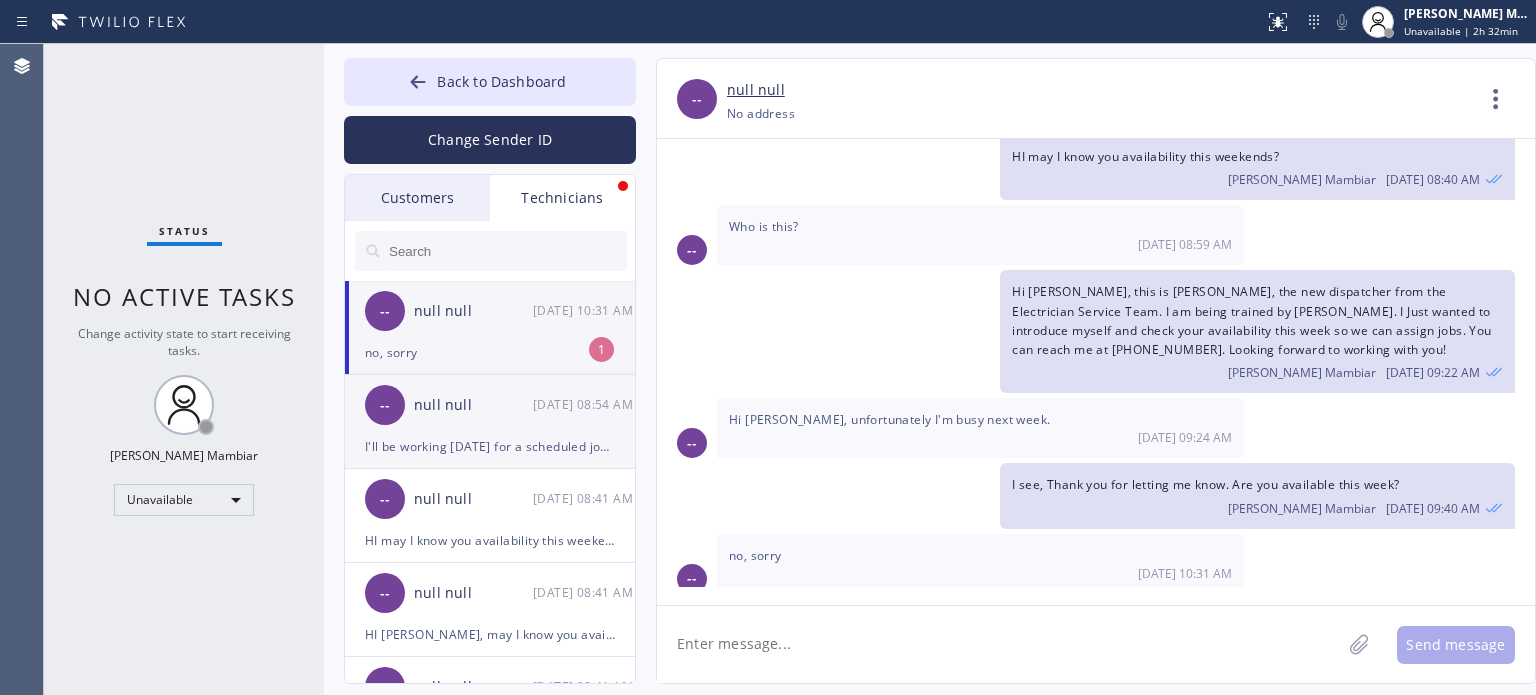 click on "-- null null 07/10 08:54 AM" at bounding box center [491, 405] 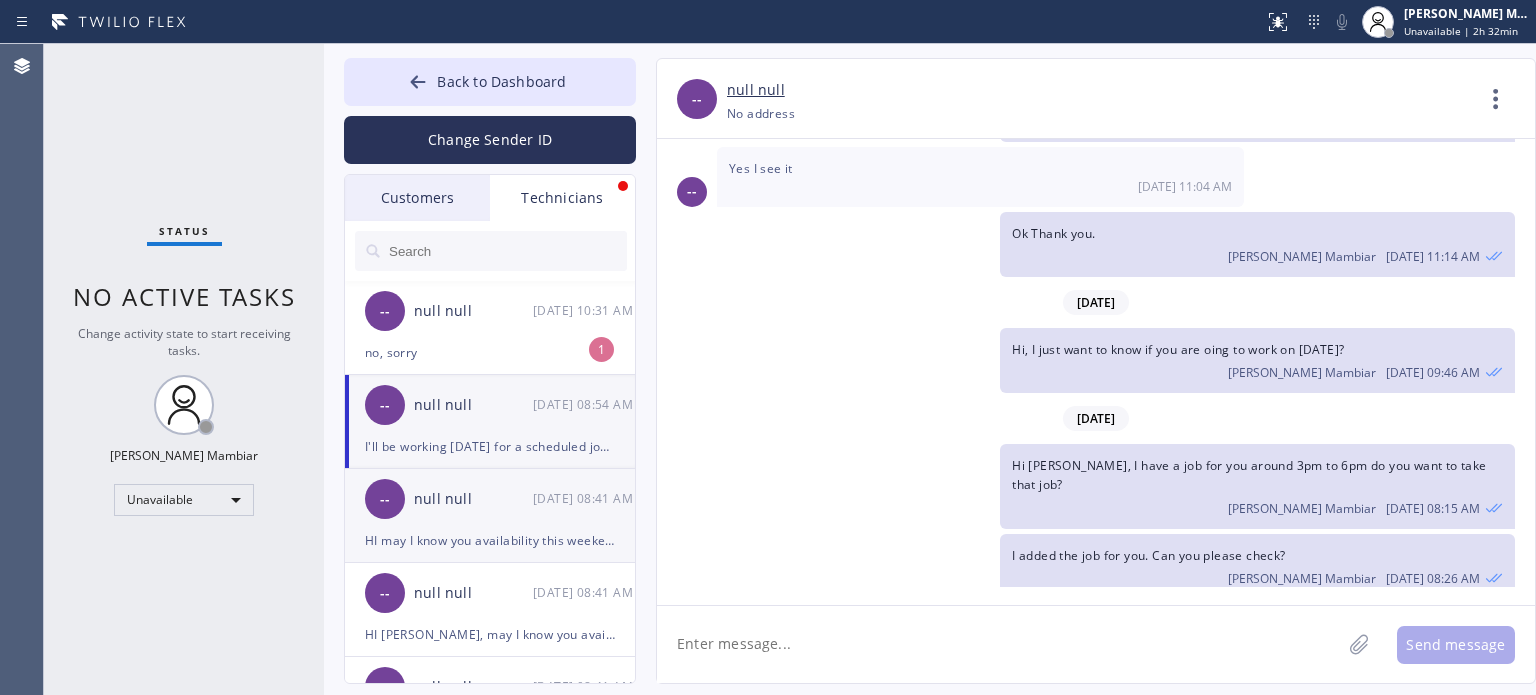 scroll, scrollTop: 3400, scrollLeft: 0, axis: vertical 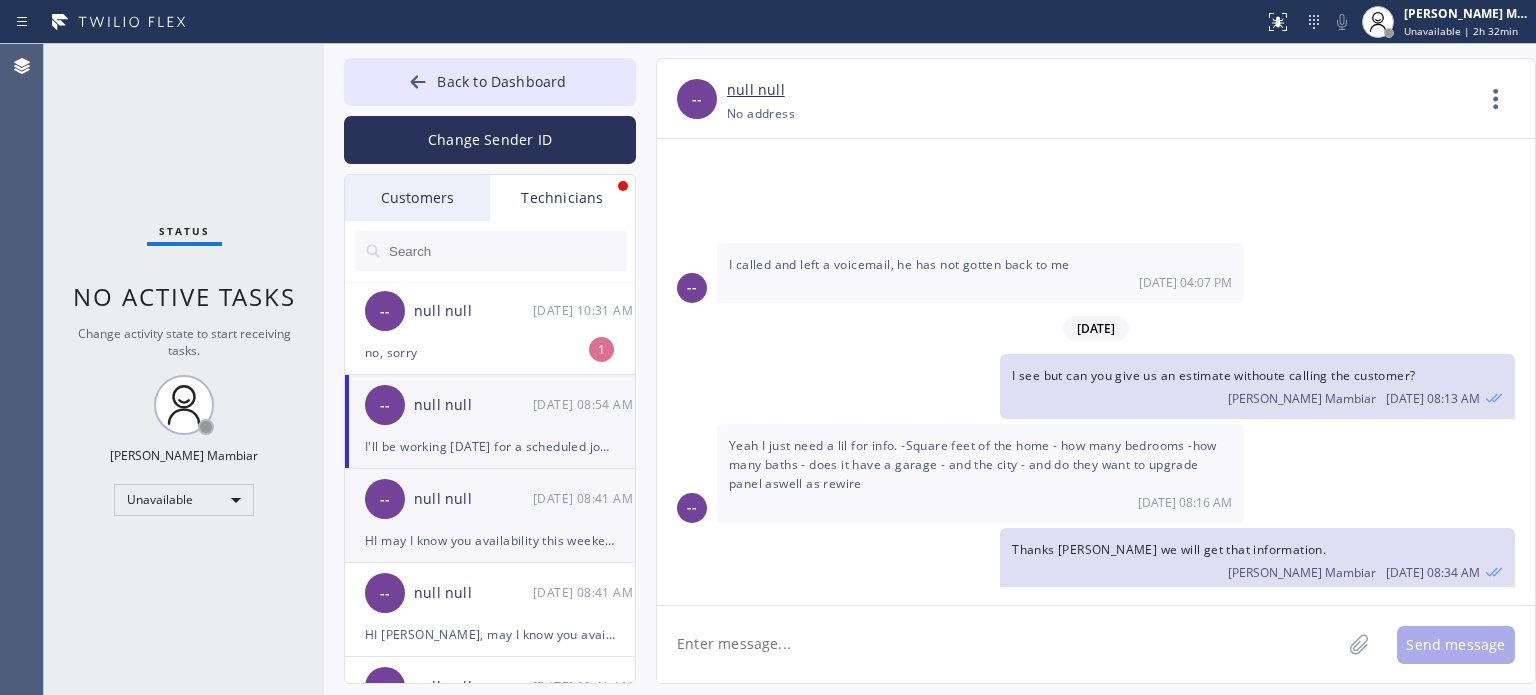 click on "null null" at bounding box center [473, 499] 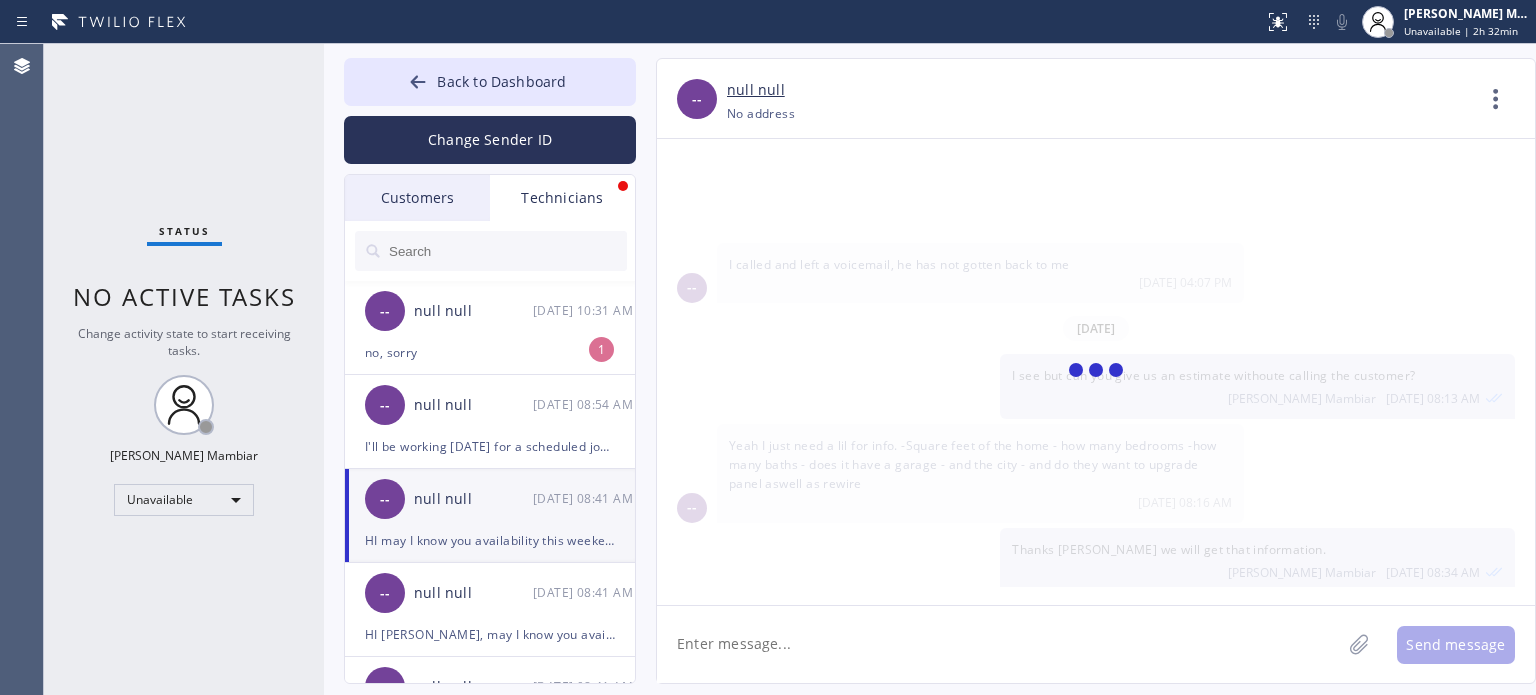 scroll, scrollTop: 0, scrollLeft: 0, axis: both 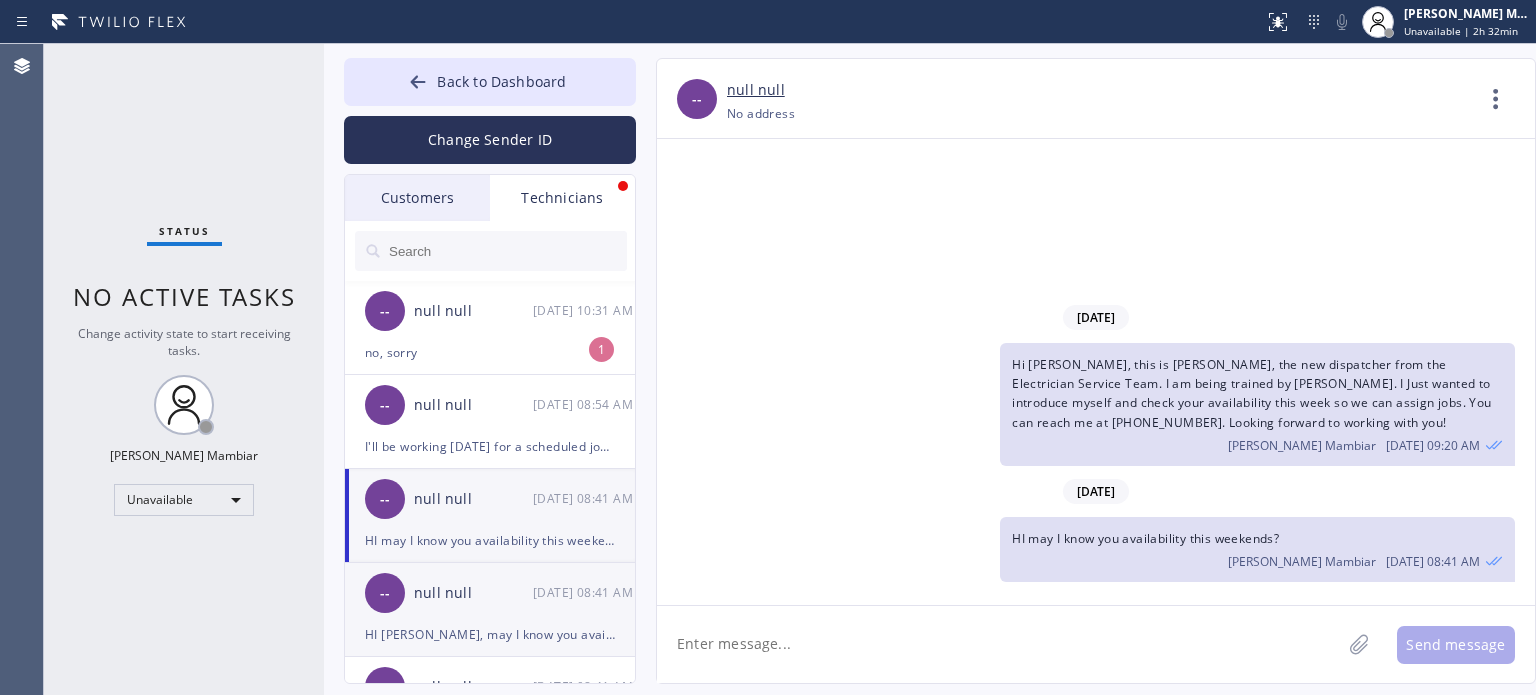 click on "null null" at bounding box center (473, 593) 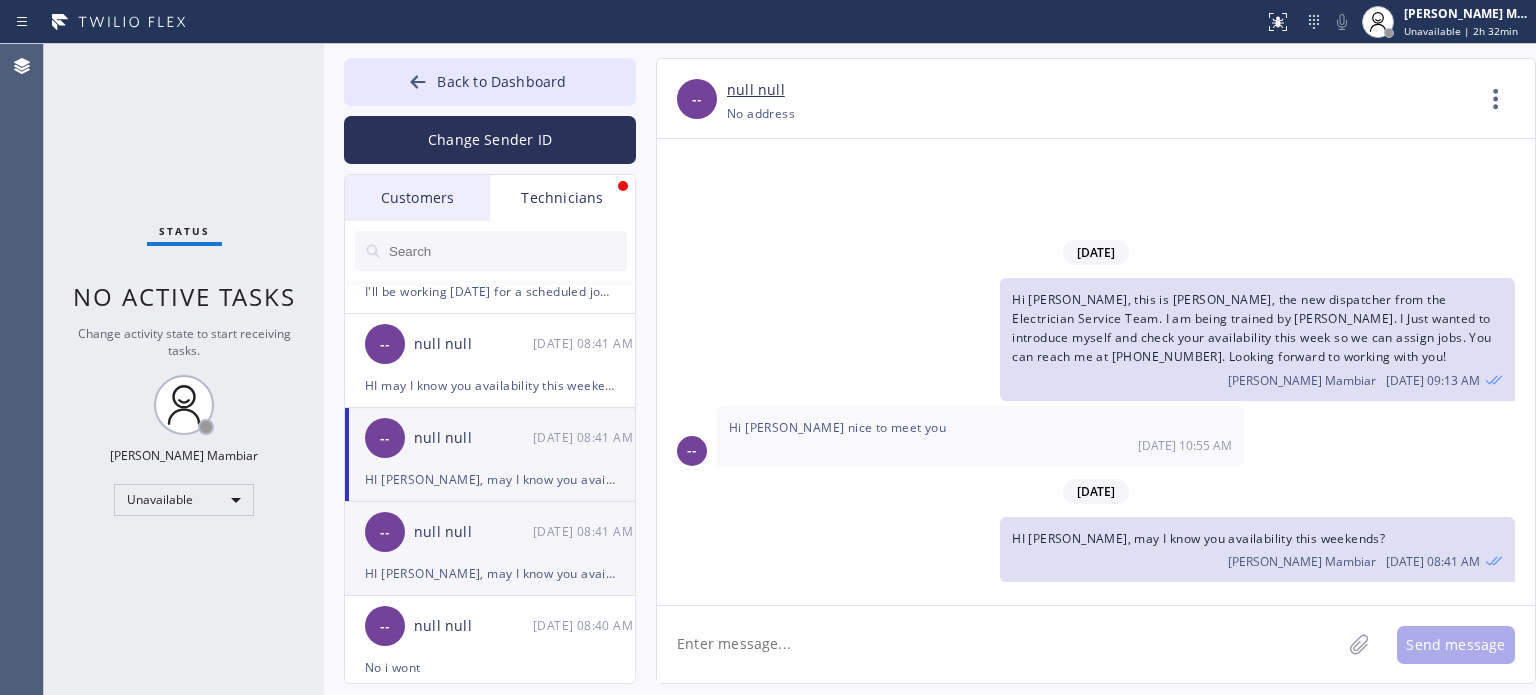 scroll, scrollTop: 200, scrollLeft: 0, axis: vertical 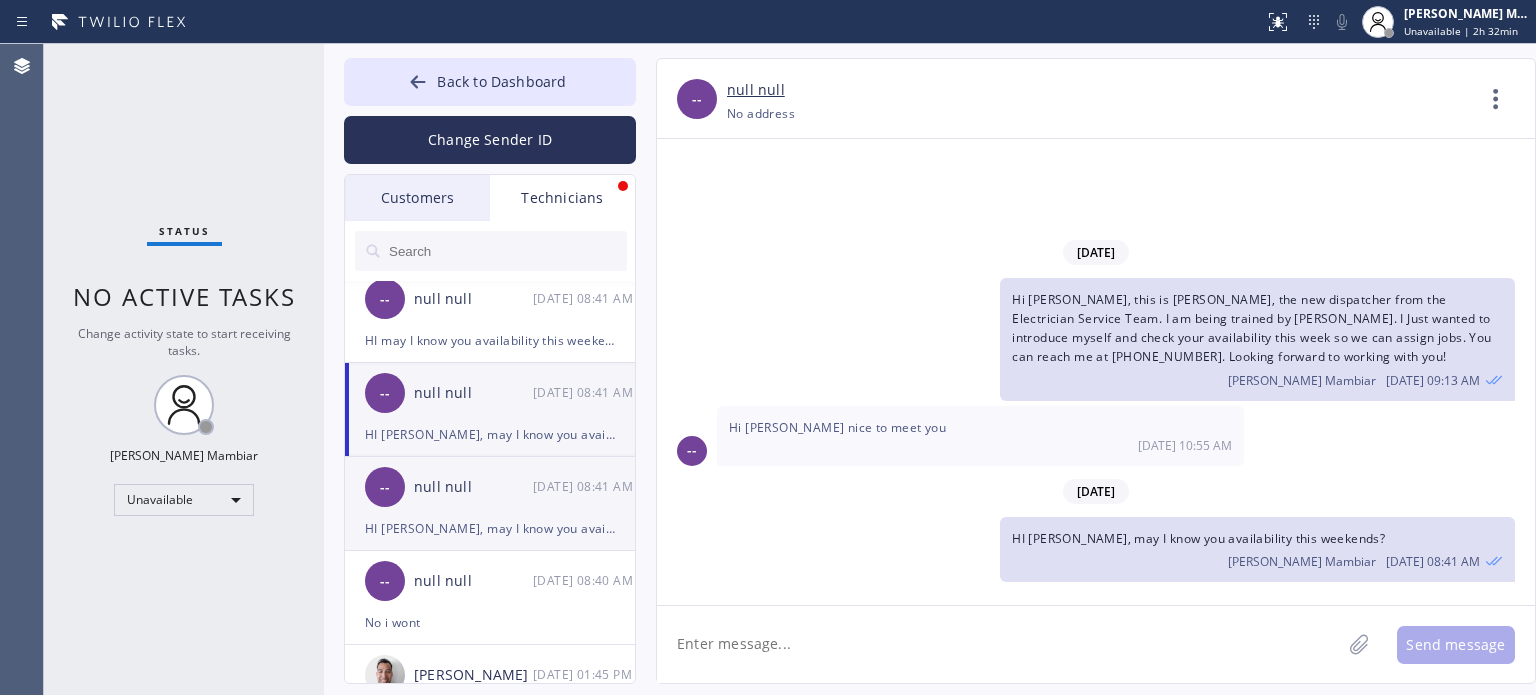 click on "-- null null 07/10 08:41 AM" at bounding box center [491, 487] 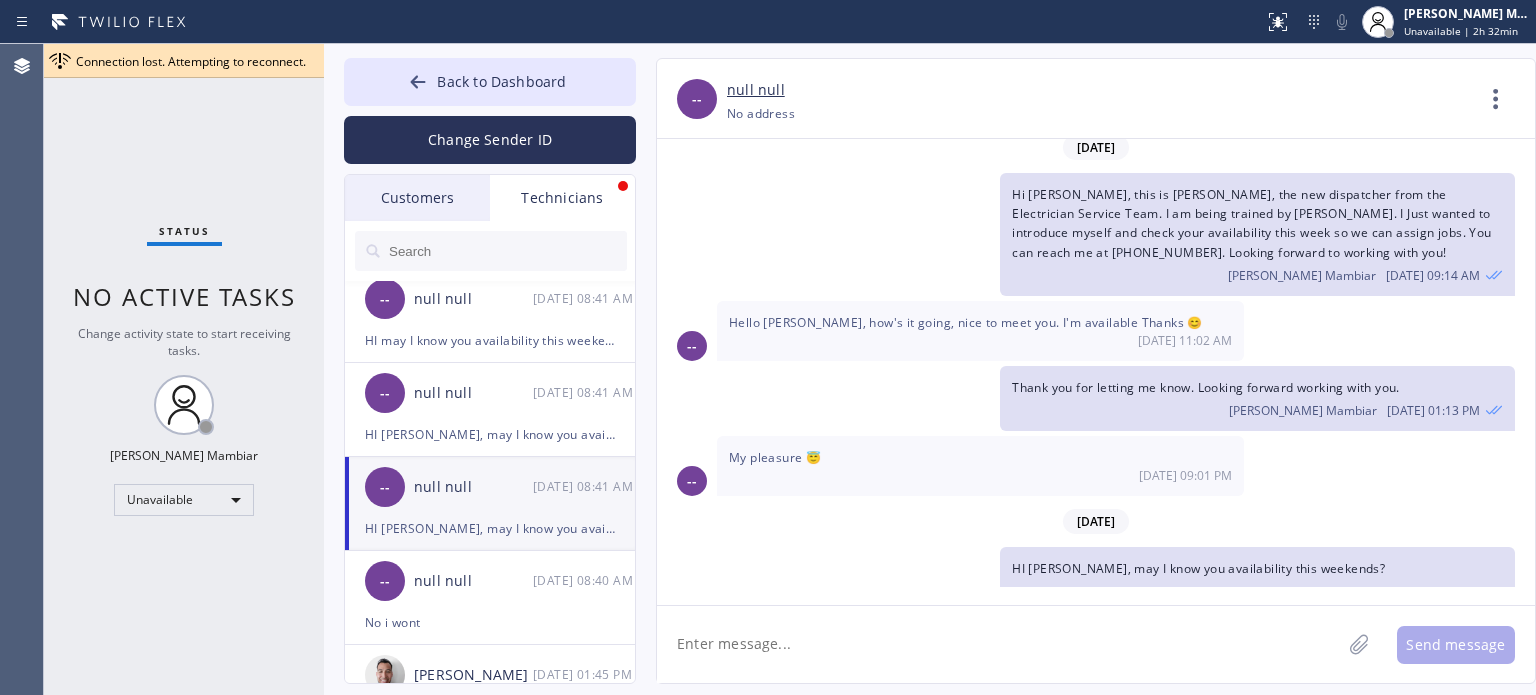 scroll, scrollTop: 0, scrollLeft: 0, axis: both 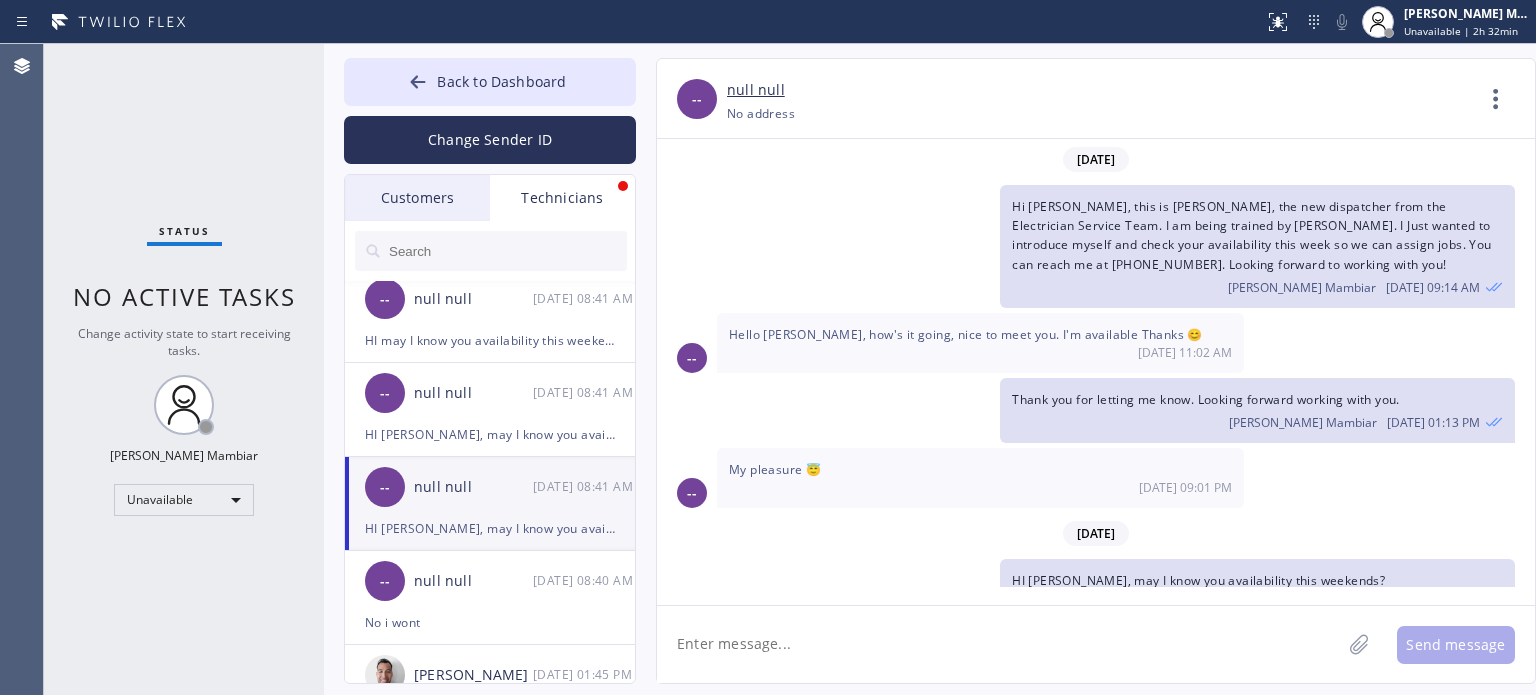 click 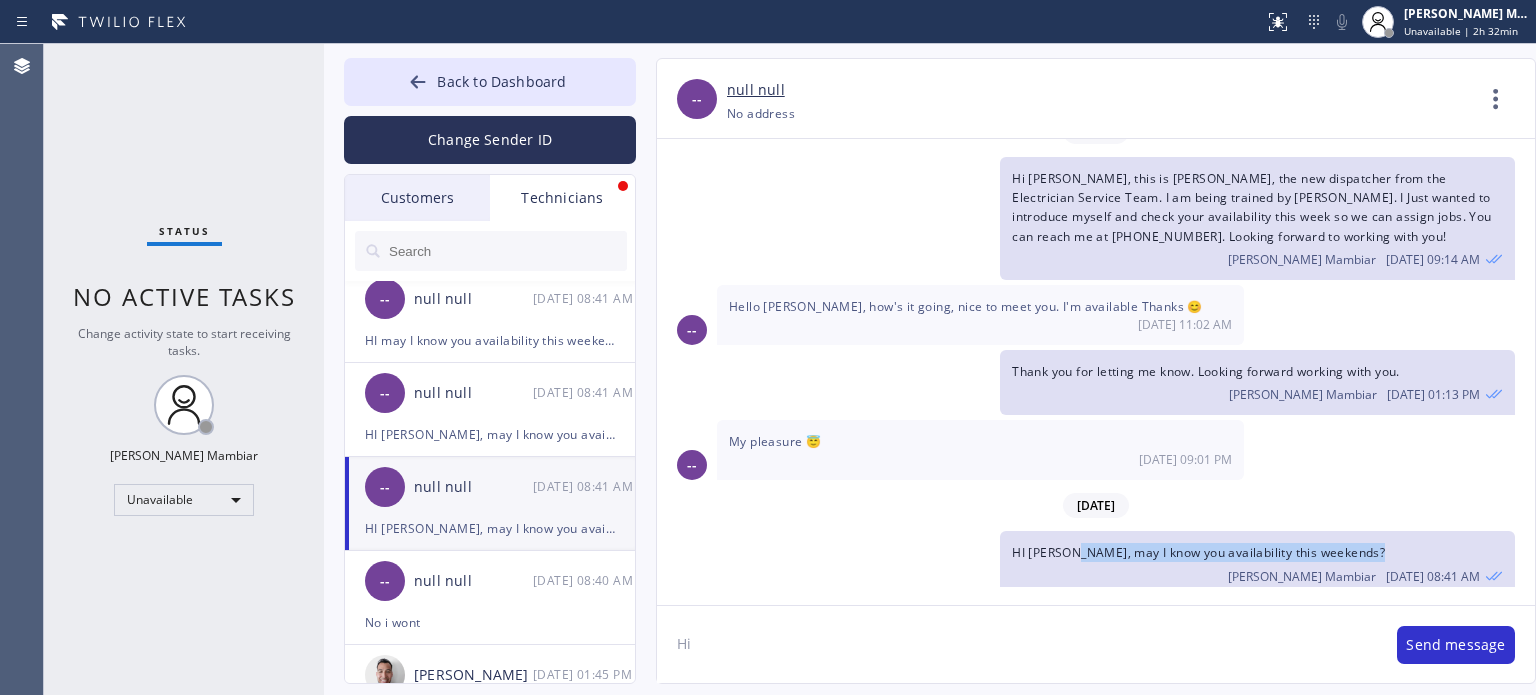 scroll, scrollTop: 35, scrollLeft: 0, axis: vertical 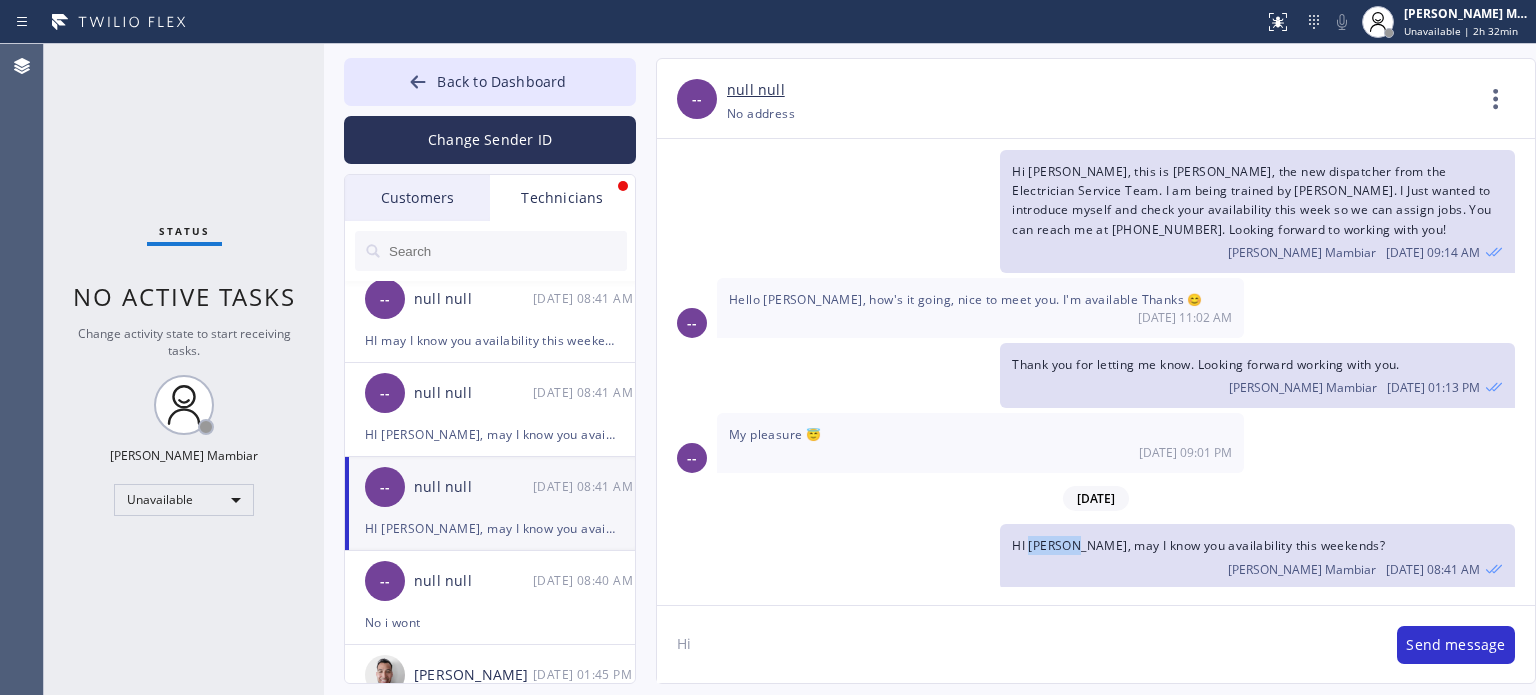 drag, startPoint x: 1076, startPoint y: 575, endPoint x: 1058, endPoint y: 540, distance: 39.357338 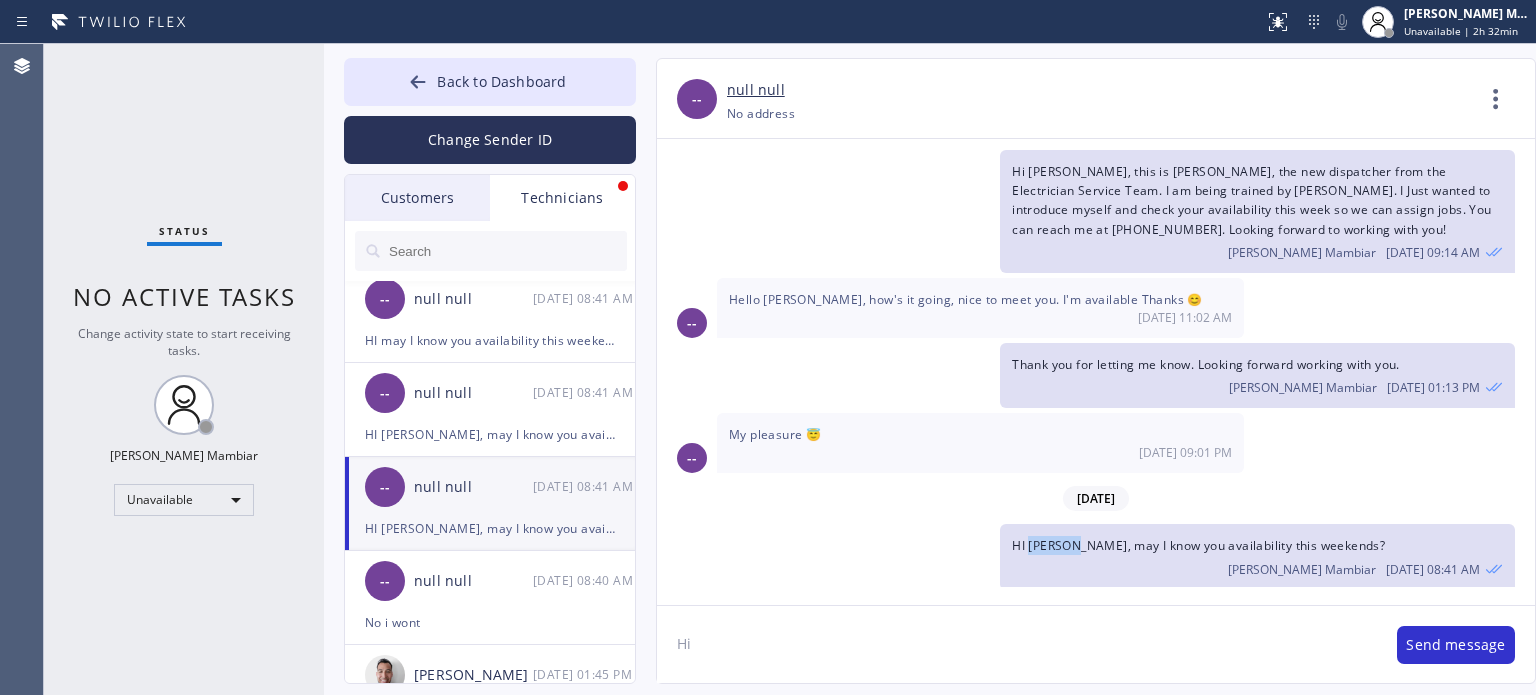 click on "HI Hussein, may I know you availability this weekends?" at bounding box center (1198, 545) 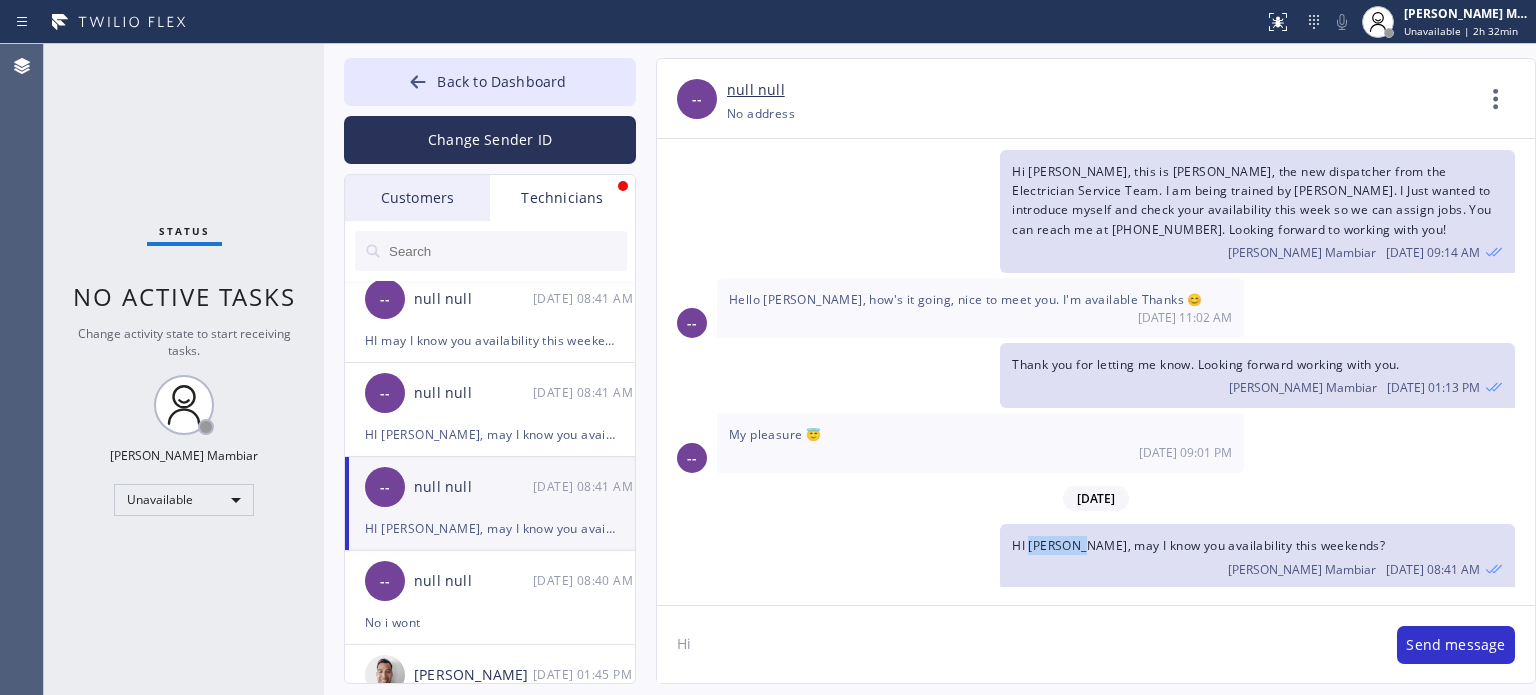 drag, startPoint x: 1078, startPoint y: 539, endPoint x: 1028, endPoint y: 543, distance: 50.159744 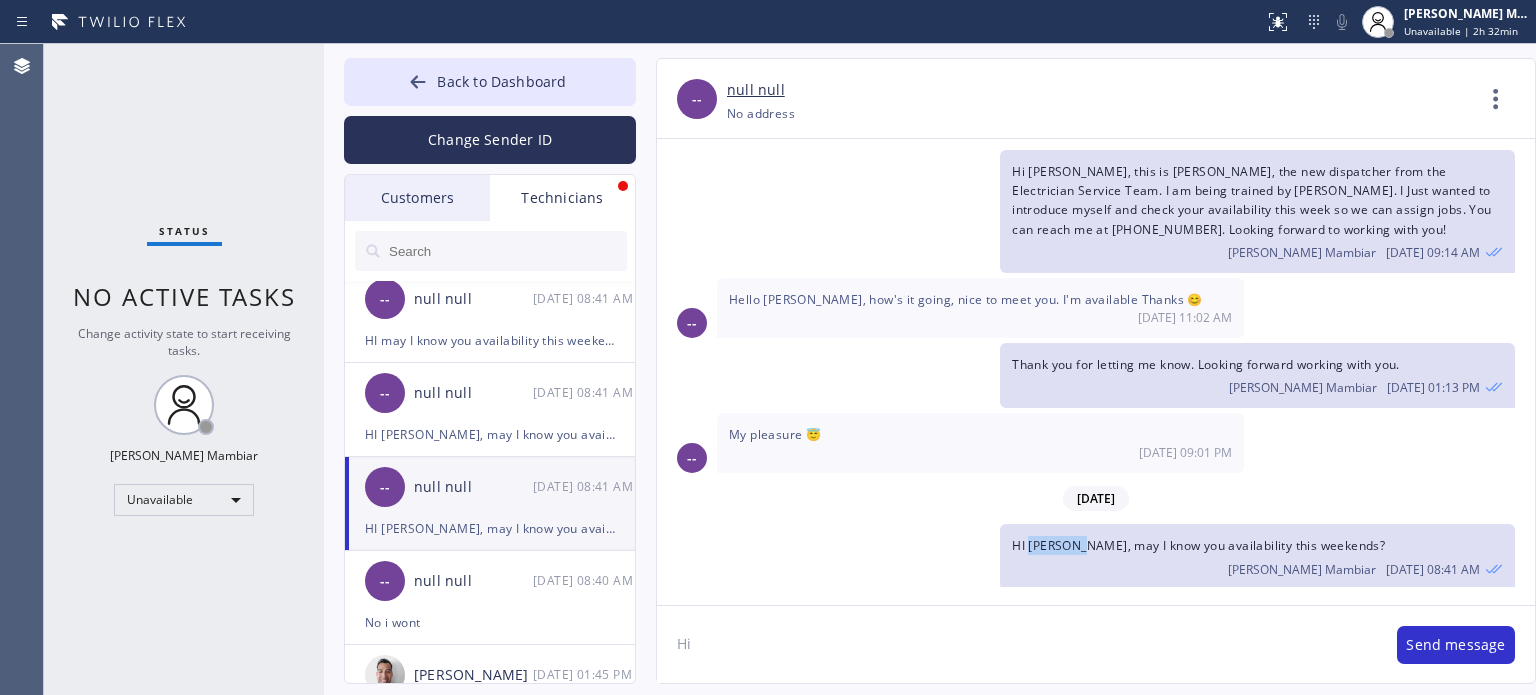 click on "HI Hussein, may I know you availability this weekends?" at bounding box center [1198, 545] 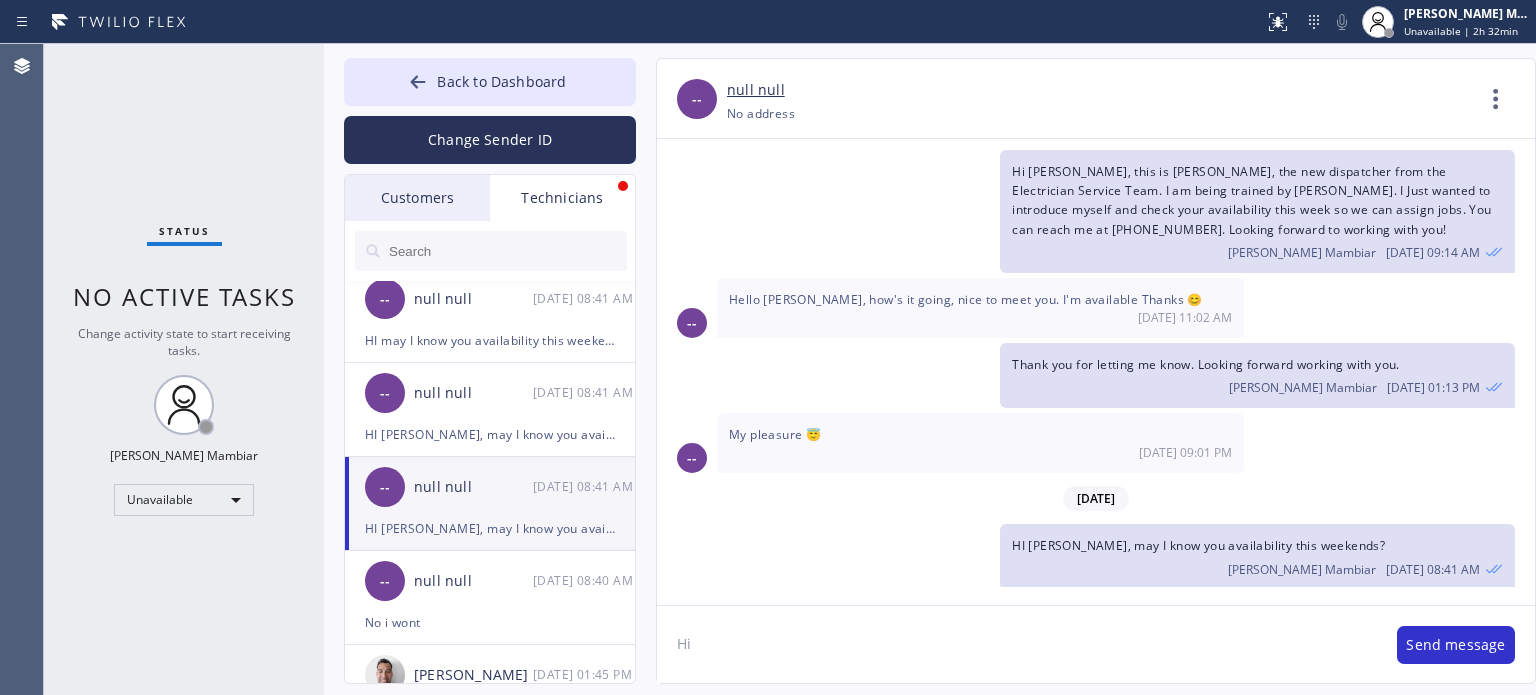 click on "Hi" 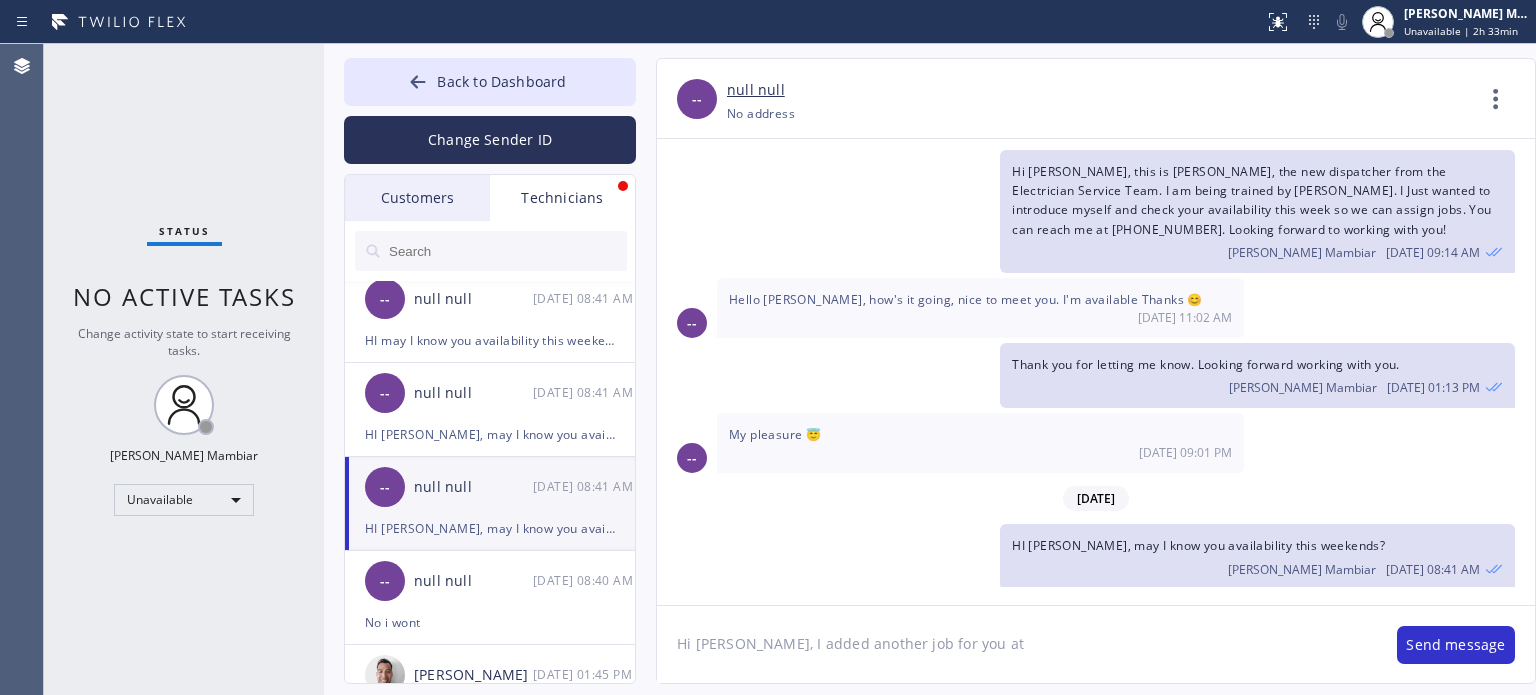 click on "Hi Hussein, I added another job for you at" 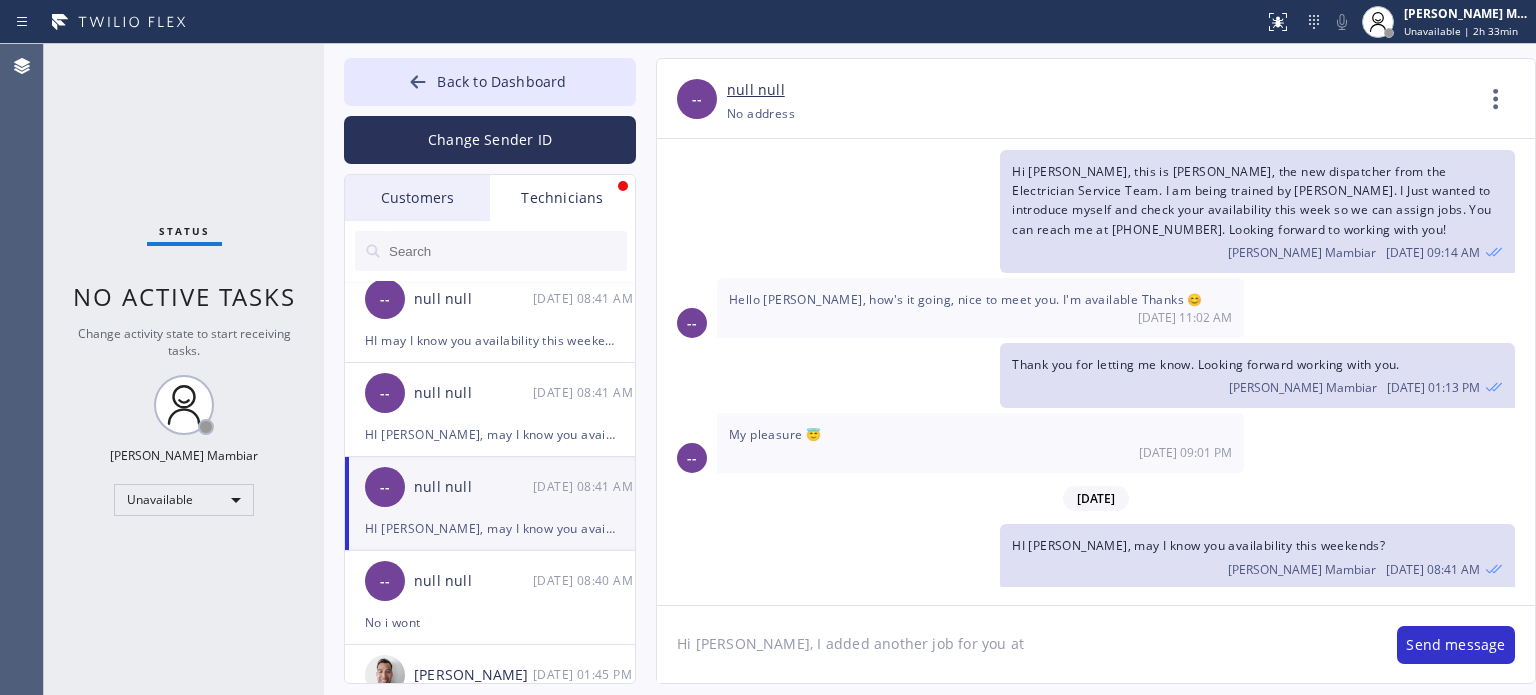 paste on "San Francisco, CA 94107," 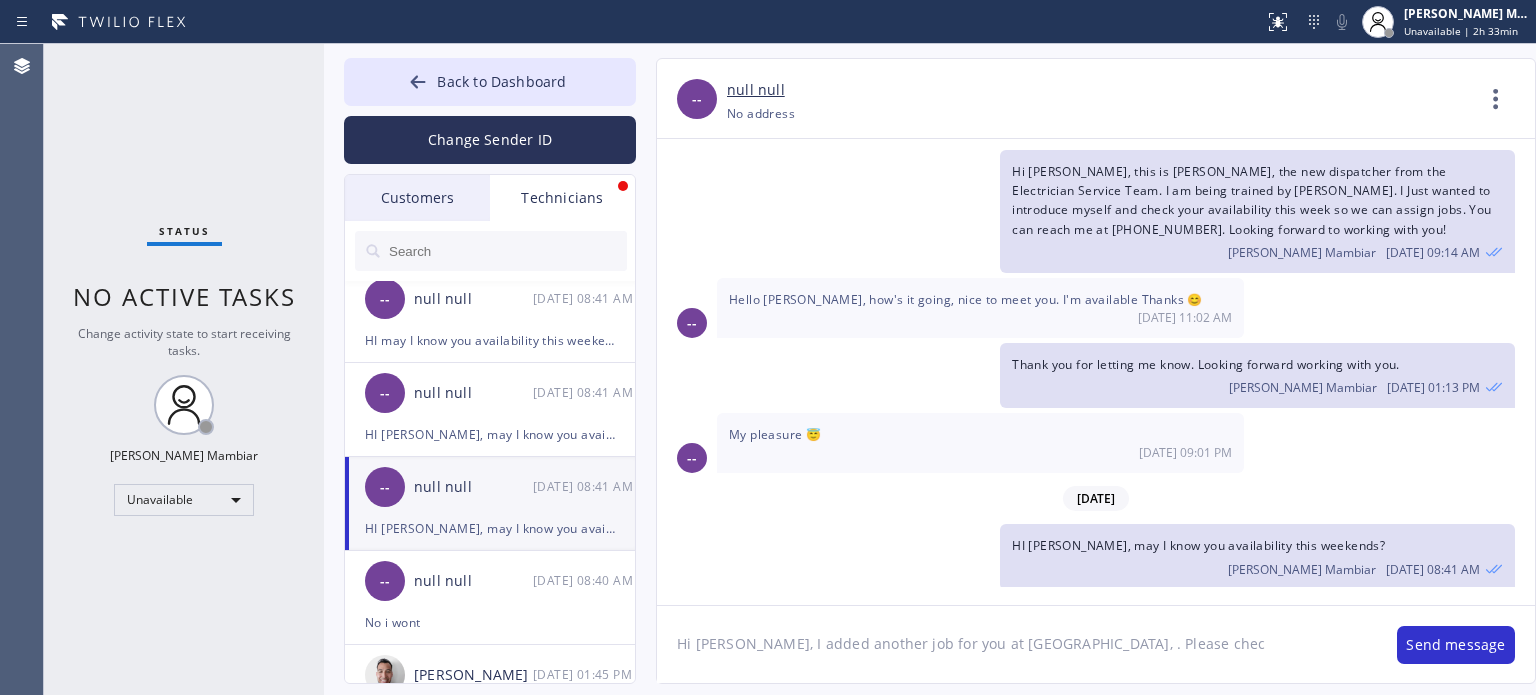 type on "Hi Hussein, I added another job for you at San Francisco, CA 94107, . Please check" 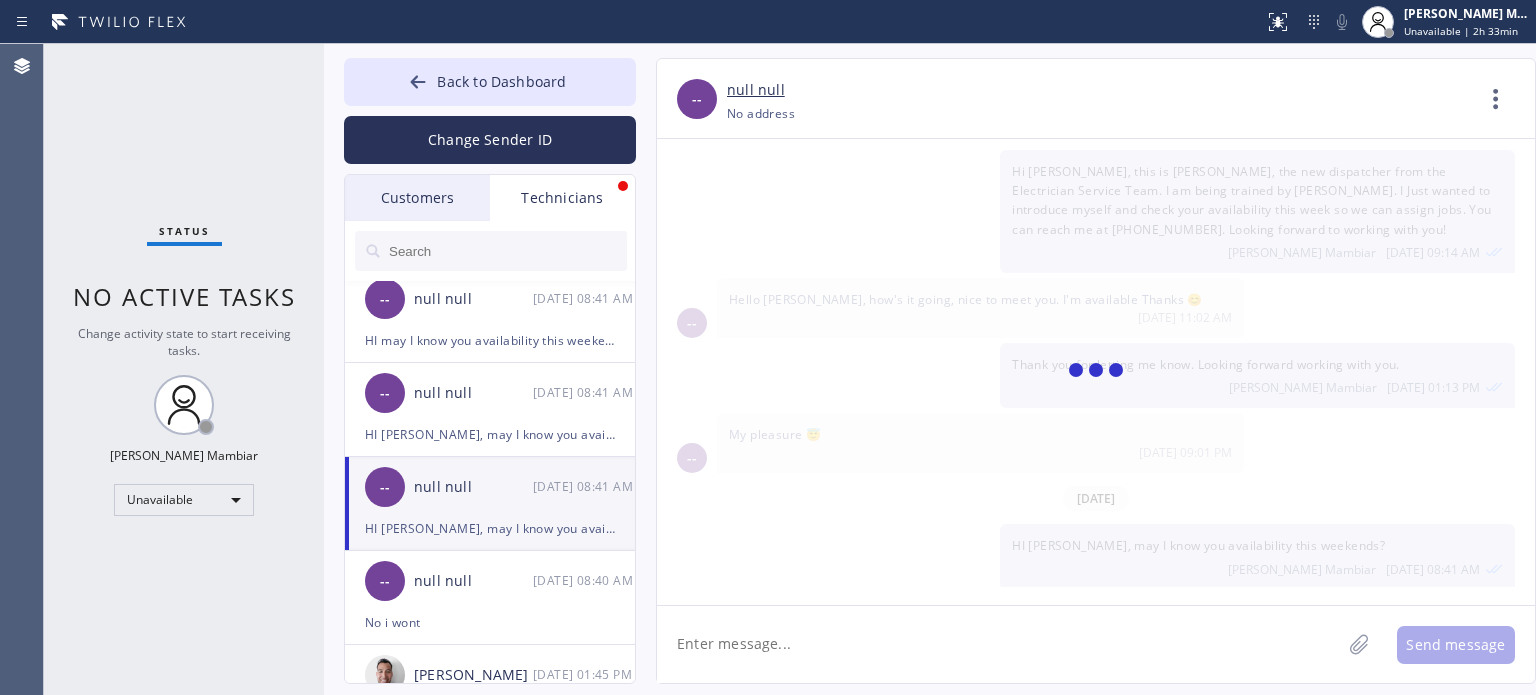 scroll, scrollTop: 104, scrollLeft: 0, axis: vertical 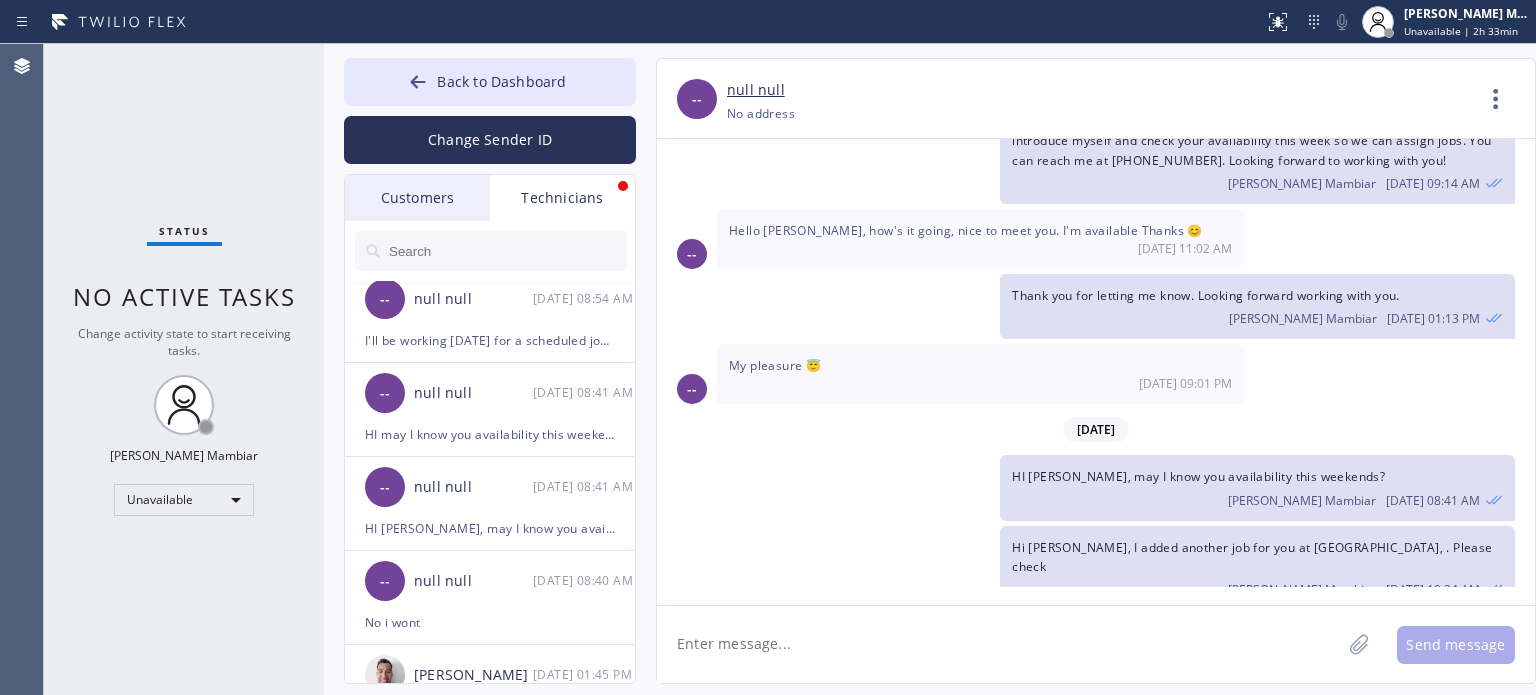click on "Status   No active tasks     Change activity state to start receiving tasks.   Harvey James P. Mambiar Unavailable" at bounding box center [184, 369] 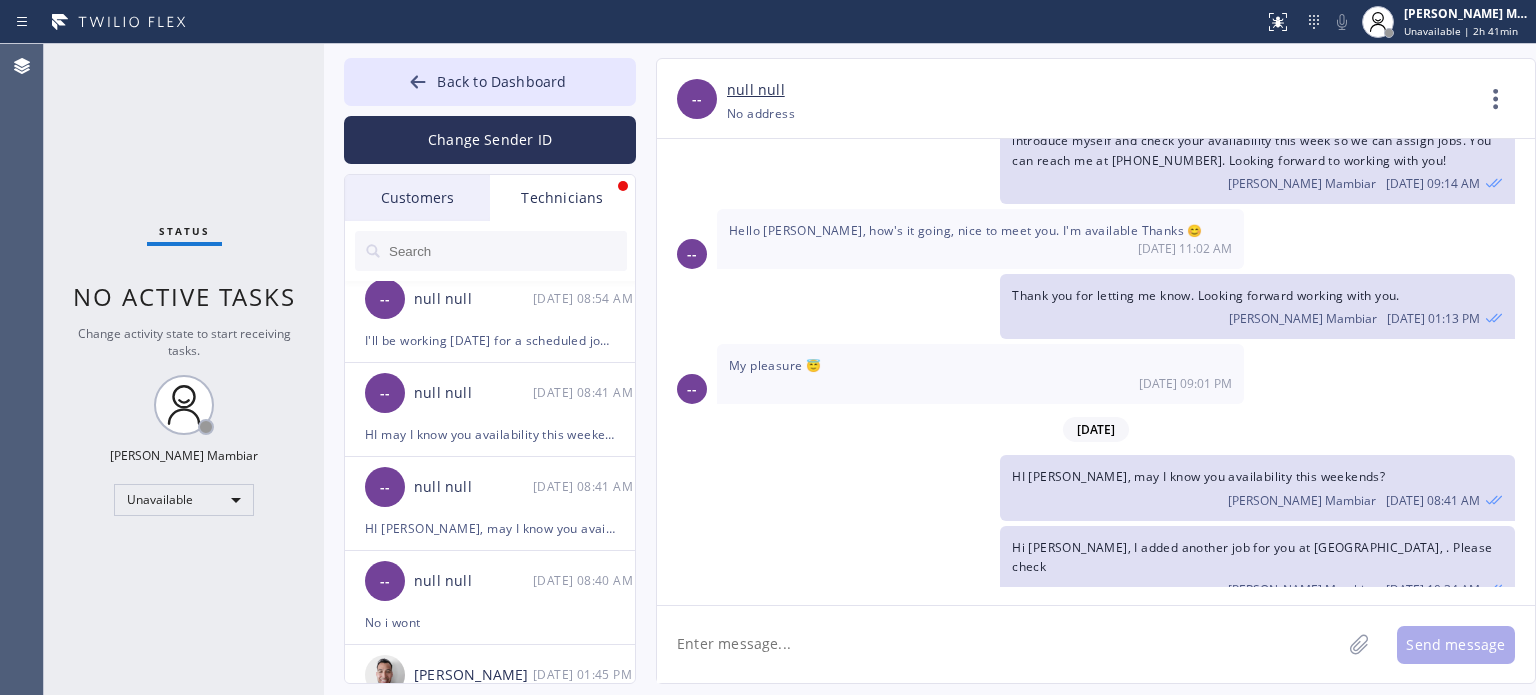 scroll, scrollTop: 0, scrollLeft: 0, axis: both 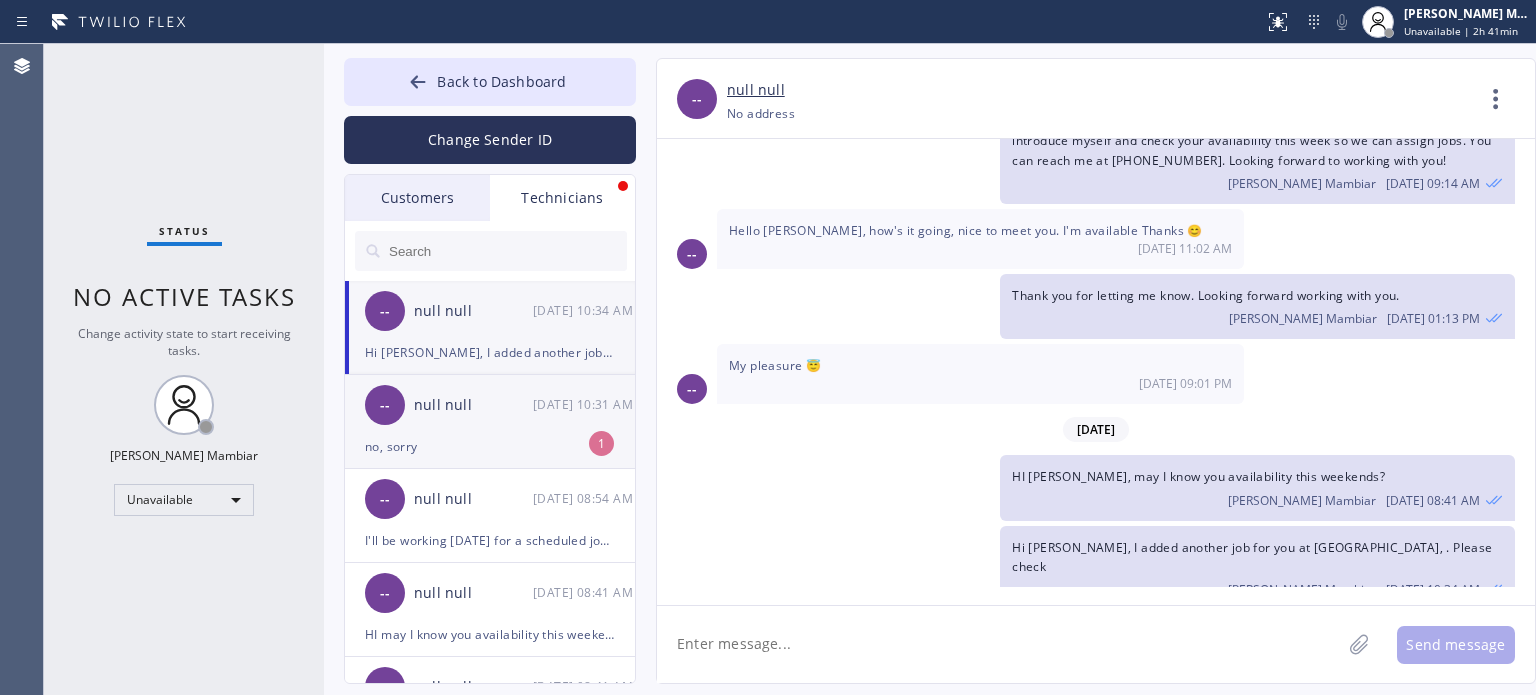 click on "-- null null 07/10 10:31 AM" at bounding box center [491, 405] 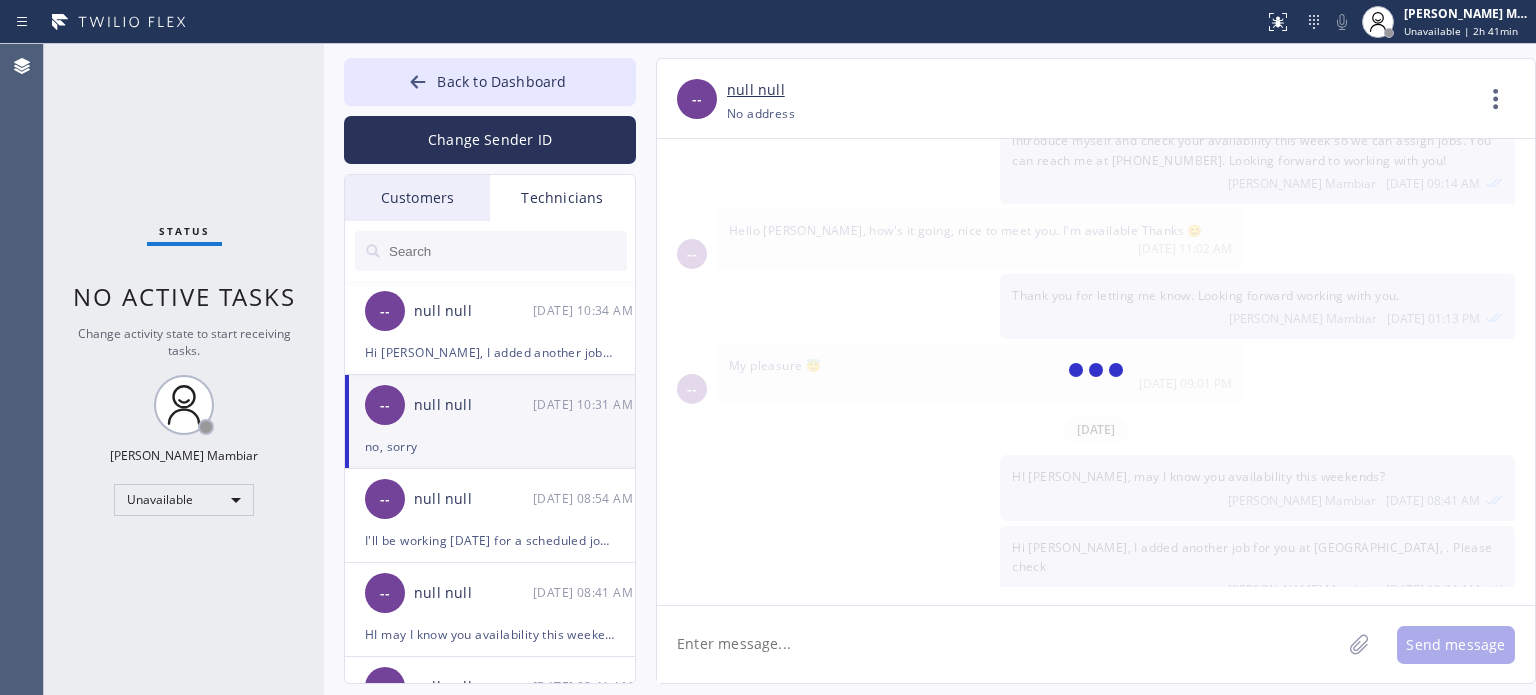 scroll, scrollTop: 340, scrollLeft: 0, axis: vertical 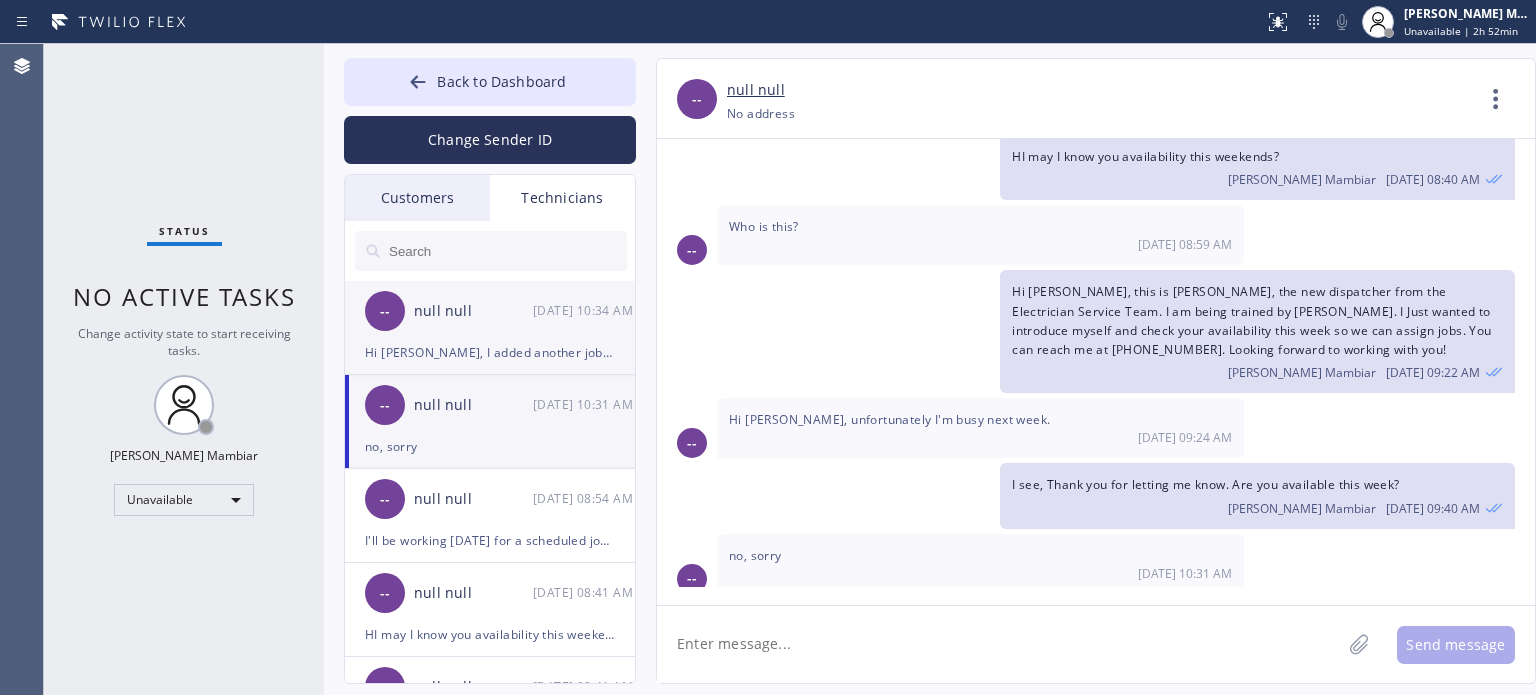 click on "Hi Hussein, I added another job for you at San Francisco, CA 94107, . Please check" at bounding box center [490, 352] 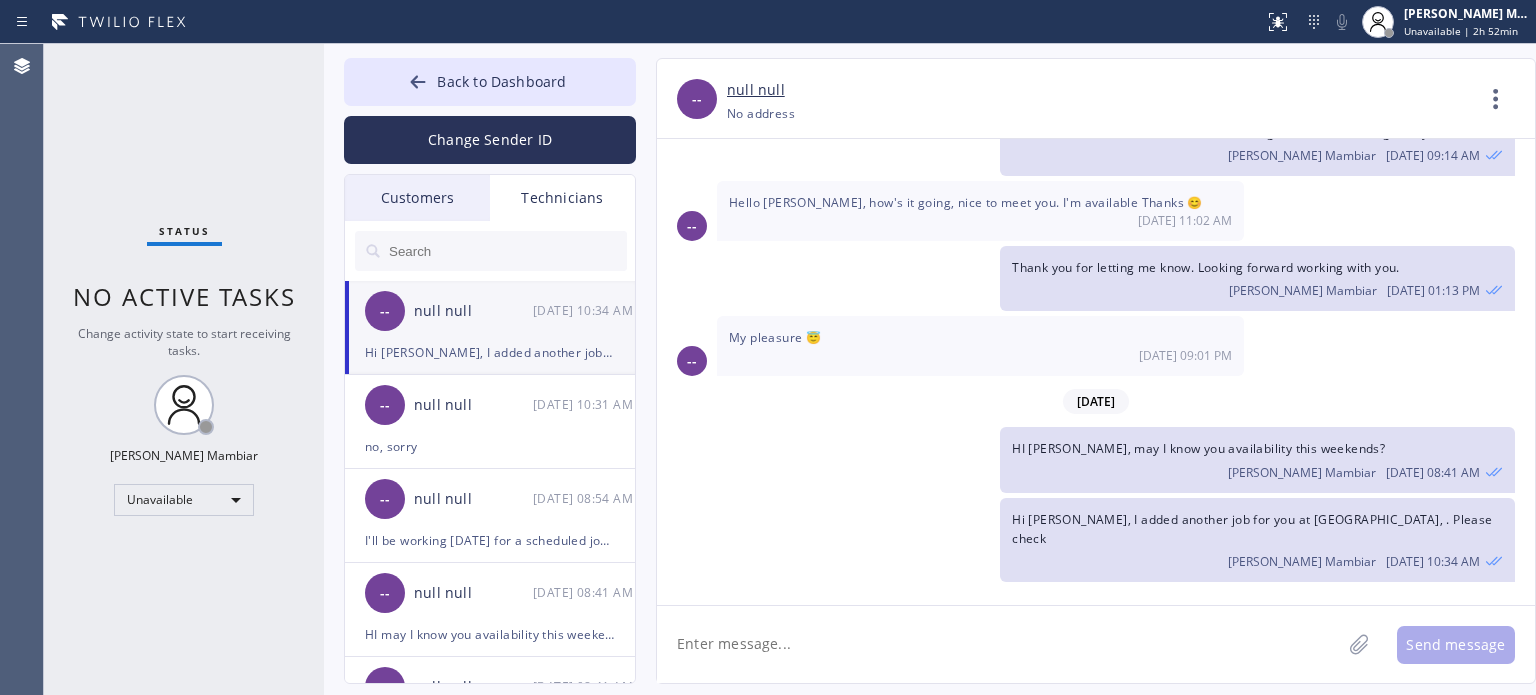 scroll, scrollTop: 104, scrollLeft: 0, axis: vertical 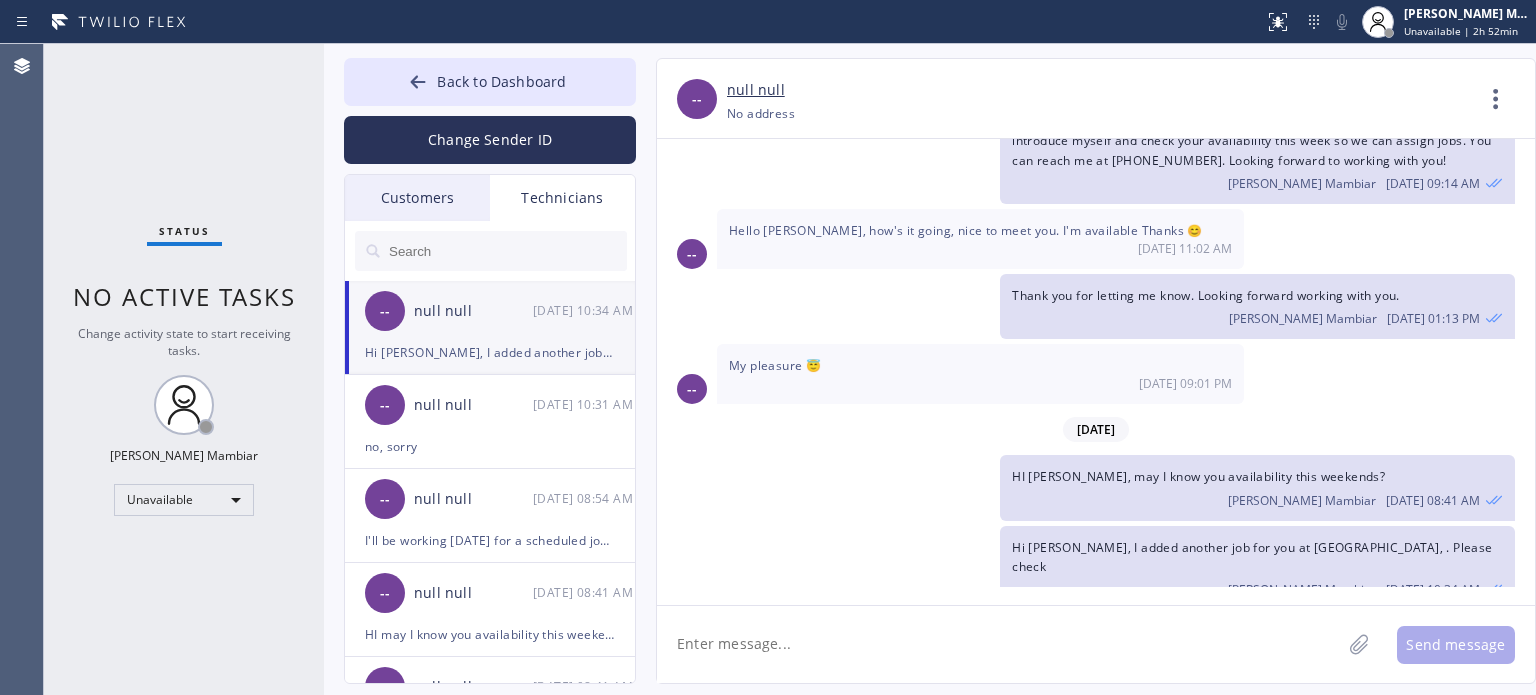 click 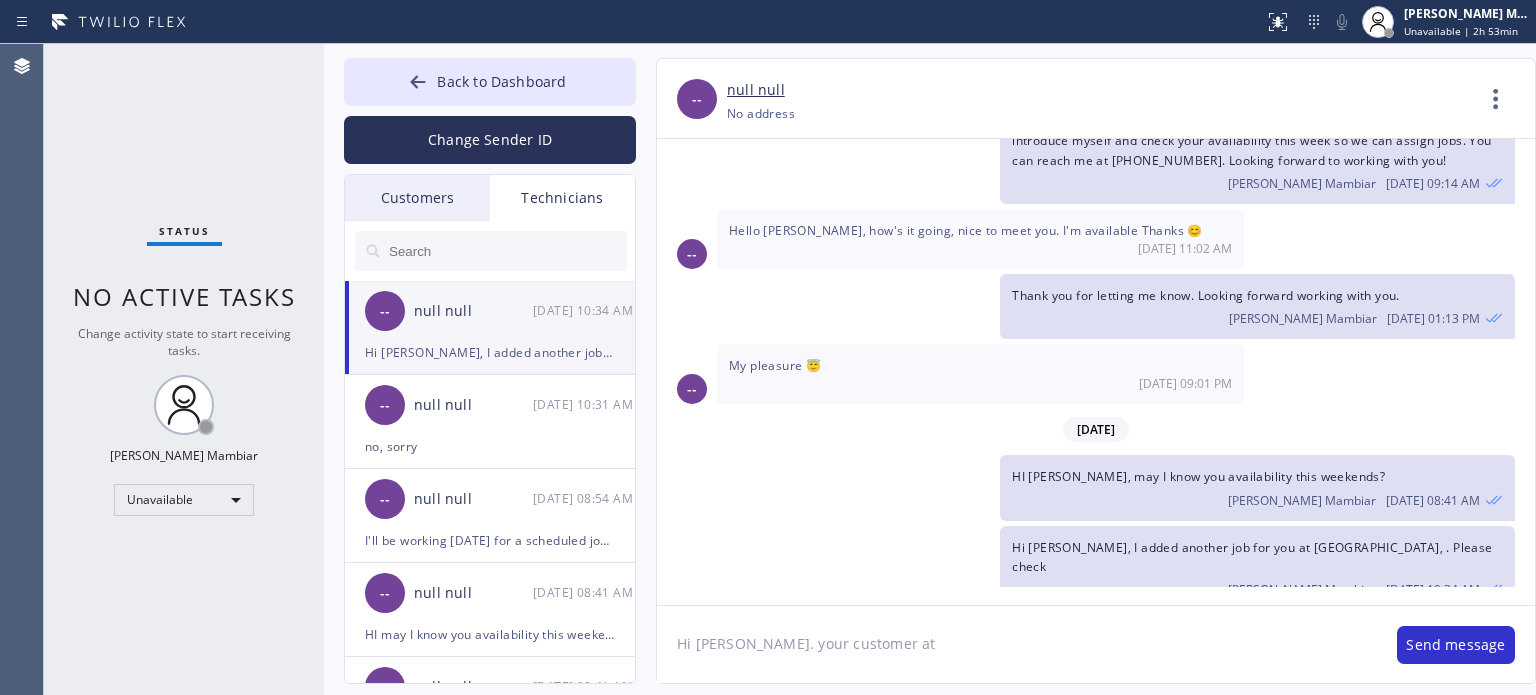 click on "Hi Hussein. your customer at" 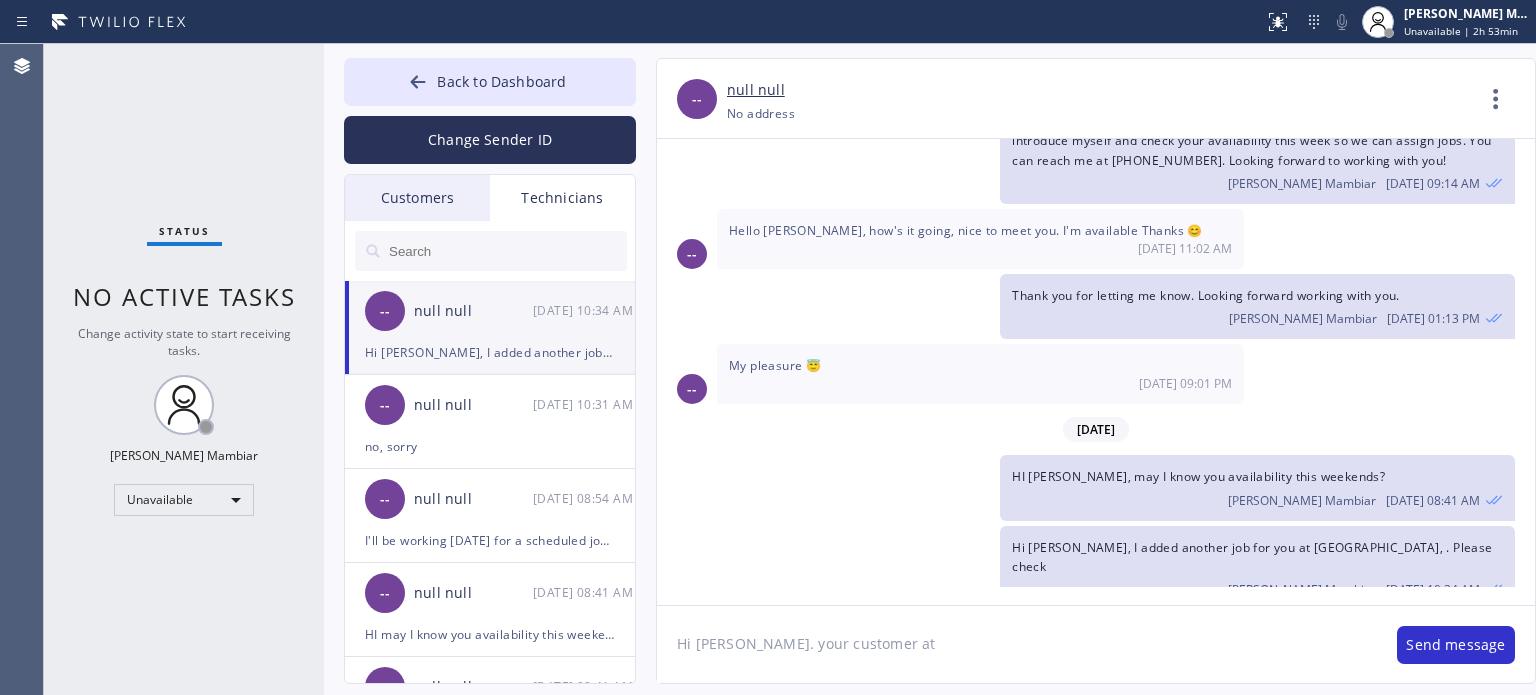 paste on "San Francisco, CA 94107" 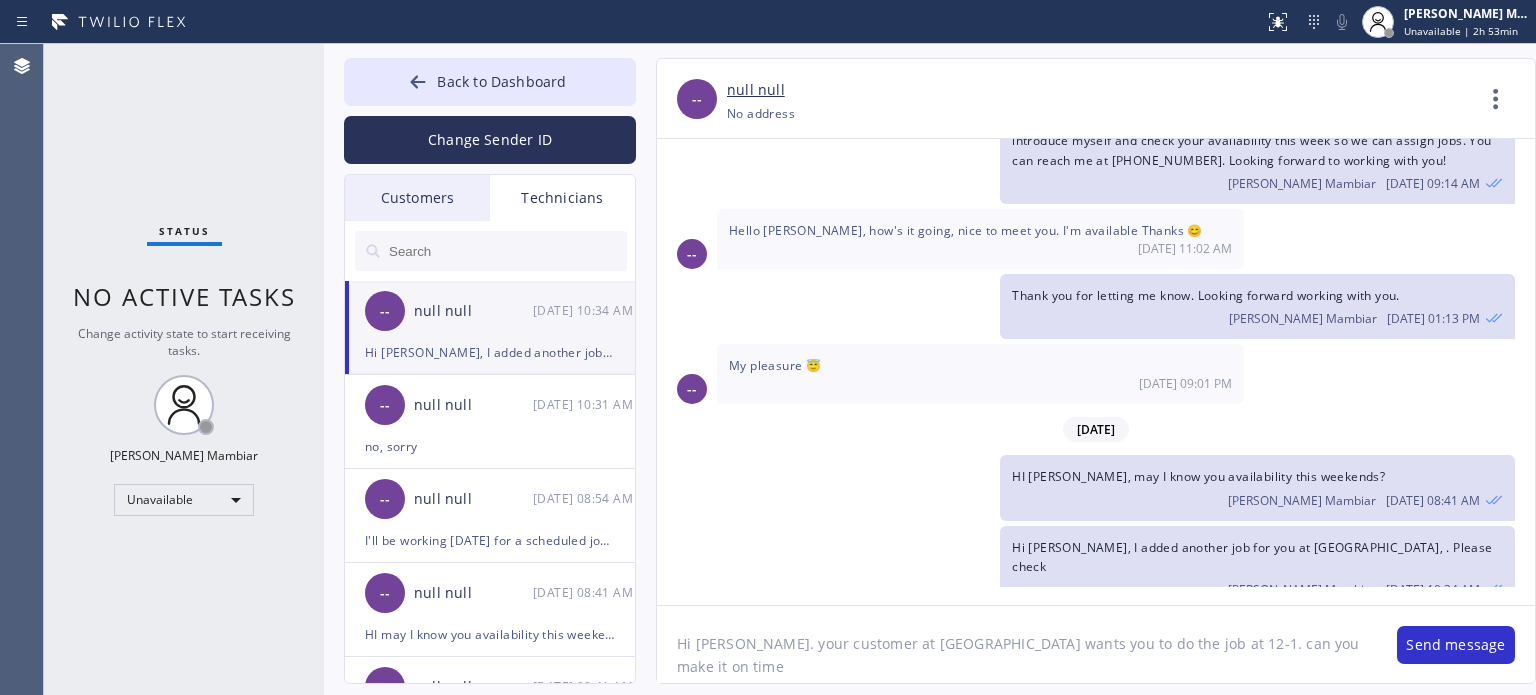 type on "Hi Hussein. your customer at San Francisco, CA 94107 wants you to do the job at 12-1. can you make it on time?" 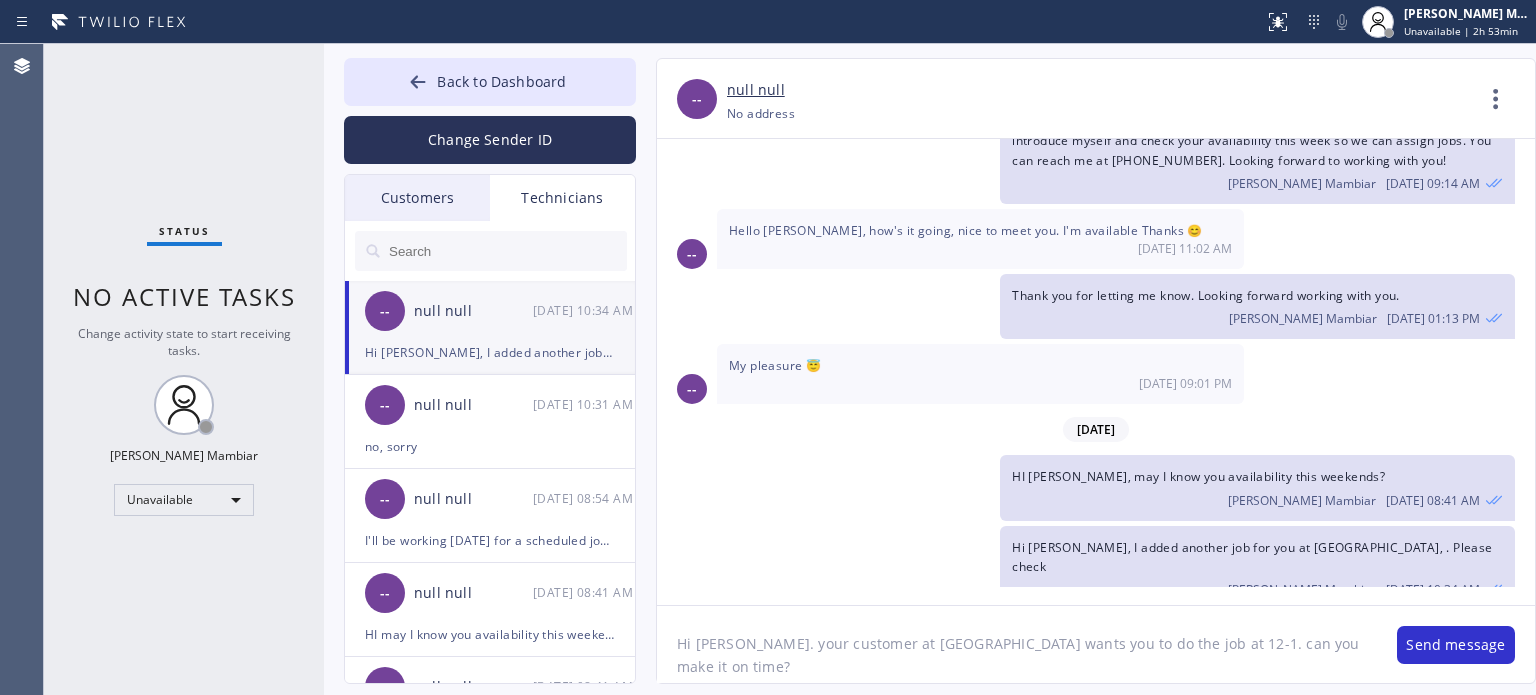 type 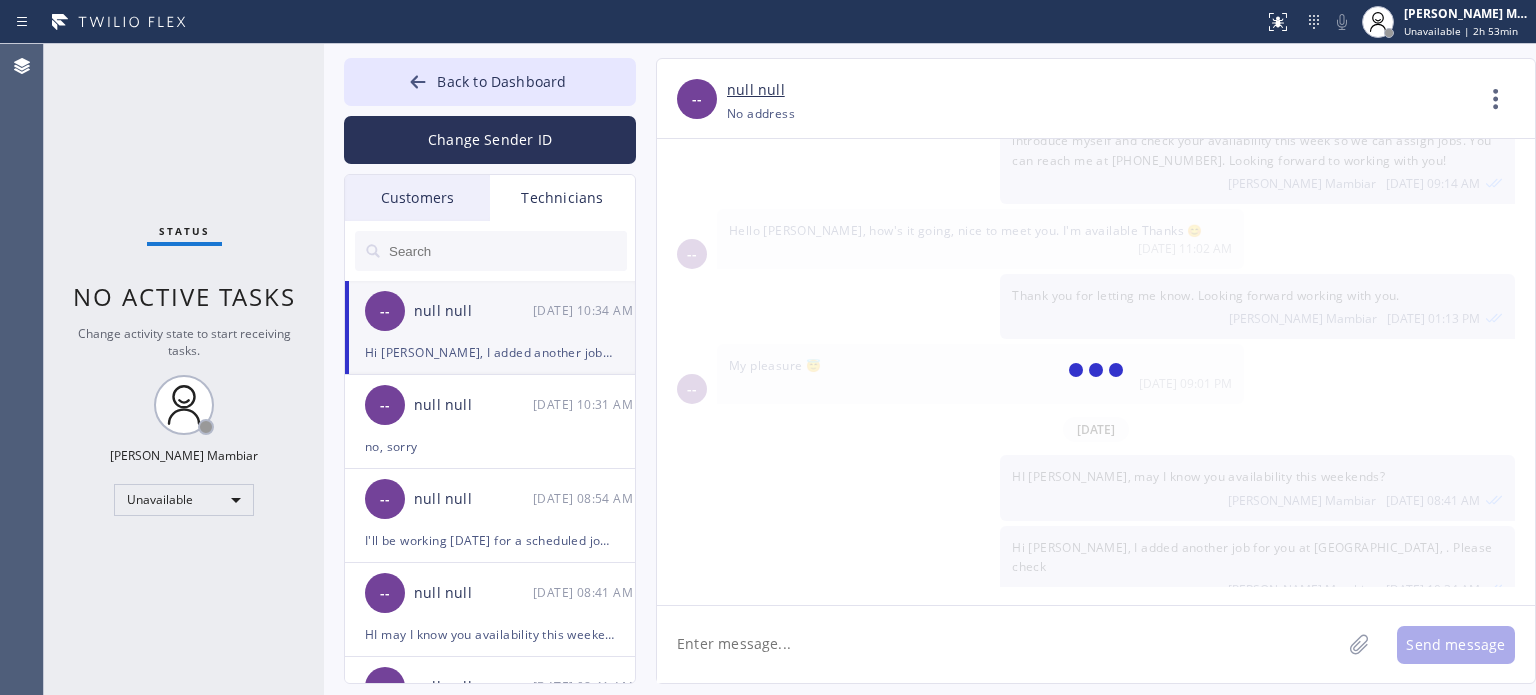 scroll, scrollTop: 193, scrollLeft: 0, axis: vertical 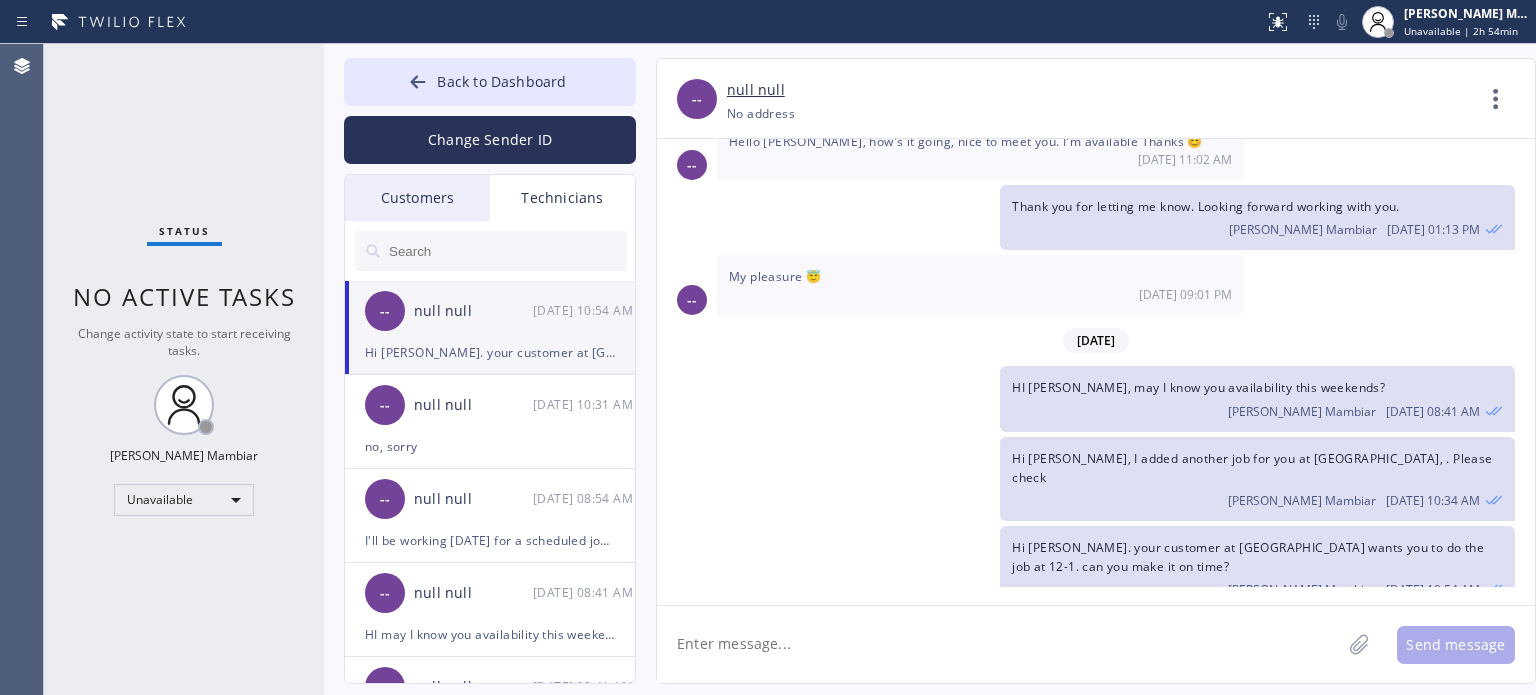 click on "-- null null +12096930407 Choose phone number +12096930407 No address Contact Full Information Call to Technician 07/08/2025 Hi Hussein, this is Harvey, the new dispatcher from the Electrician Service Team. I am being trained by Val. I Just wanted to introduce myself and check your availability this week so we can assign jobs. You can reach me at +1 (213) 855-1802. Looking forward to working with you! Harvey James P. Mambiar 07/08 09:14 AM -- Hello Harvey, how's it going,
nice to meet you.
I'm available
Thanks 😊  07/08 11:02 AM Thank you for letting me know. Looking forward working with you. Harvey James P. Mambiar 07/08 01:13 PM -- My pleasure 😇  07/08 09:01 PM 07/10/2025 HI Hussein, may I know you availability this weekends? Harvey James P. Mambiar 07/10 08:41 AM Hi Hussein, I added another job for you at San Francisco, CA 94107, . Please check Harvey James P. Mambiar 07/10 10:34 AM Hi Hussein. your customer at San Francisco, CA 94107 wants you to do the job at 12-1. can you make it on time? Call" at bounding box center (1076, 371) 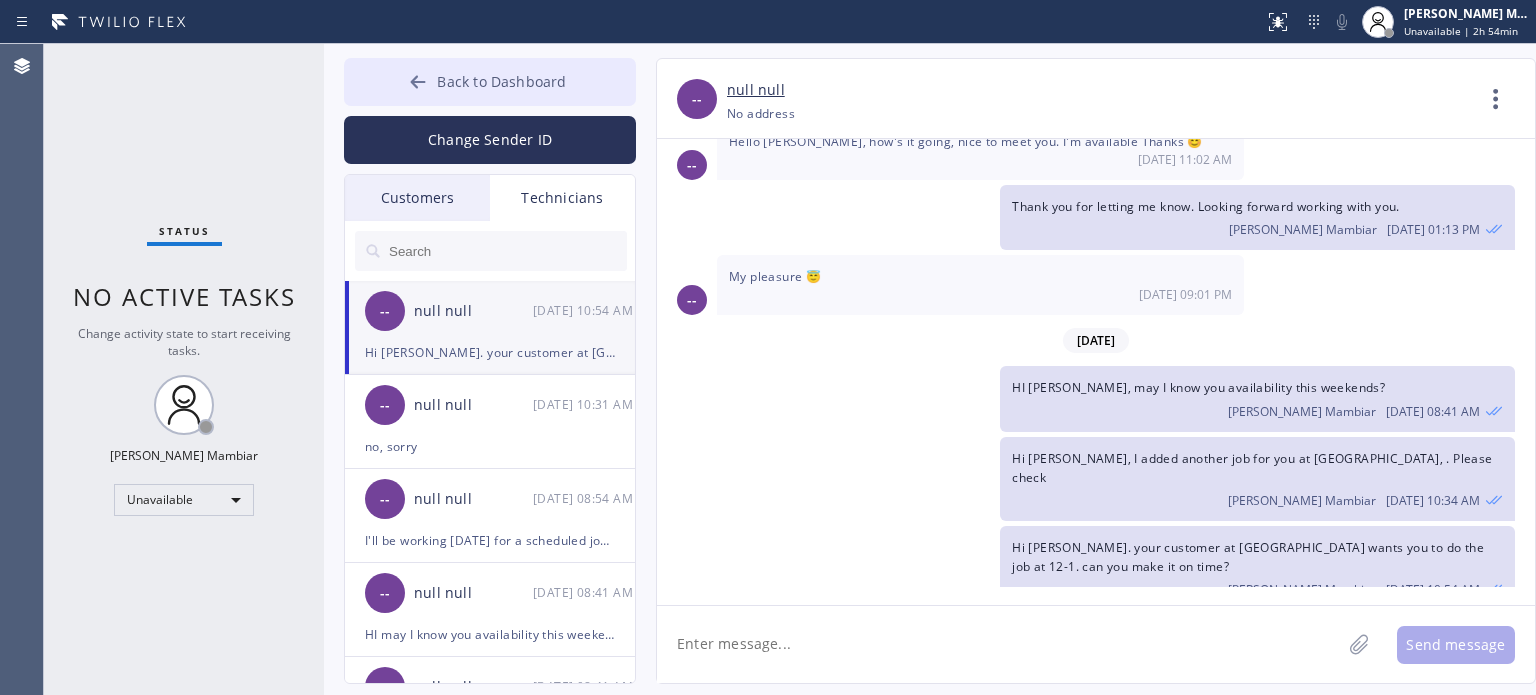 click on "Back to Dashboard" at bounding box center (501, 81) 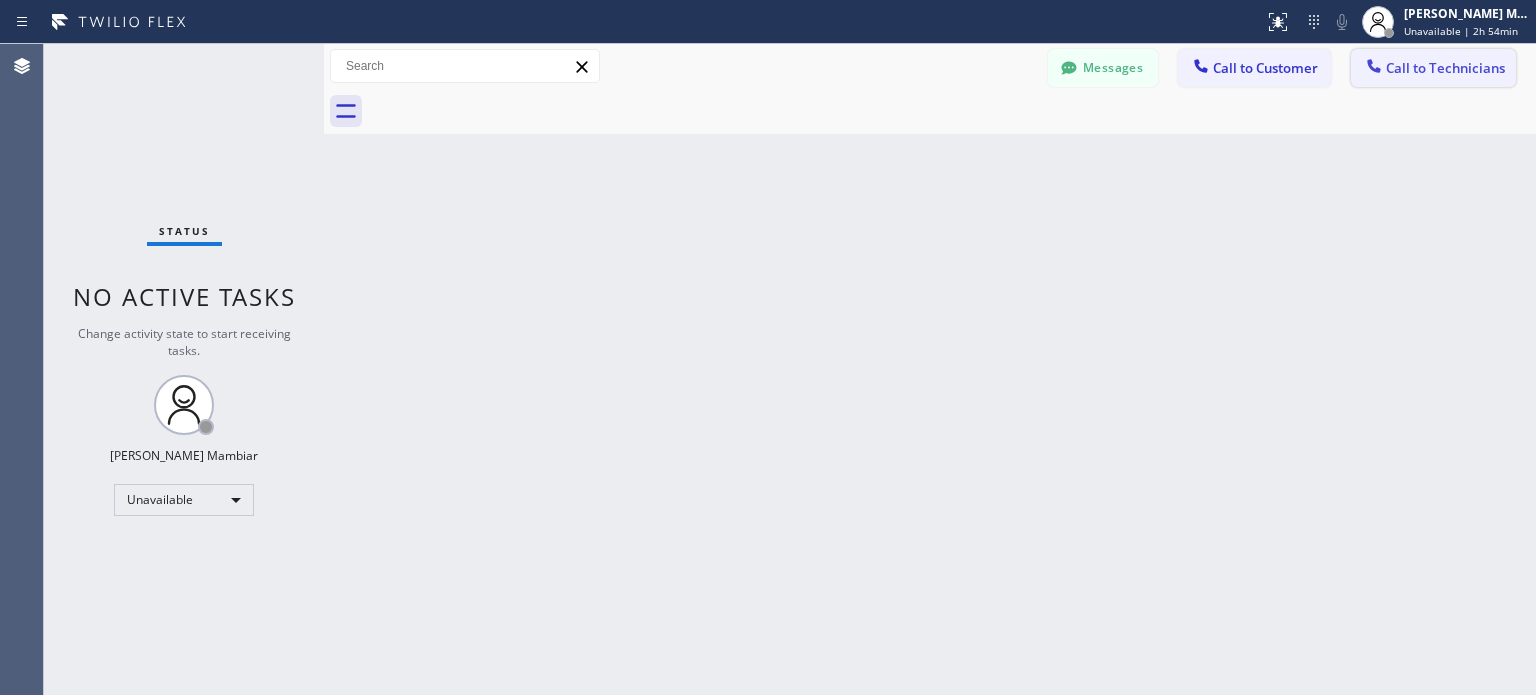 click on "Call to Technicians" at bounding box center [1445, 68] 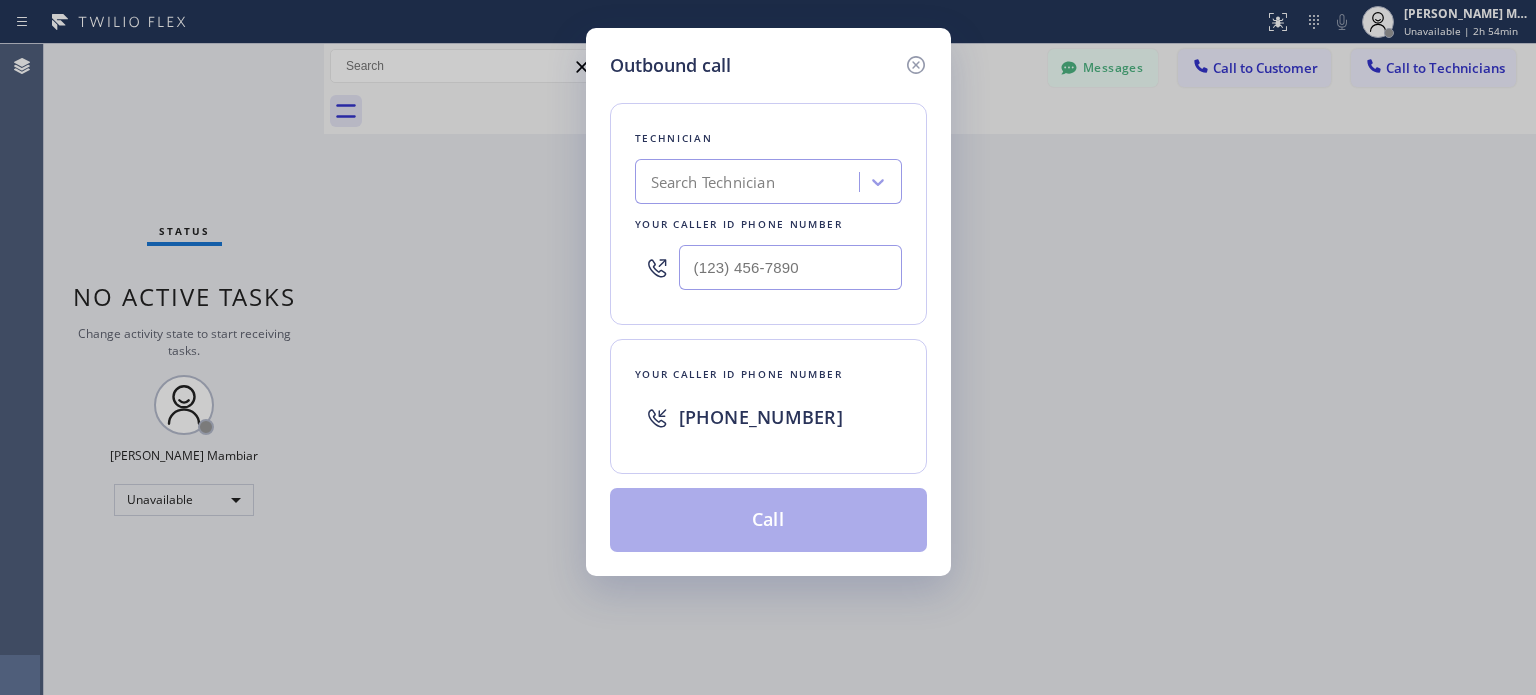 click on "Search Technician" at bounding box center (713, 182) 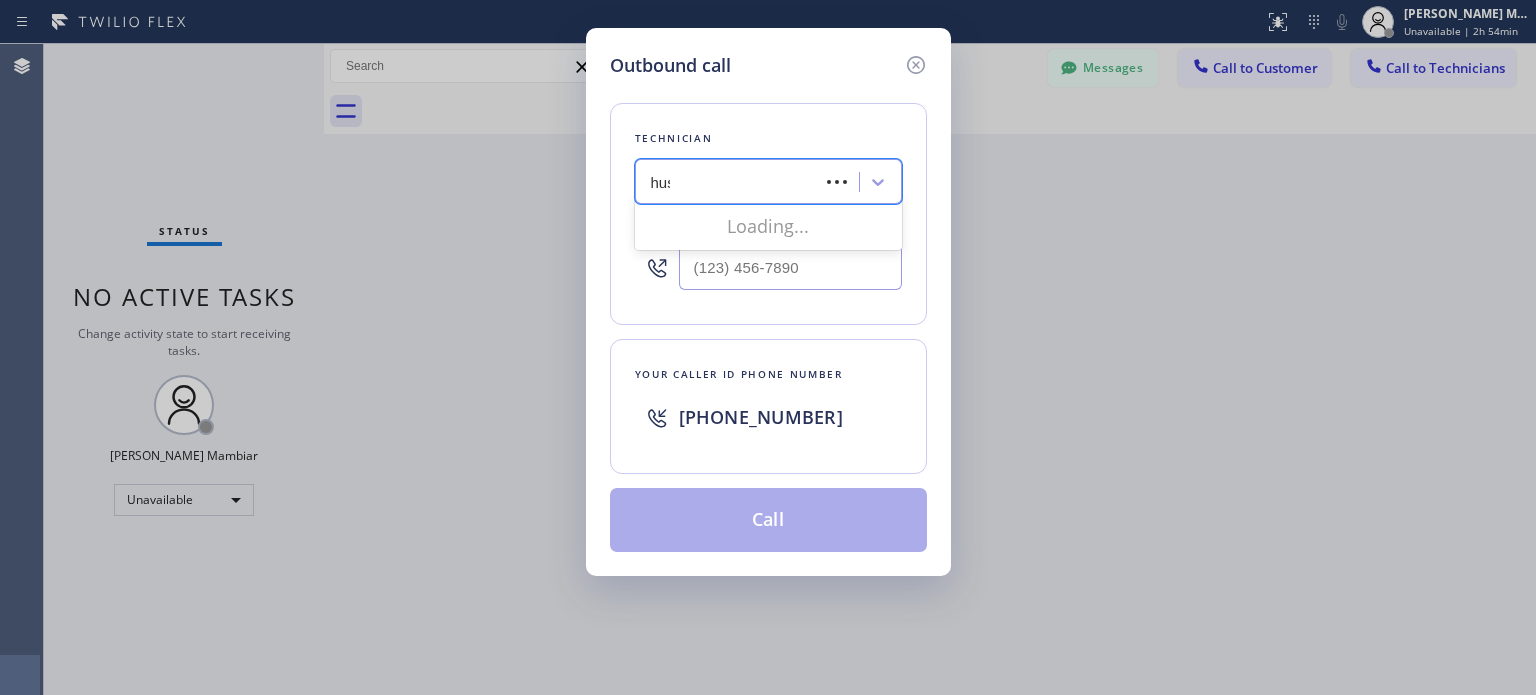 type on "huss" 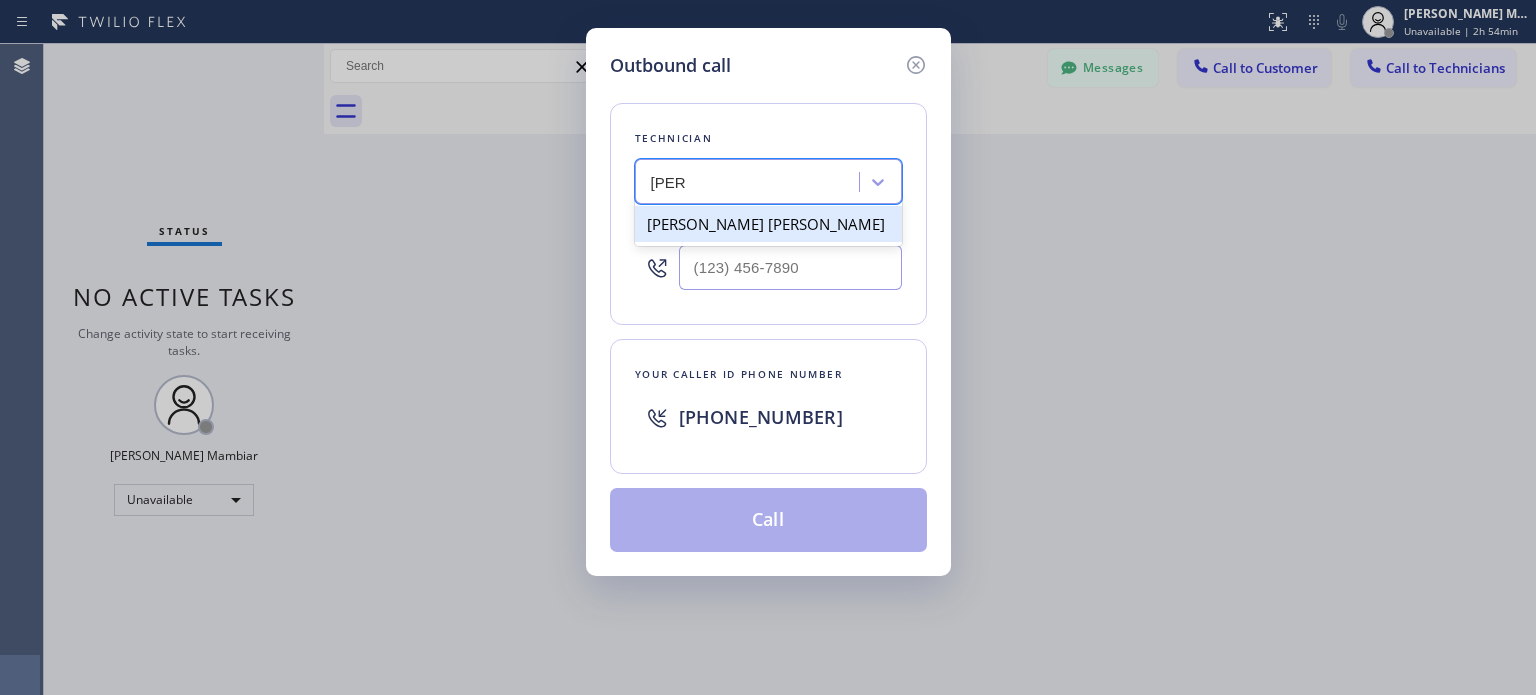 click on "Hussein Mahmoud Fangary Abbas" at bounding box center (768, 224) 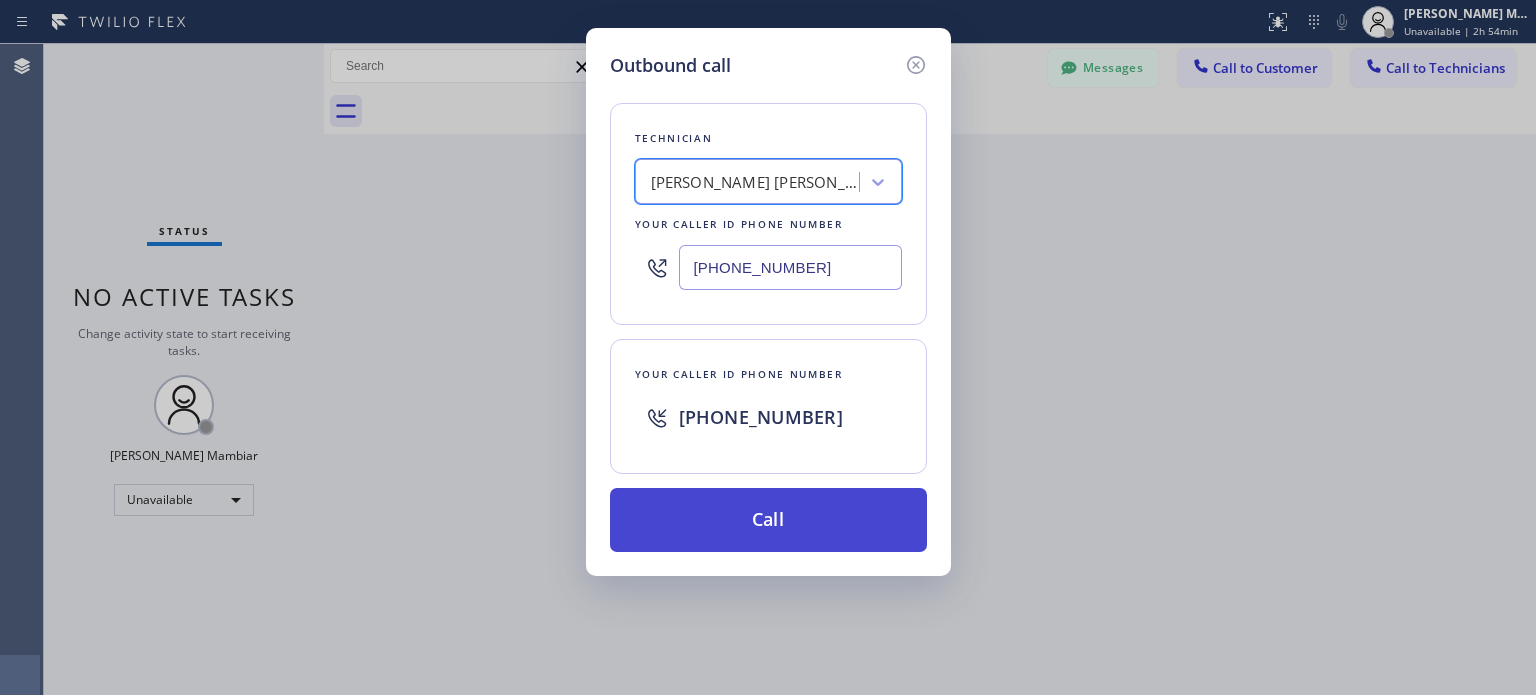 click on "Call" at bounding box center [768, 520] 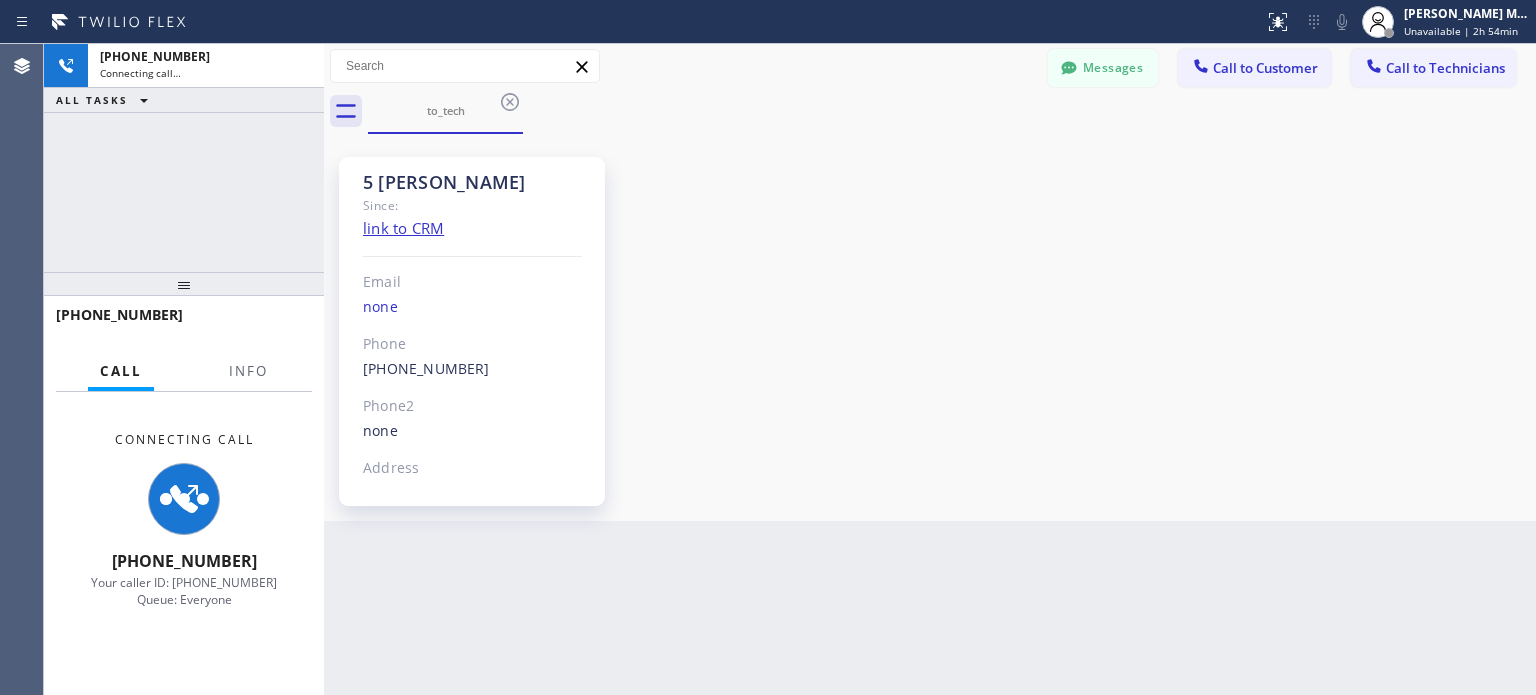 scroll, scrollTop: 193, scrollLeft: 0, axis: vertical 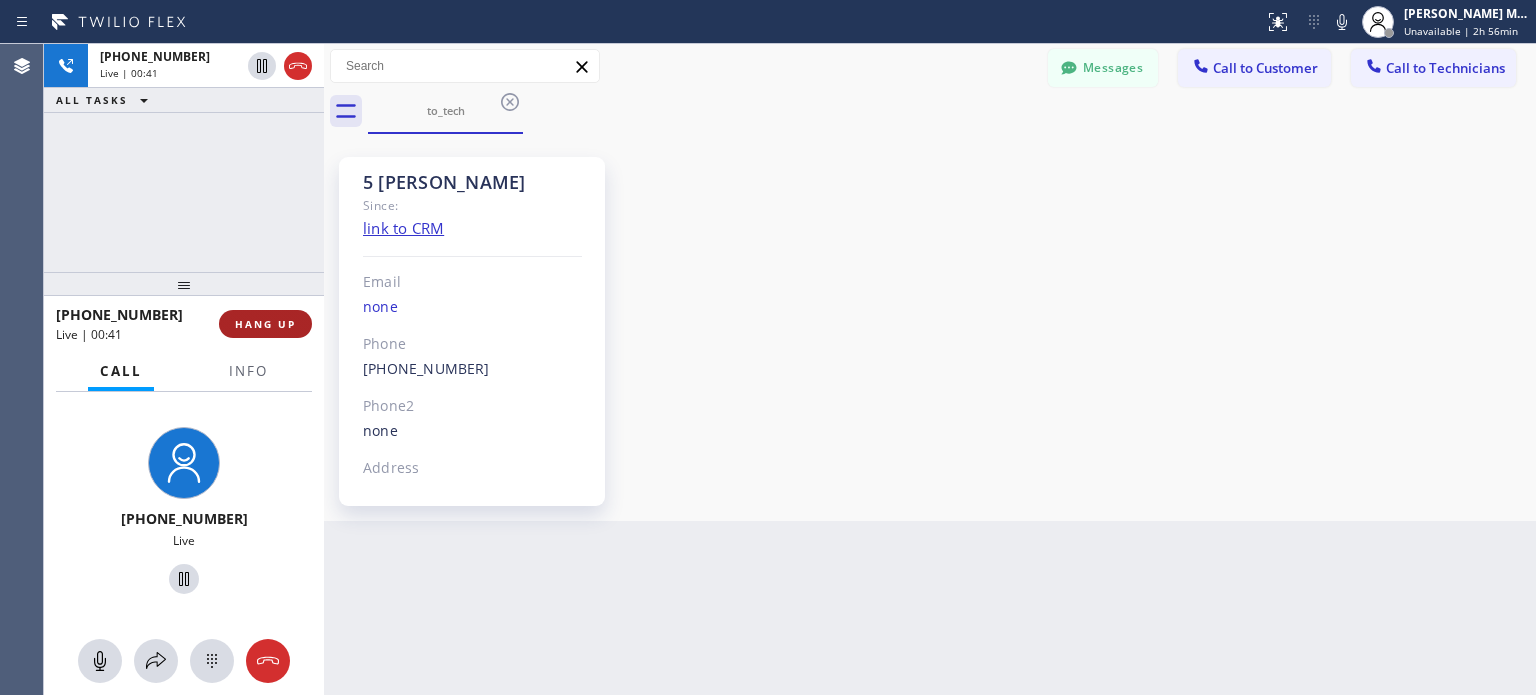 click on "HANG UP" at bounding box center (265, 324) 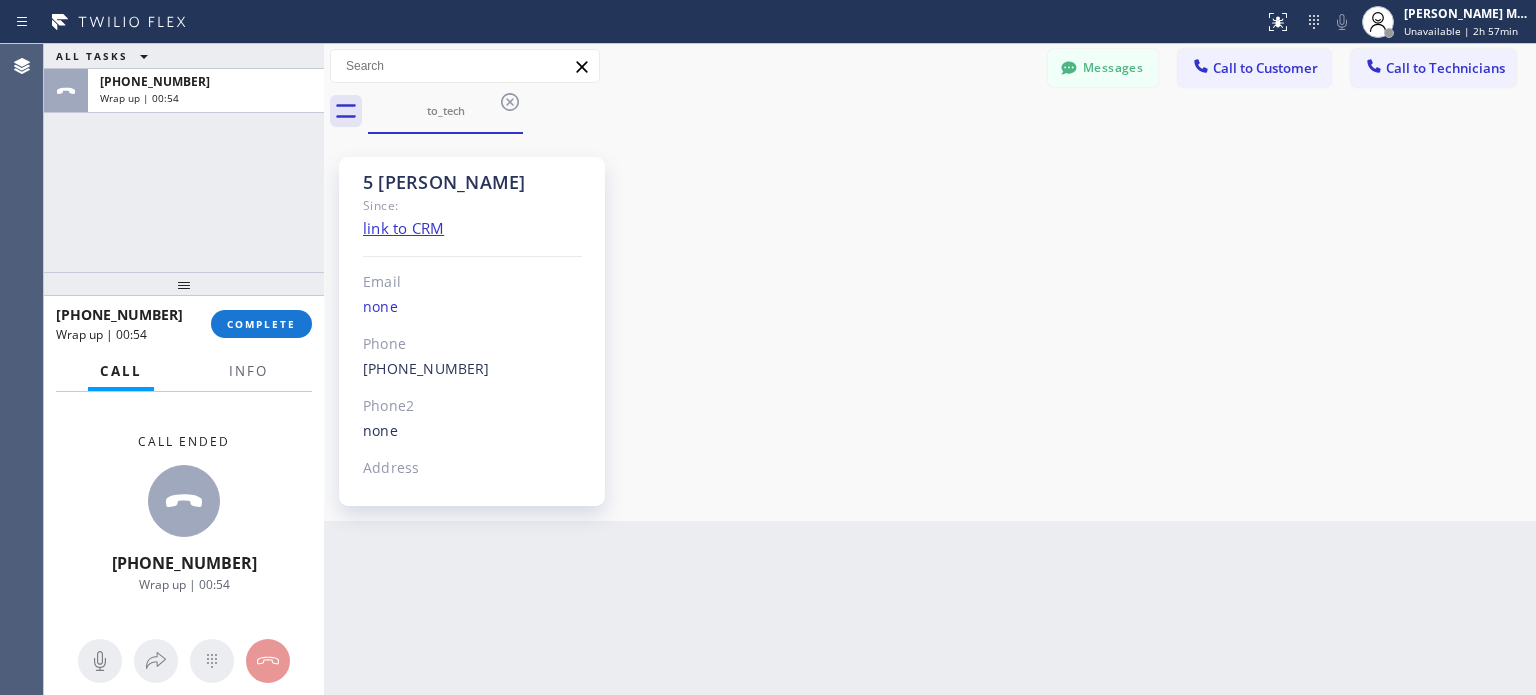 click on "Back to Dashboard Change Sender ID Customers Technicians JT Jack Tsai 07/08 10:53 AM Ok -- null null 07/10 10:54 AM Hi Hussein. your customer at San Francisco, CA 94107 wants you to do the job at 12-1. can you make it on time? -- null null 07/10 10:31 AM no, sorry  -- null null 07/10 08:54 AM I'll be working Saturday for a scheduled job I have in la mirada -- null null 07/10 08:41 AM HI may I know you availability this weekends? -- null null 07/10 08:41 AM HI Moises, may I know you availability this weekends? -- null null 07/10 08:40 AM No i wont David  Aceves-Miramontes 07/09 01:45 PM Thank you david -- null null 07/08 01:28 PM I had told you that I was not going to be able to get there wwithout gas money because I used all my money to get to the job on 4th of July -- null null 07/07 08:30 AM Yes probably start tomorrow getting a call today to go over billing for the jobs -- null null 07/03 04:13 PM No, I will be out of town until Tuesday.  -- null null +12096930407 Choose phone number +12096930407 -- --" at bounding box center (930, 369) 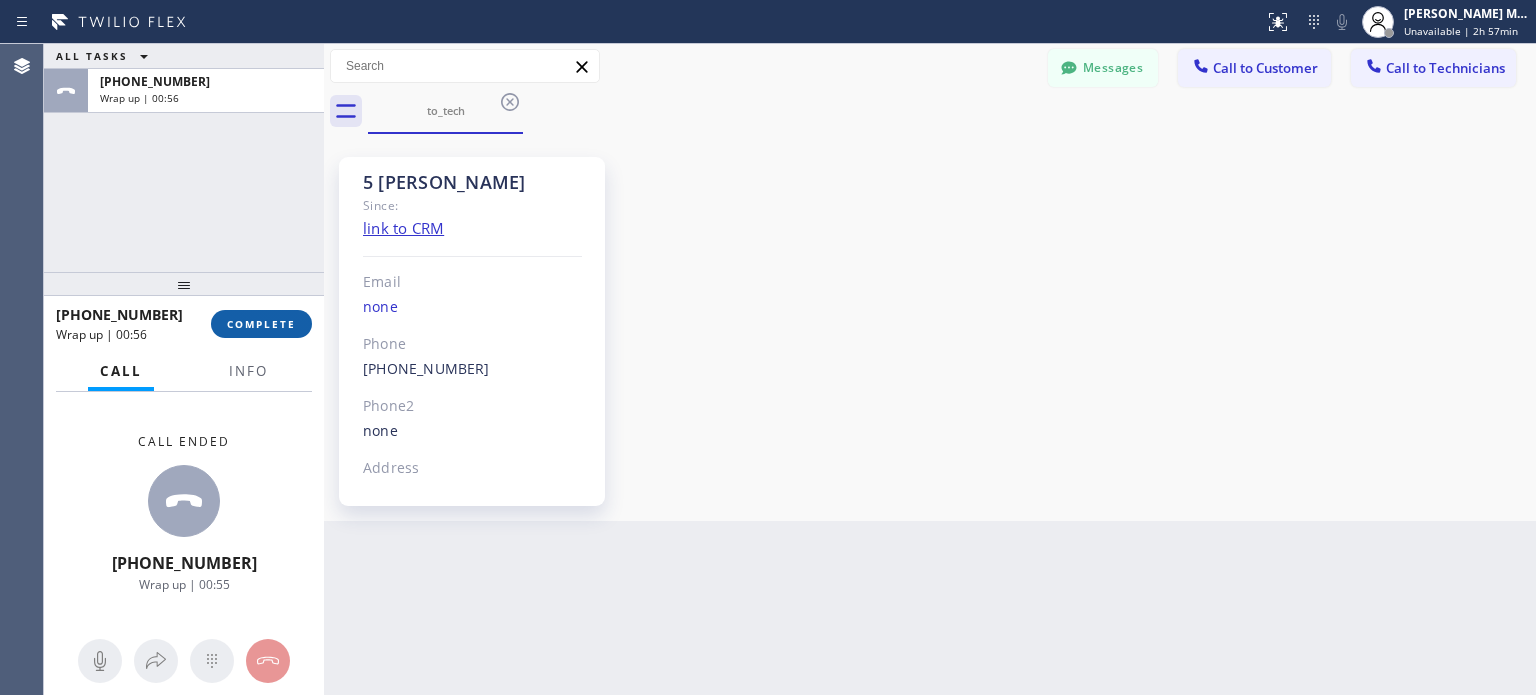 click on "COMPLETE" at bounding box center (261, 324) 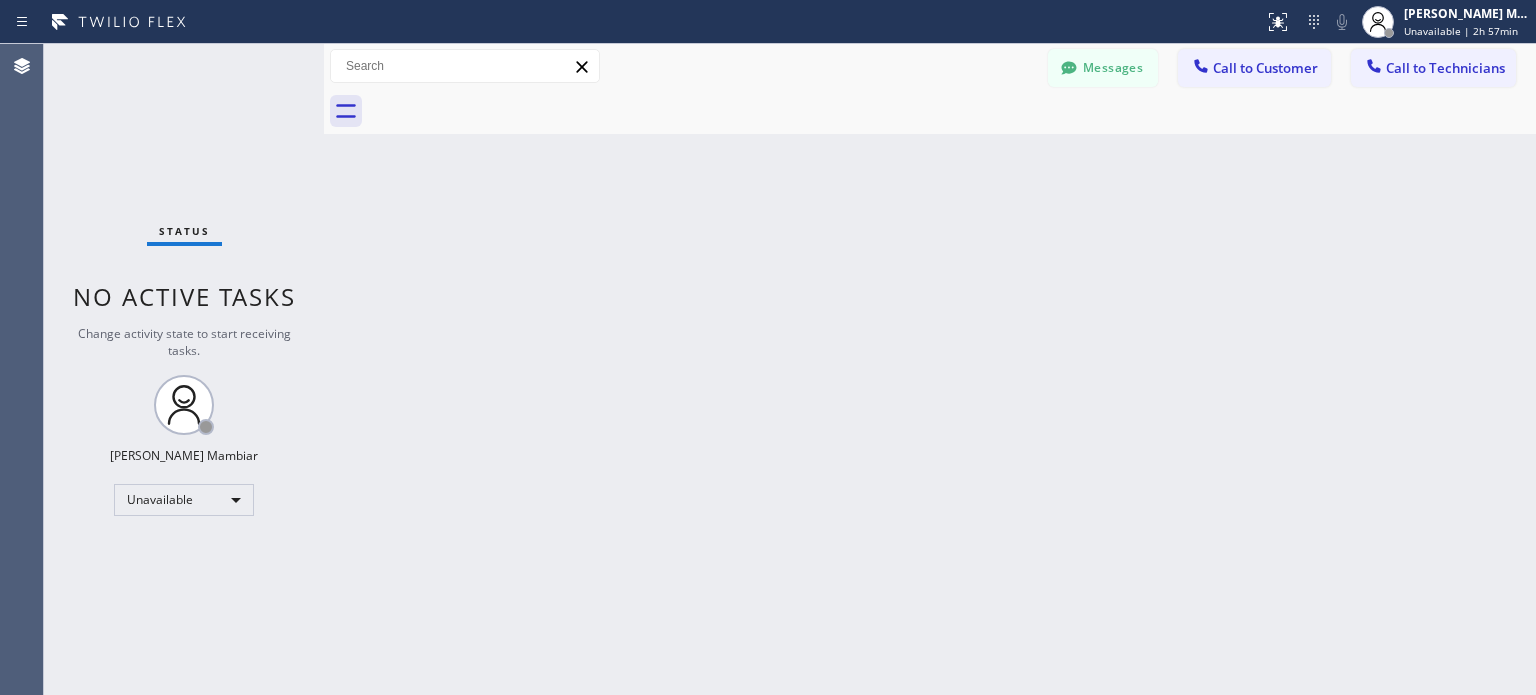 click on "Back to Dashboard Change Sender ID Customers Technicians JT Jack Tsai 07/08 10:53 AM Ok -- null null 07/10 10:54 AM Hi Hussein. your customer at San Francisco, CA 94107 wants you to do the job at 12-1. can you make it on time? -- null null 07/10 10:31 AM no, sorry  -- null null 07/10 08:54 AM I'll be working Saturday for a scheduled job I have in la mirada -- null null 07/10 08:41 AM HI may I know you availability this weekends? -- null null 07/10 08:41 AM HI Moises, may I know you availability this weekends? -- null null 07/10 08:40 AM No i wont David  Aceves-Miramontes 07/09 01:45 PM Thank you david -- null null 07/08 01:28 PM I had told you that I was not going to be able to get there wwithout gas money because I used all my money to get to the job on 4th of July -- null null 07/07 08:30 AM Yes probably start tomorrow getting a call today to go over billing for the jobs -- null null 07/03 04:13 PM No, I will be out of town until Tuesday.  -- null null +12096930407 Choose phone number +12096930407 -- --" at bounding box center (930, 369) 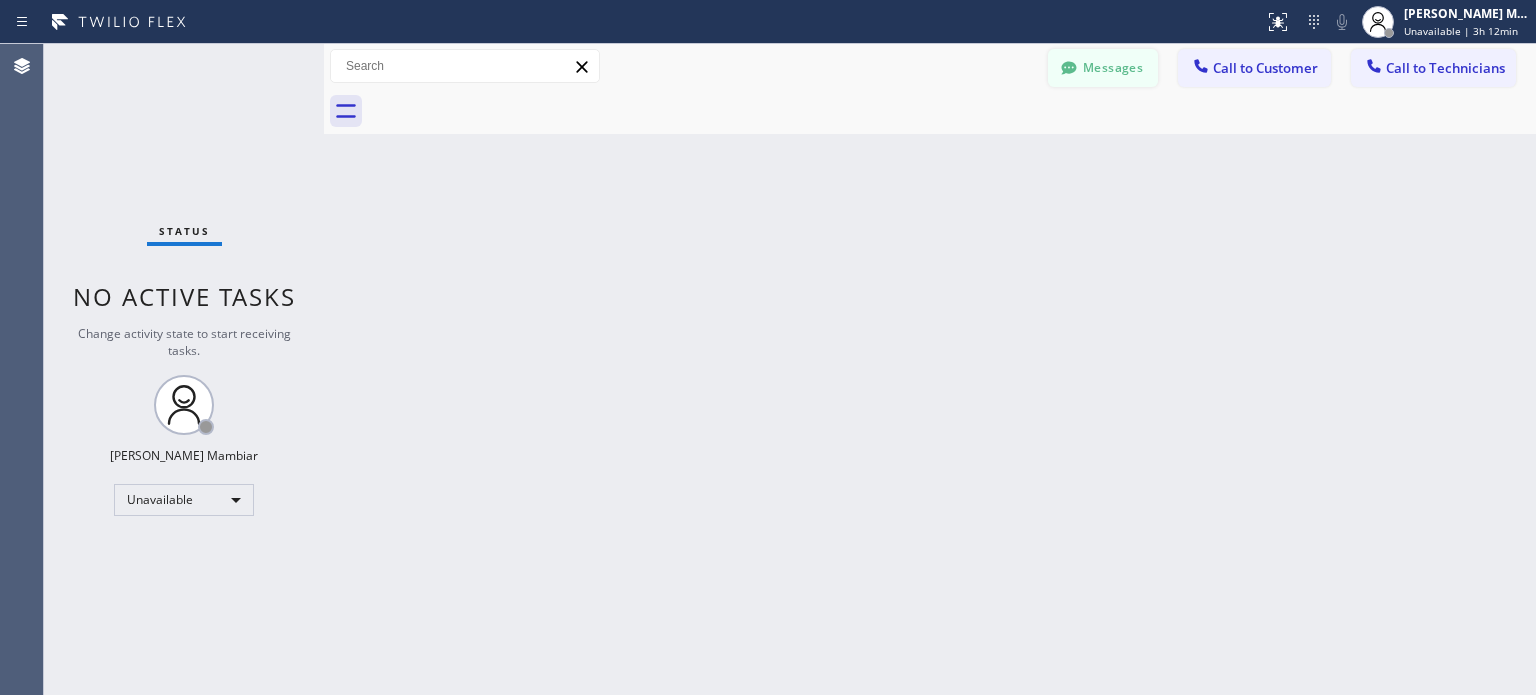 click on "Messages" at bounding box center (1103, 68) 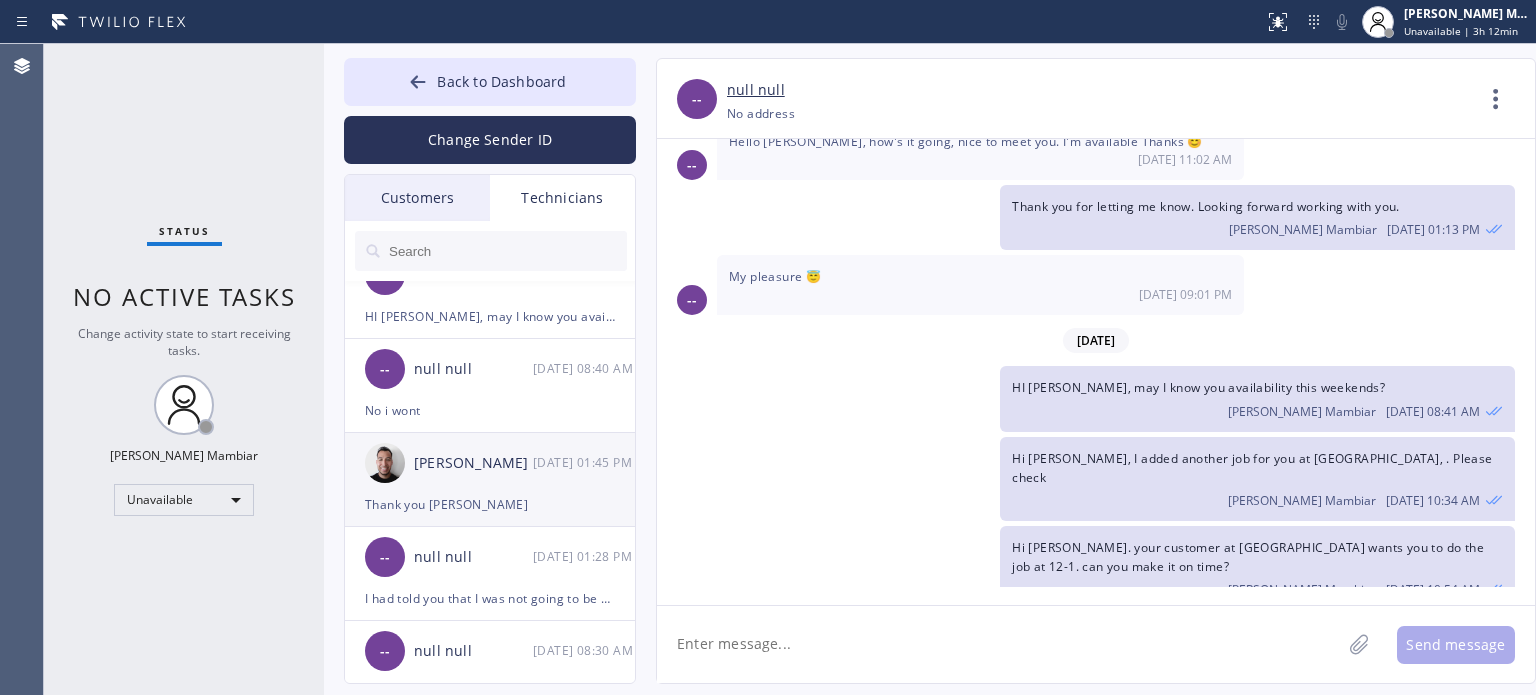 scroll, scrollTop: 500, scrollLeft: 0, axis: vertical 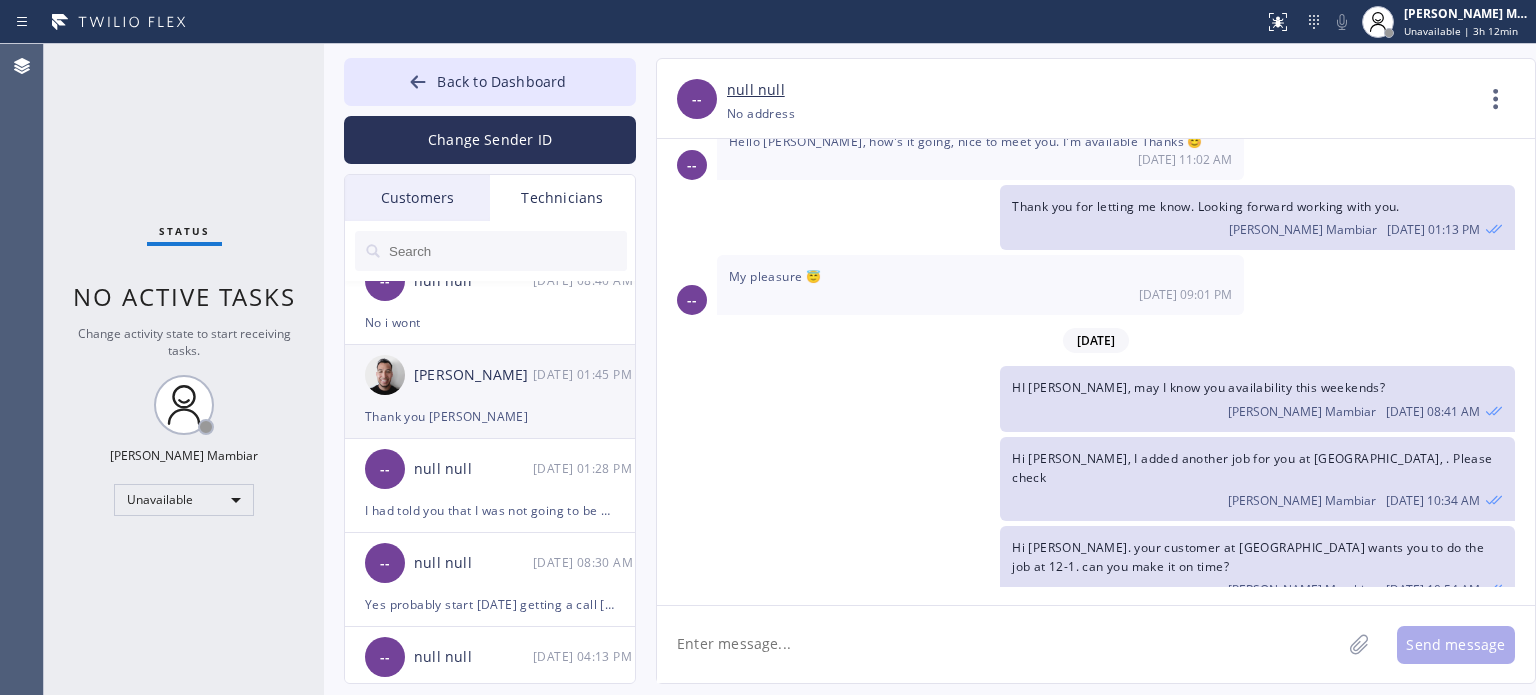 click on "Thank you david" at bounding box center [490, 416] 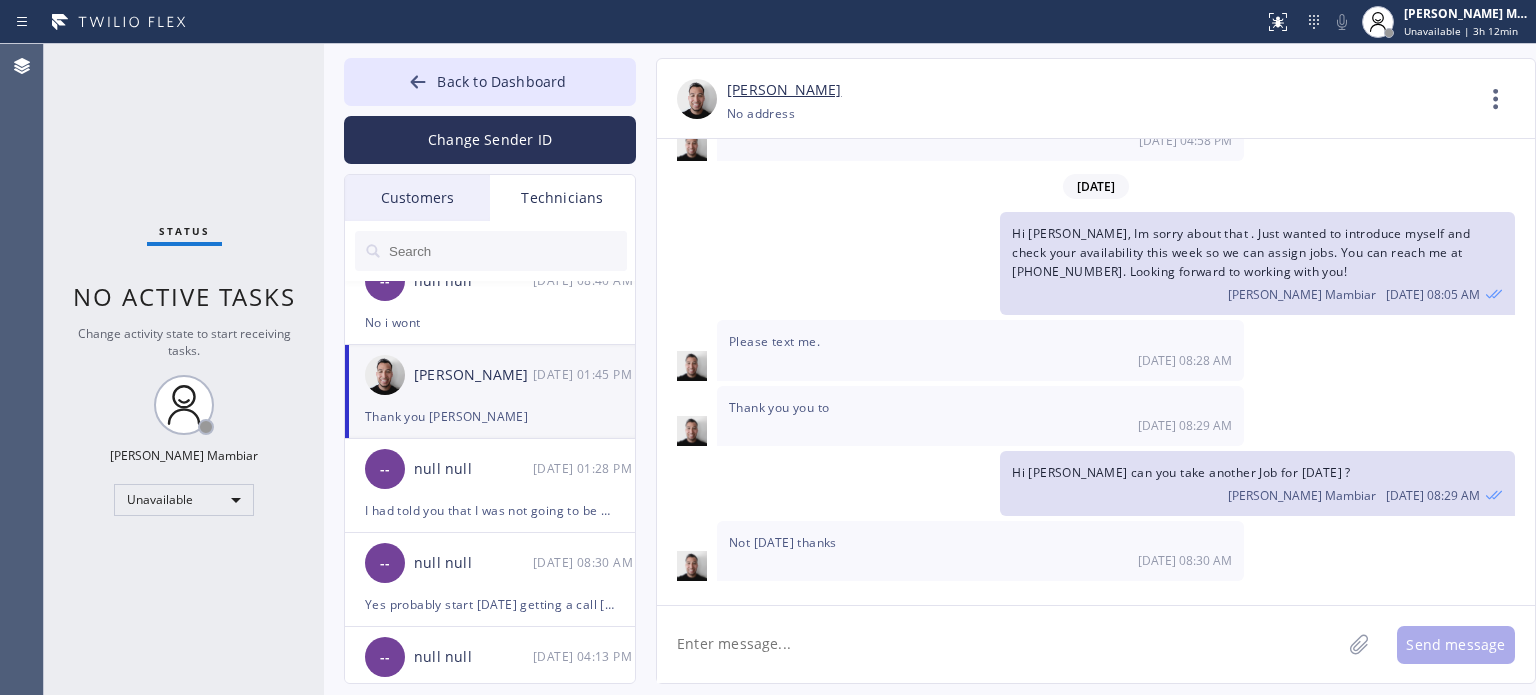 scroll, scrollTop: 2242, scrollLeft: 0, axis: vertical 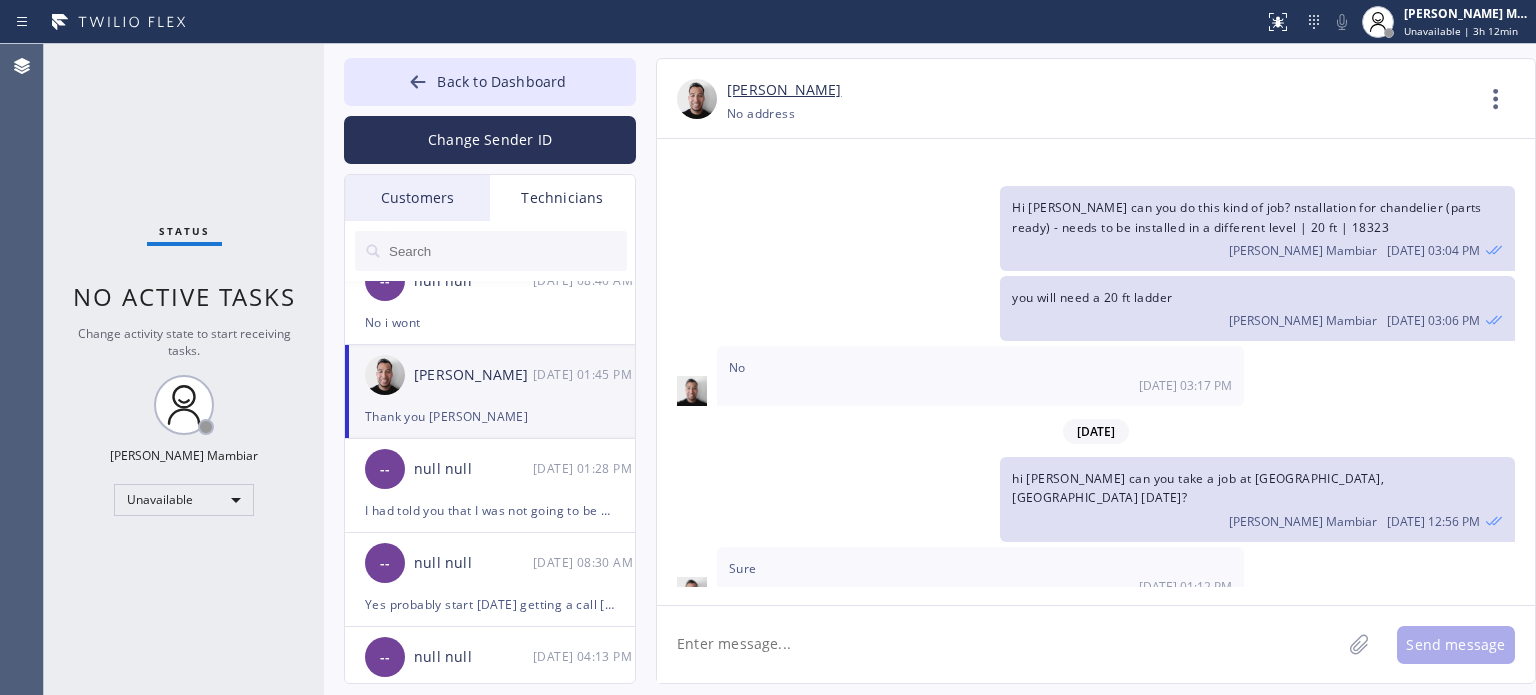 click 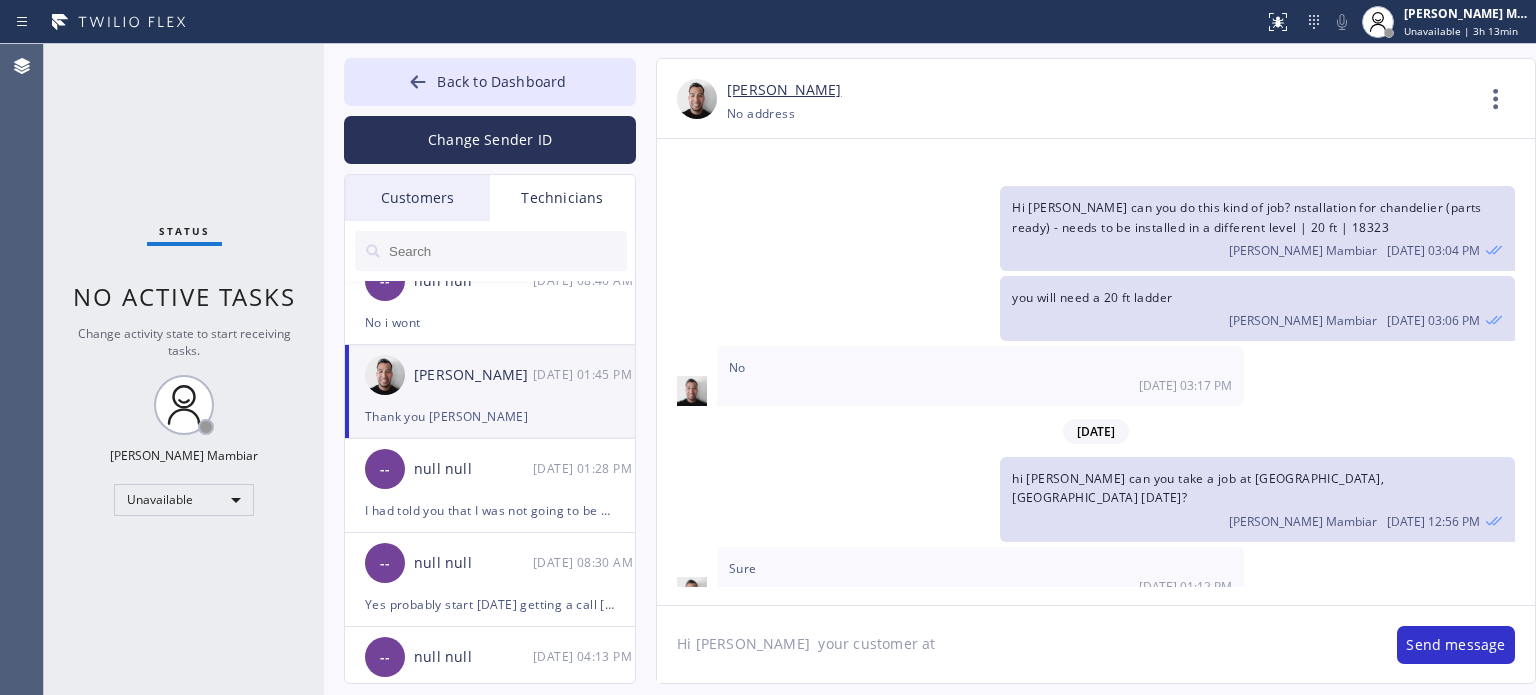 click on "Hi david  your customer at" 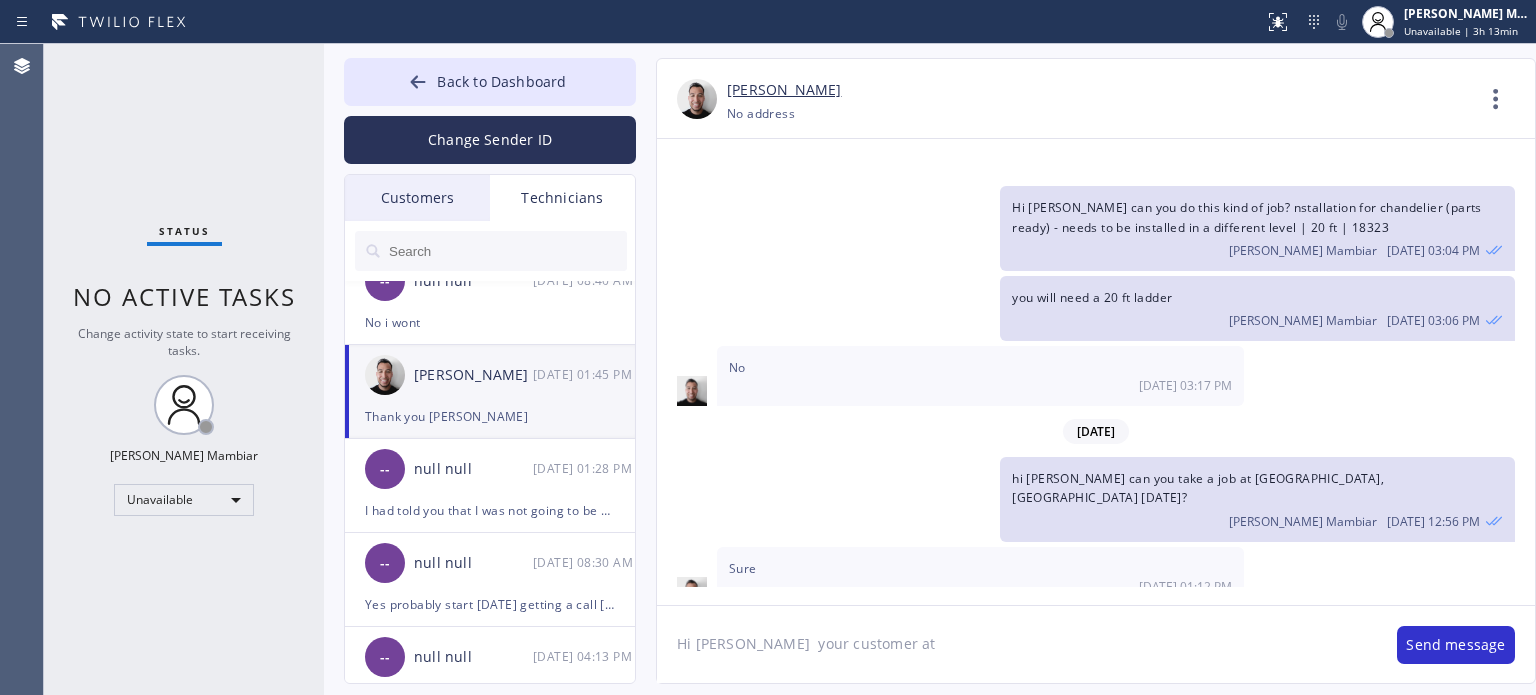 paste on "general inspector said the panel needs to be upgraded cause it's older (current amps is 125) from the 80's-90's|" 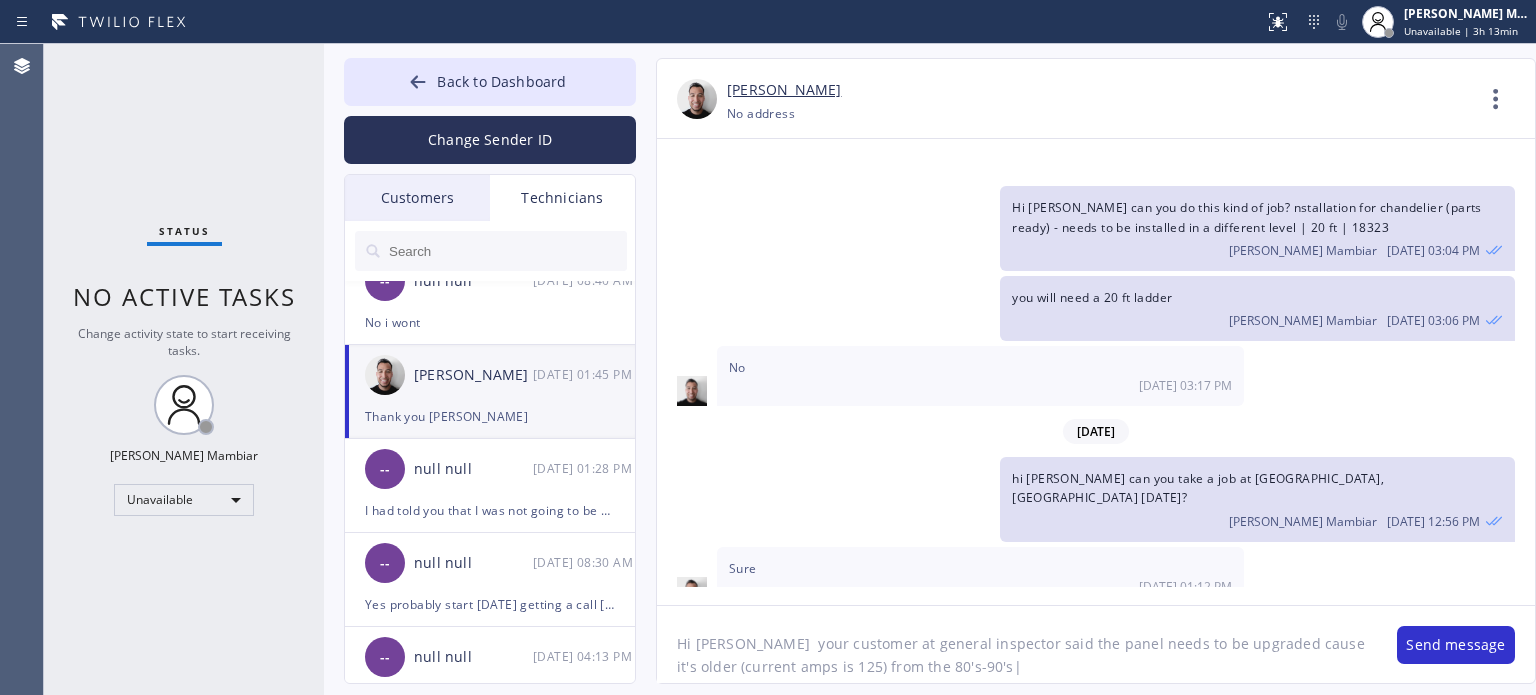 click on "Hi david  your customer at general inspector said the panel needs to be upgraded cause it's older (current amps is 125) from the 80's-90's|" 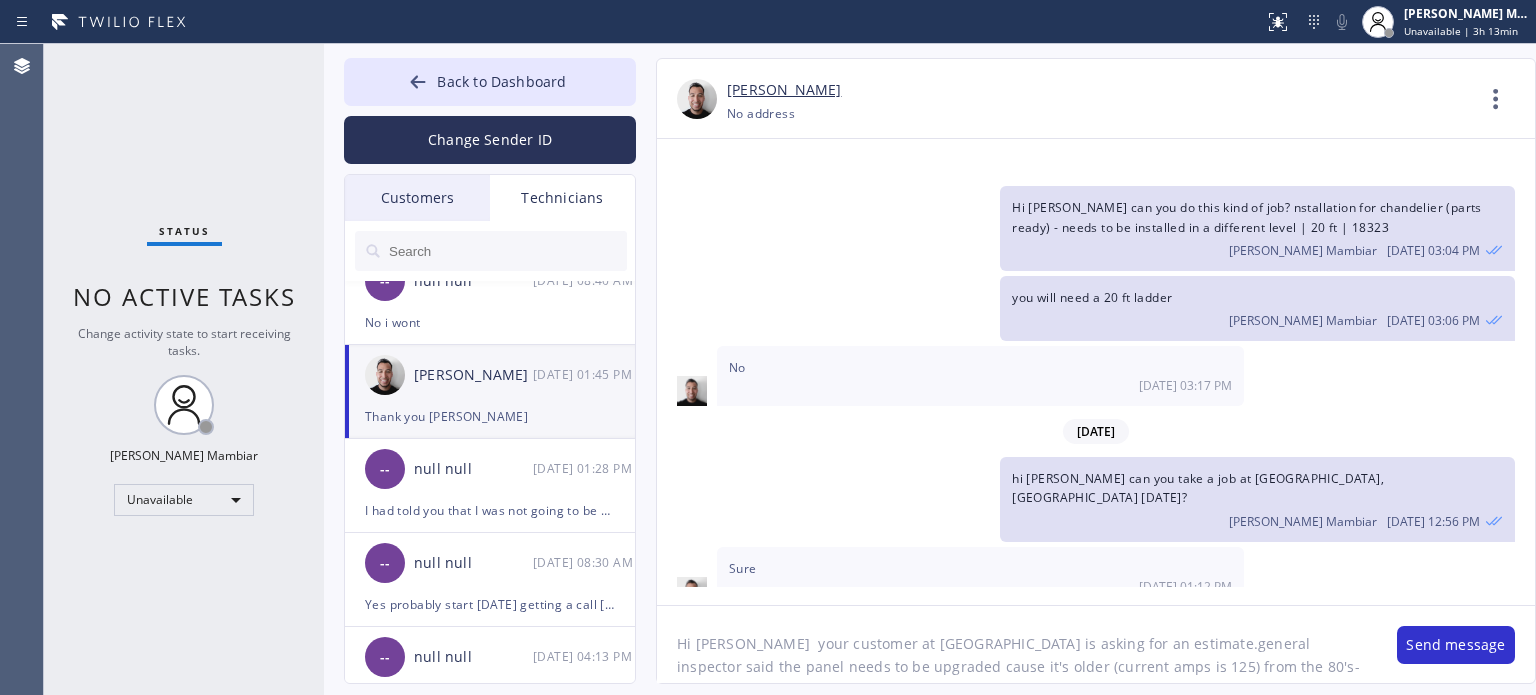 type on "Hi david  your customer at La Mirada, CA 90638 is asking for an estimate. general inspector said the panel needs to be upgraded cause it's older (current amps is 125) from the 80's-90's|" 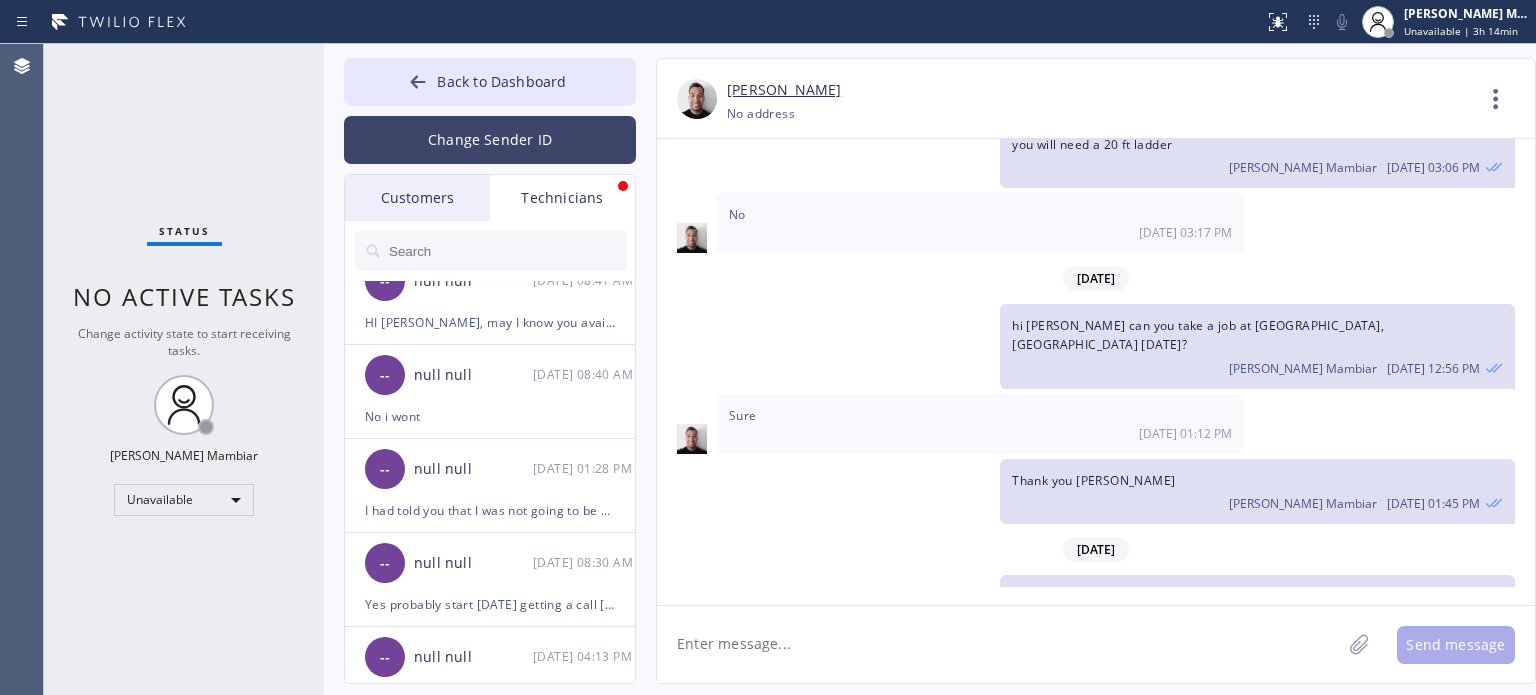scroll, scrollTop: 2459, scrollLeft: 0, axis: vertical 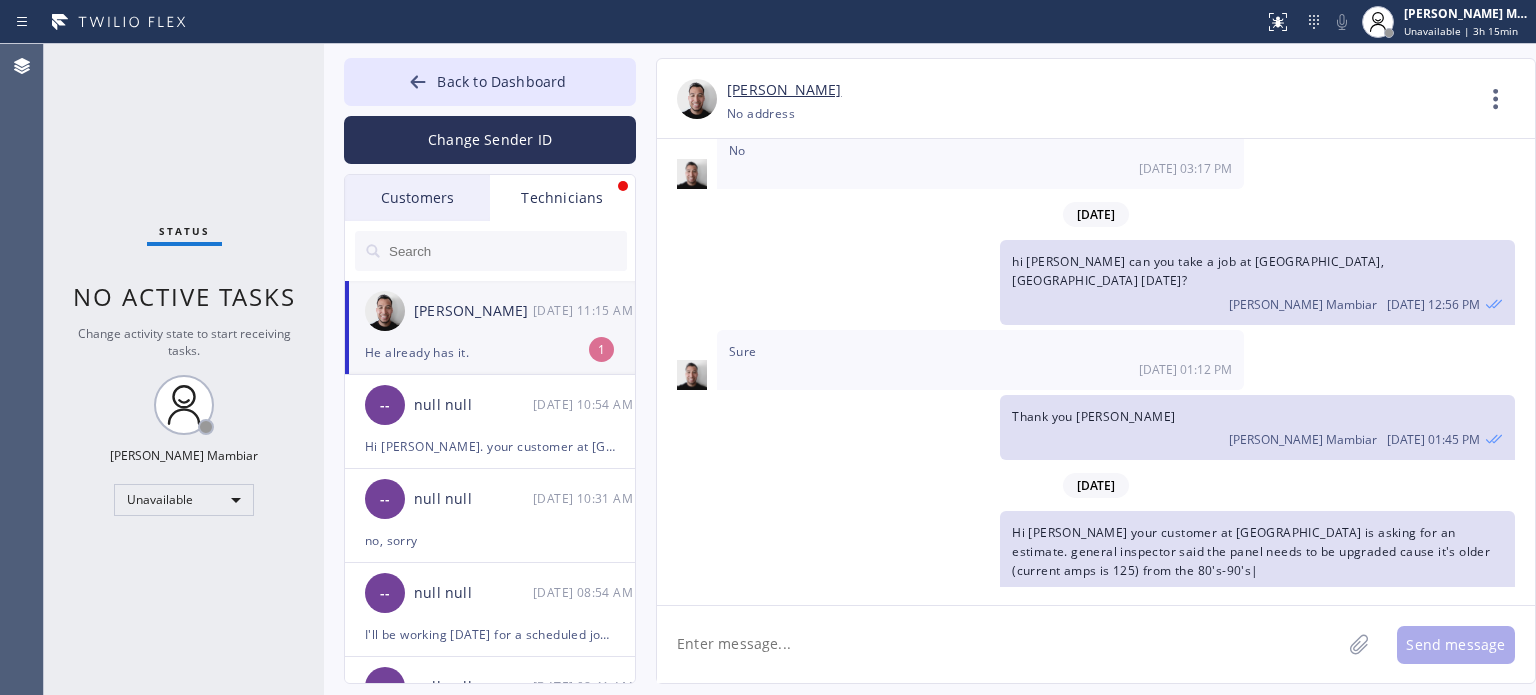 click on "He already has it." at bounding box center [490, 352] 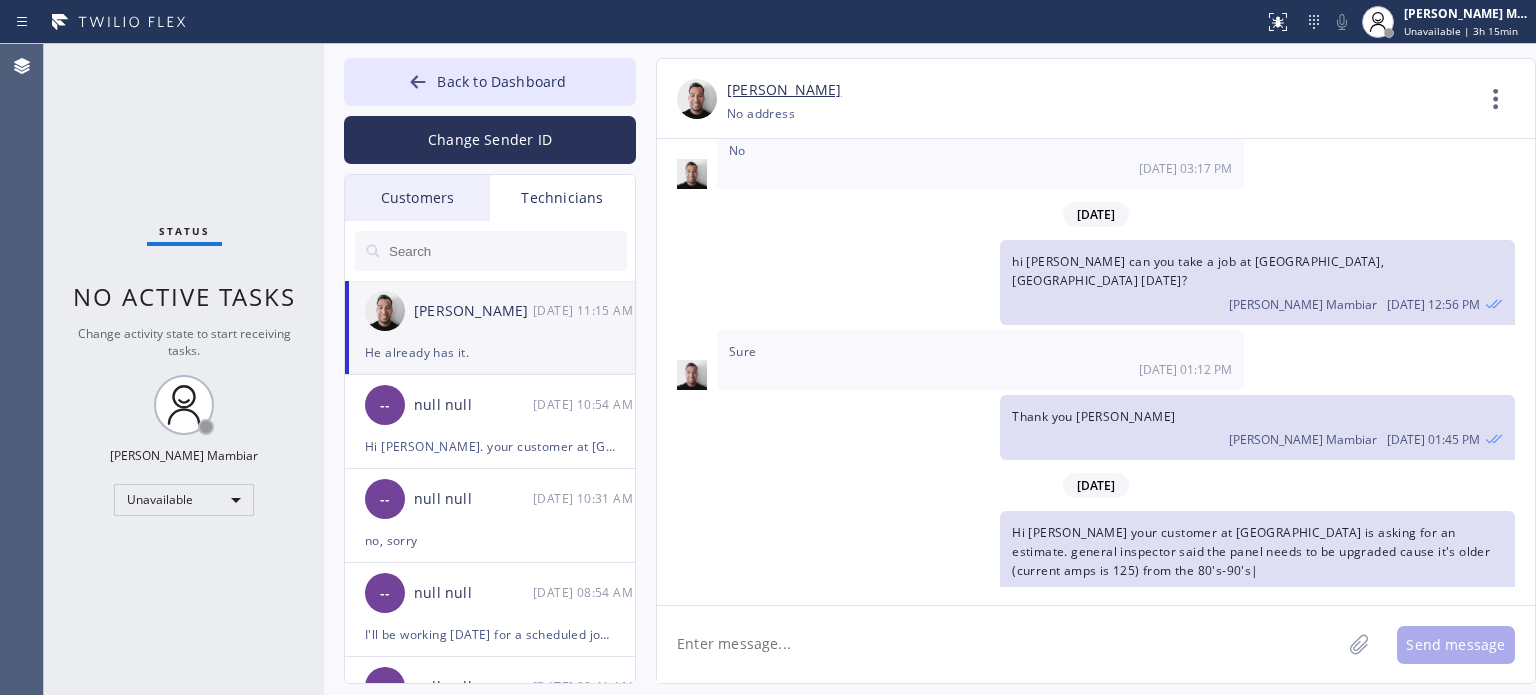click 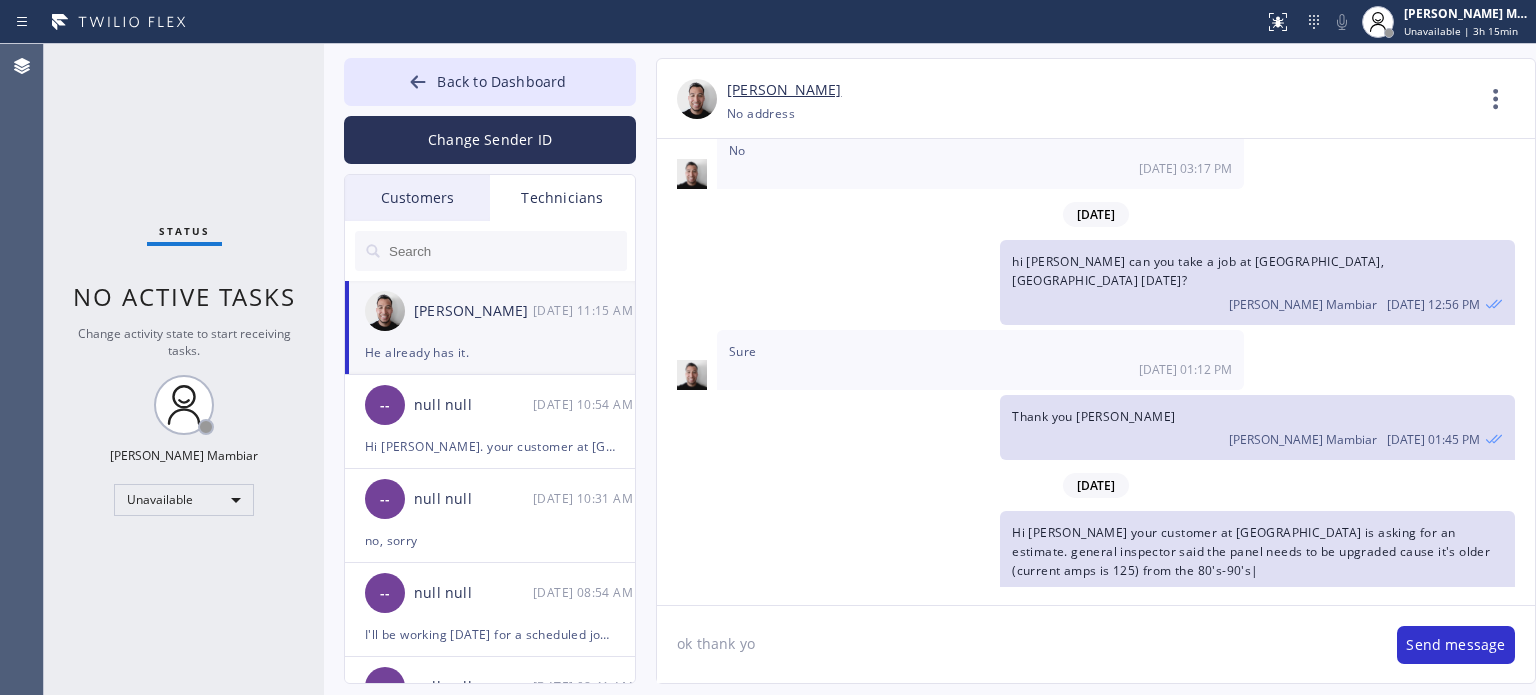type on "ok thank you" 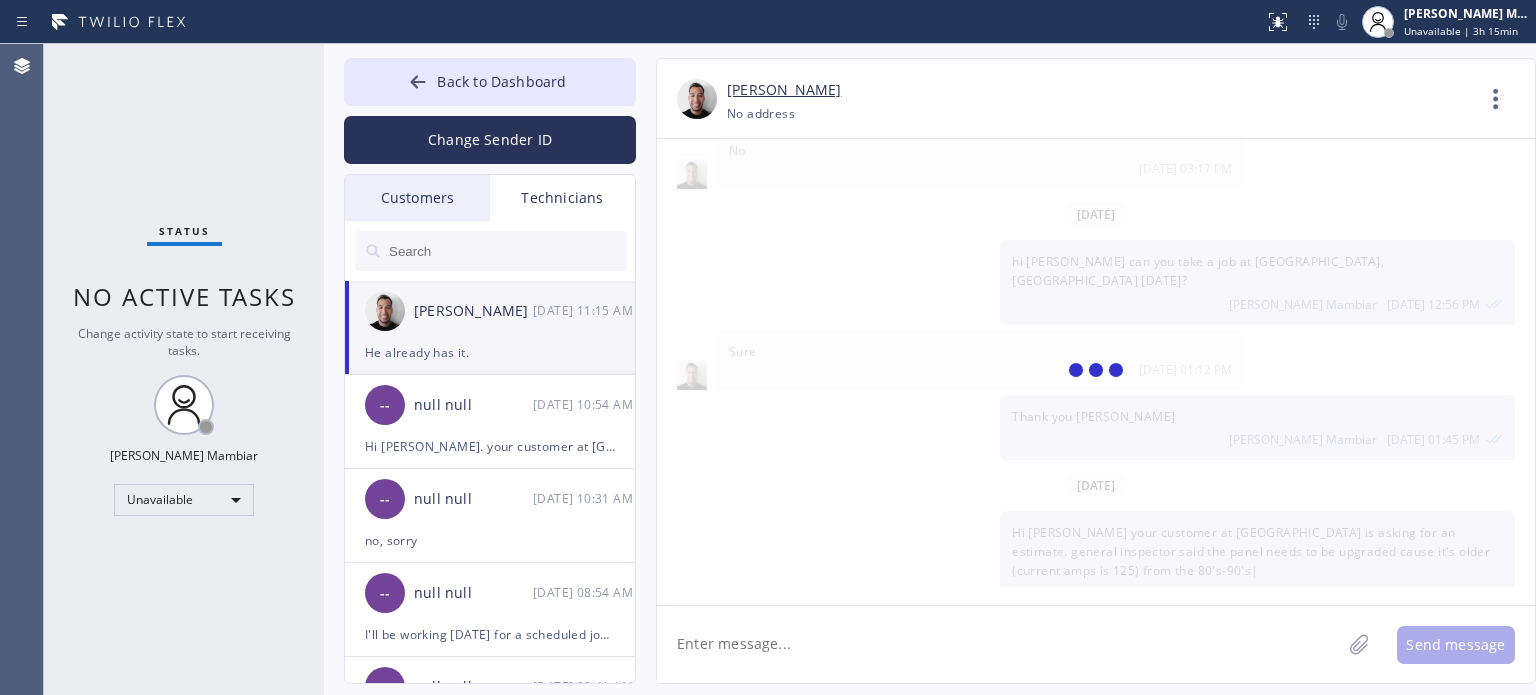 scroll, scrollTop: 2528, scrollLeft: 0, axis: vertical 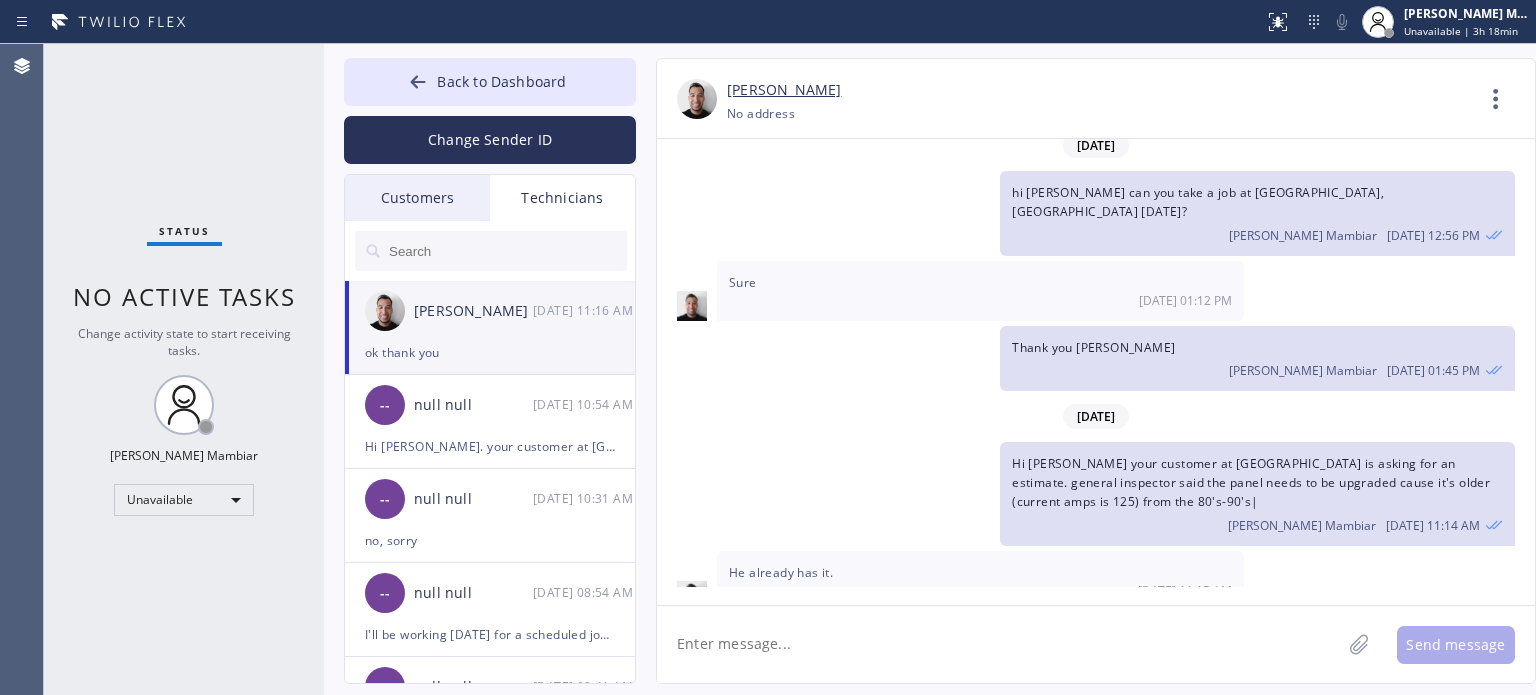 click on "David  Aceves-Miramontes" at bounding box center [473, 311] 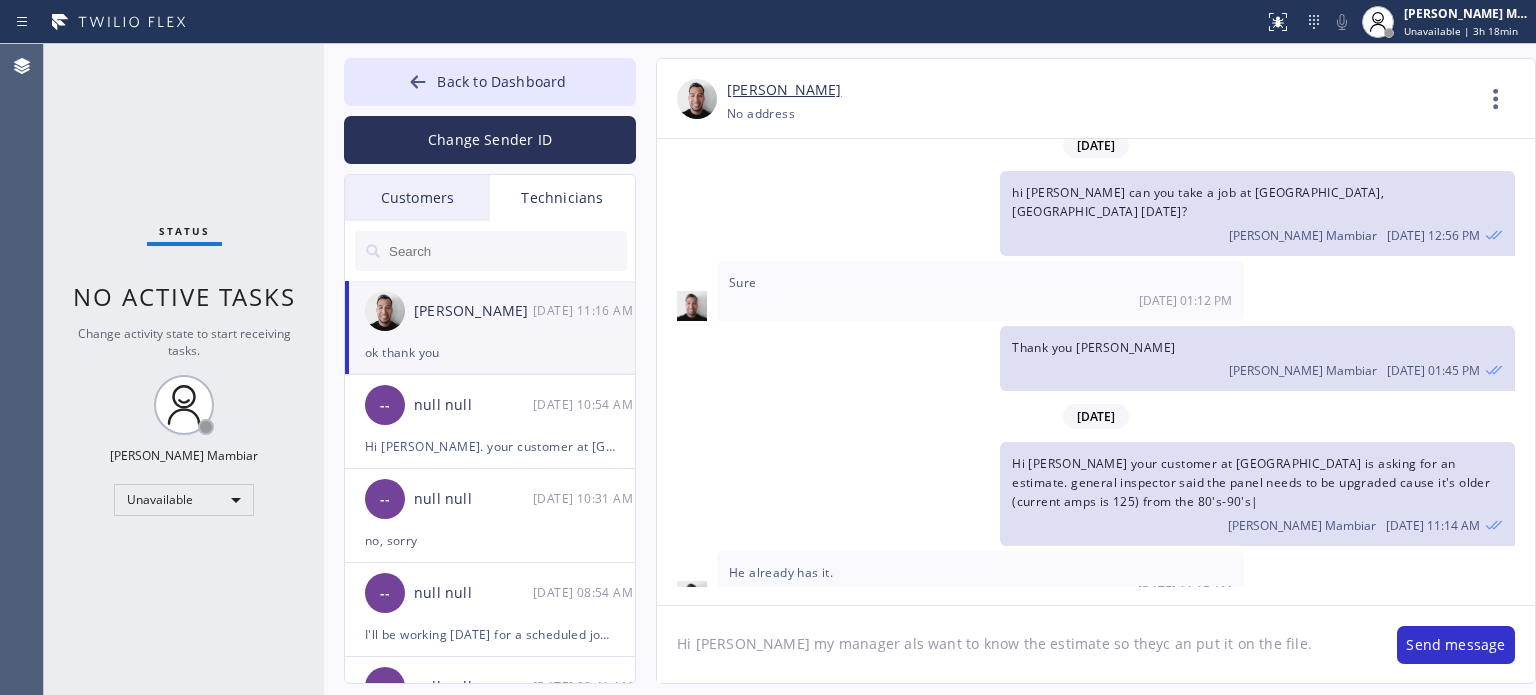type on "Hi david my manager also want to know the estimate so theyc an put it on the file." 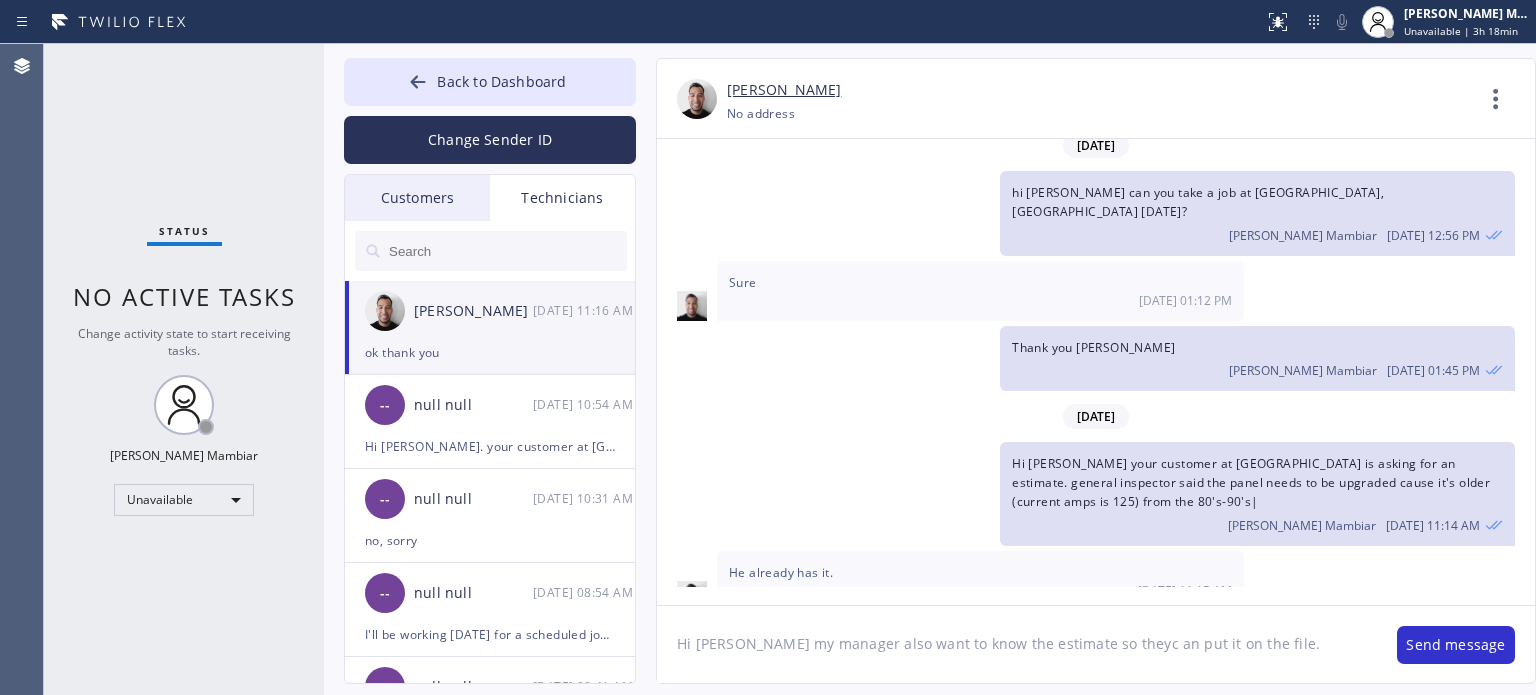 type 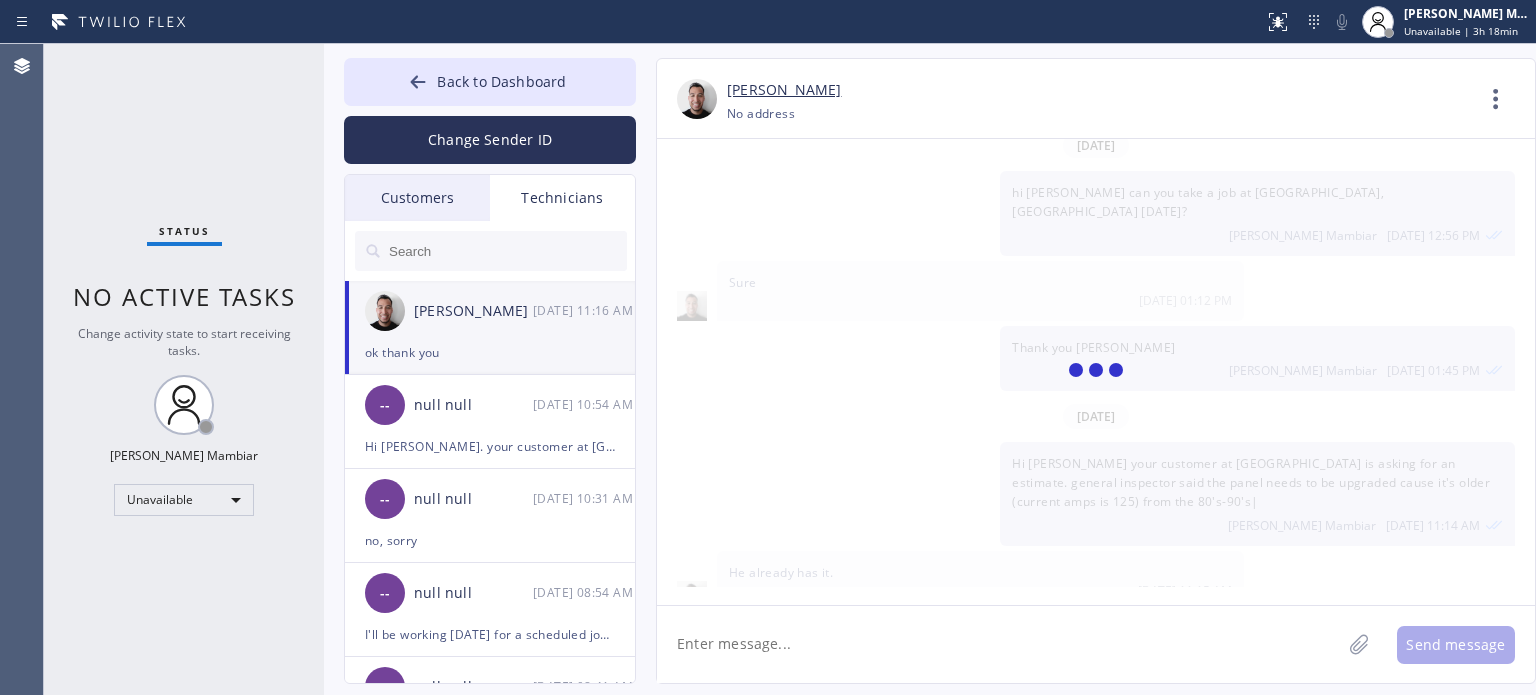 scroll, scrollTop: 2598, scrollLeft: 0, axis: vertical 